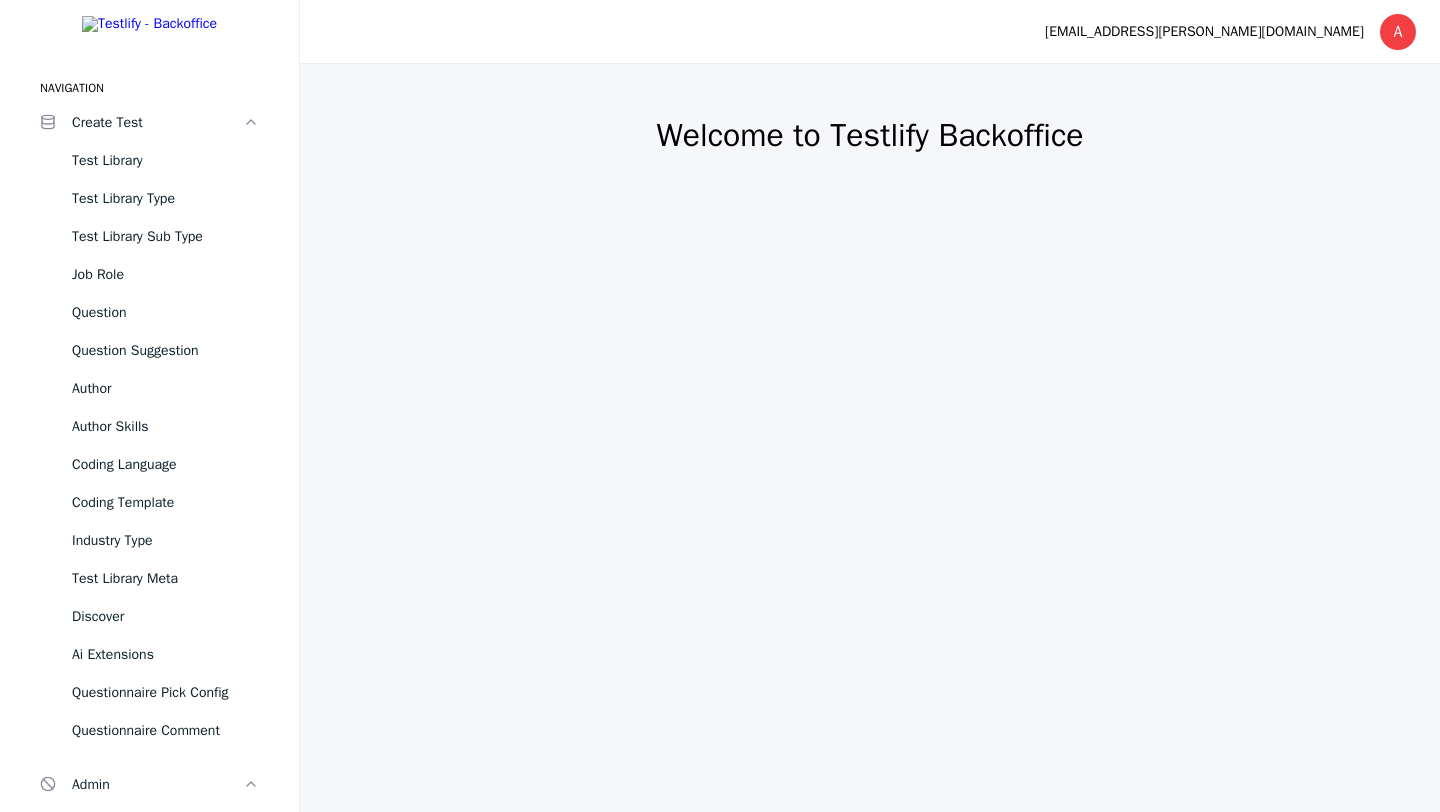 scroll, scrollTop: 0, scrollLeft: 0, axis: both 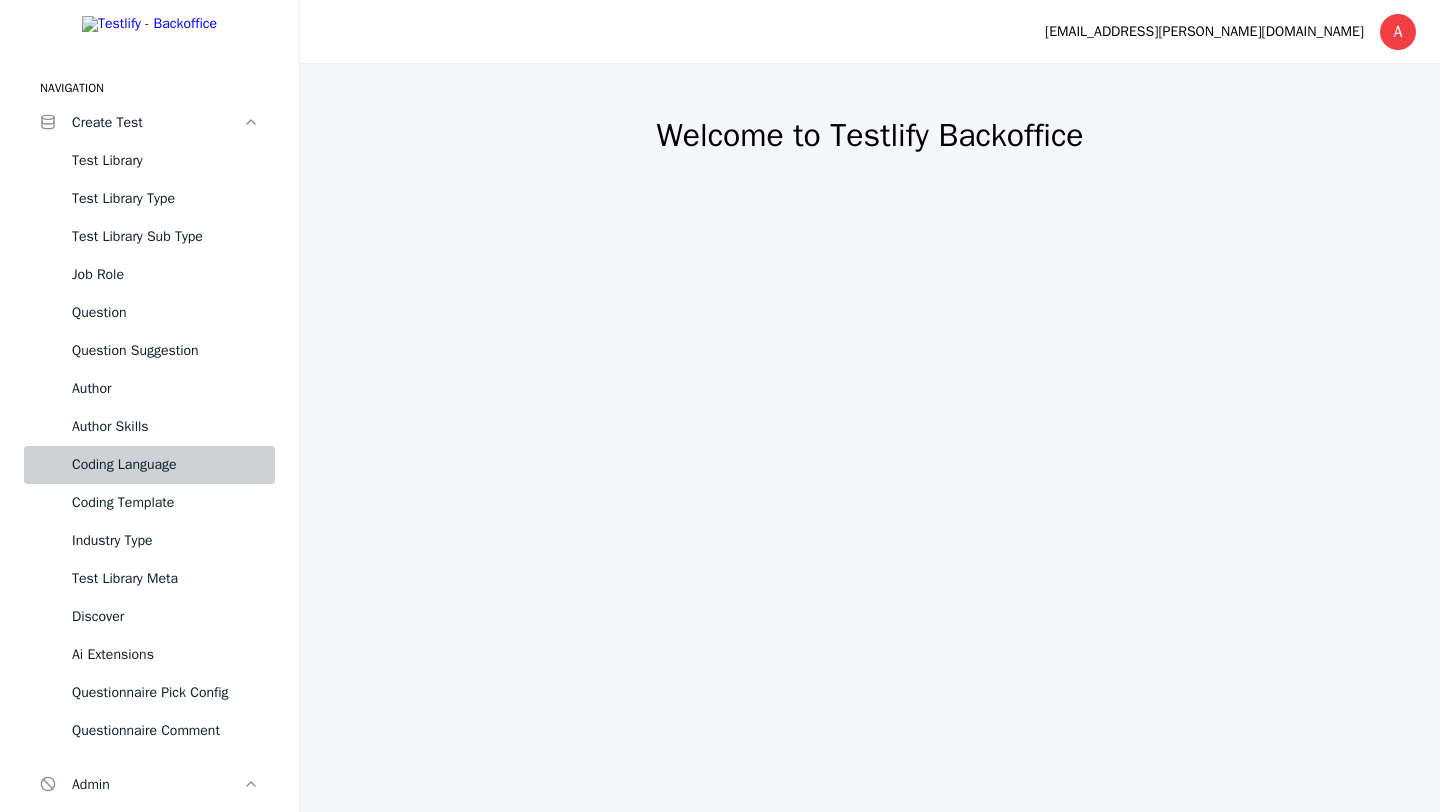 click on "Coding Language" at bounding box center [165, 465] 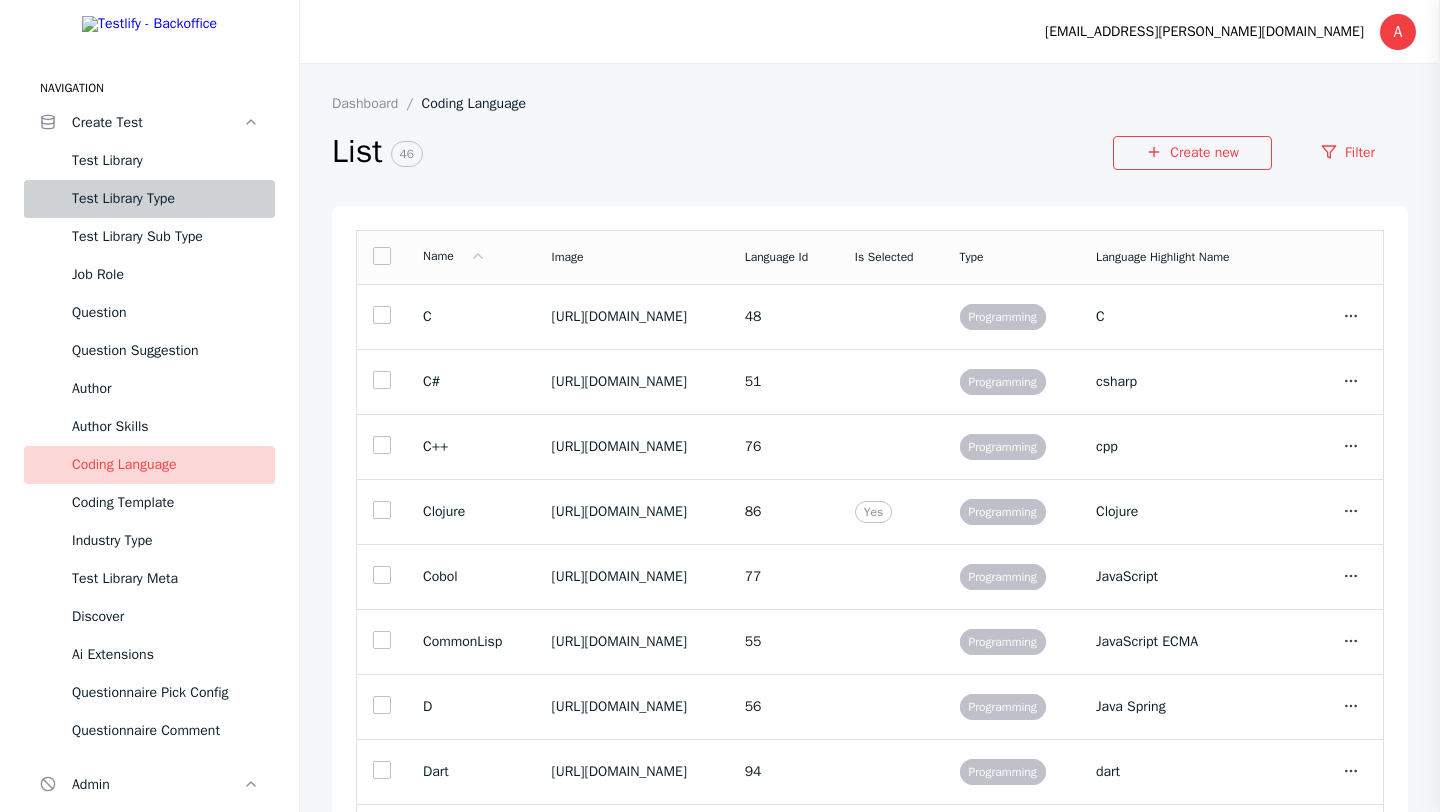 click on "Test Library Type" at bounding box center [165, 199] 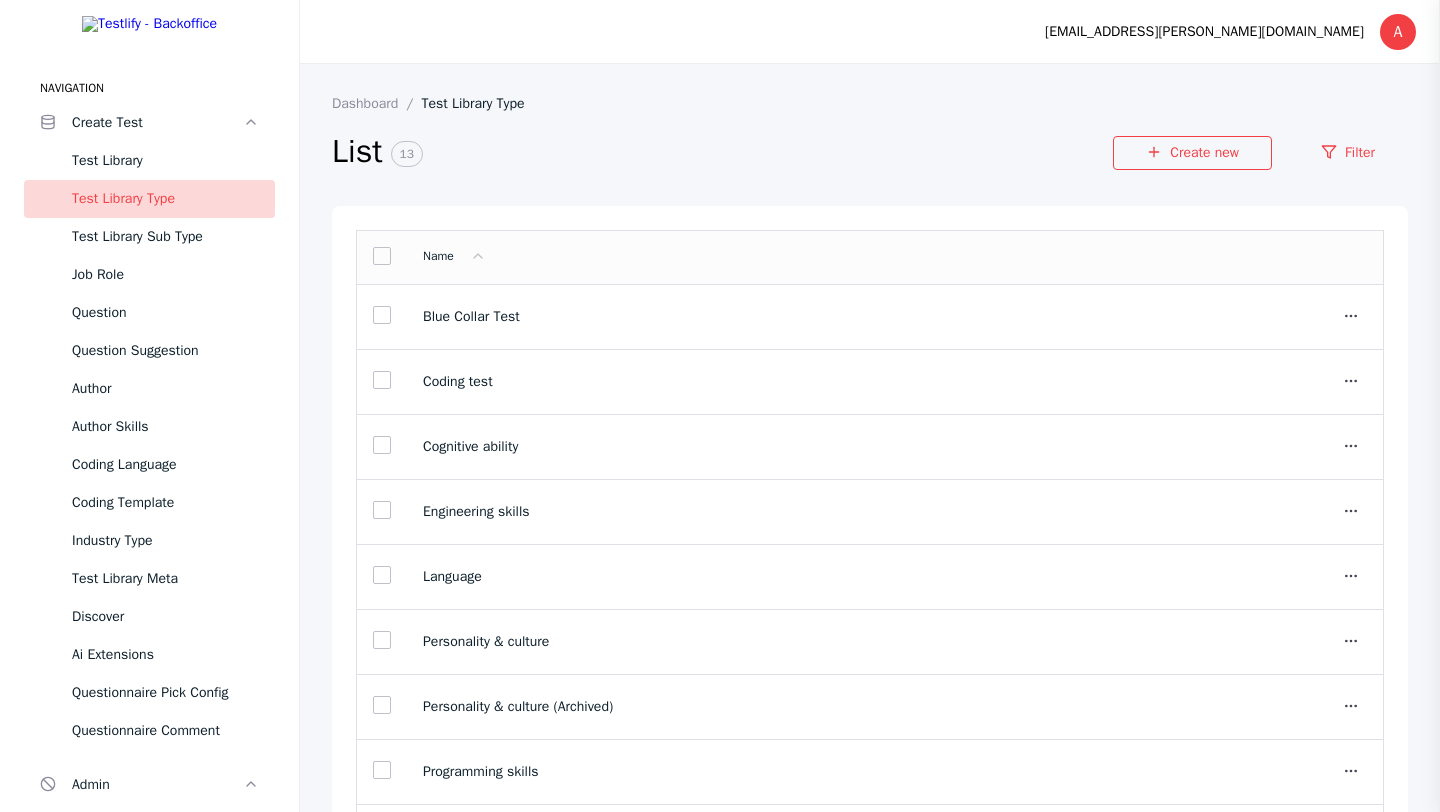 click on "Test Library Type" at bounding box center (149, 199) 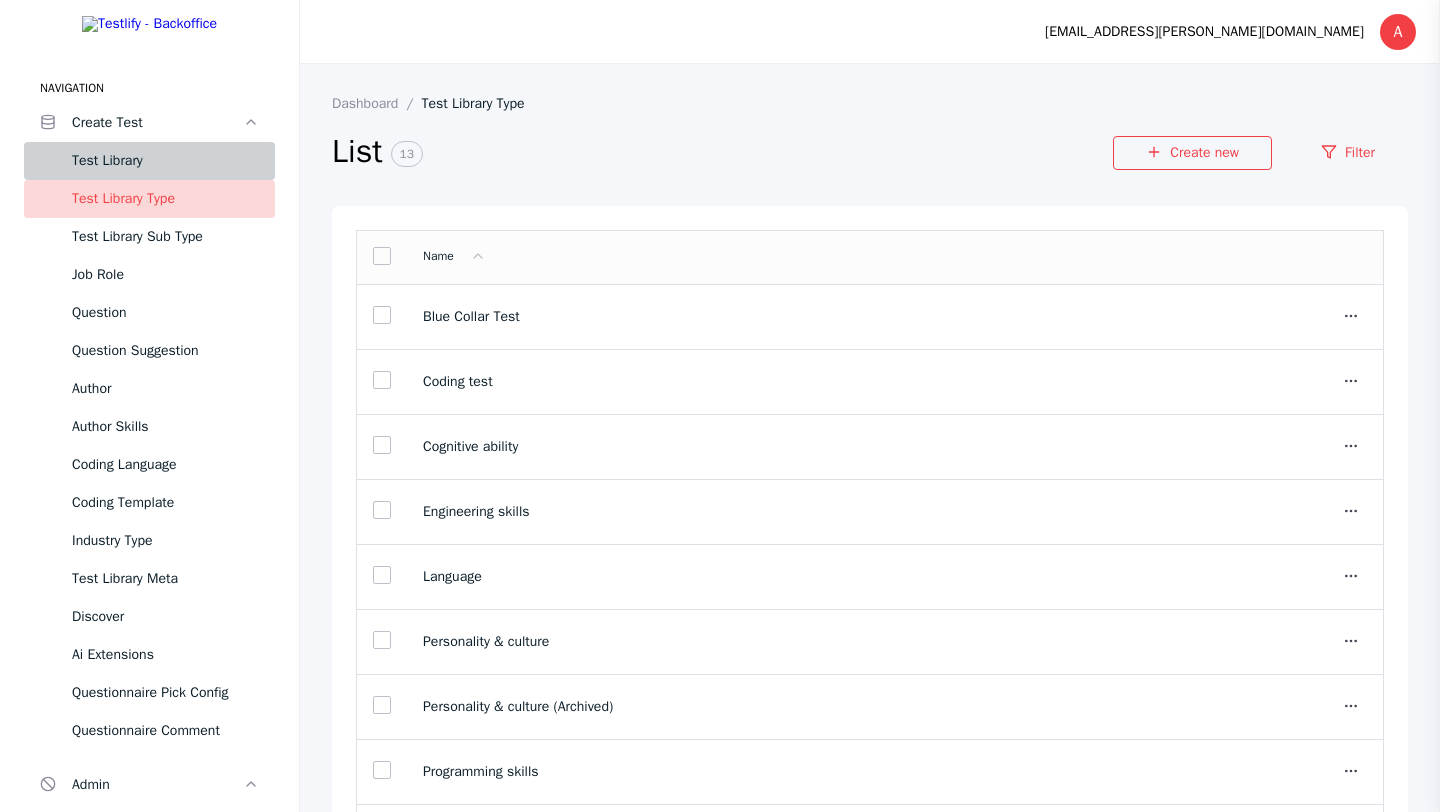 click on "Test Library" at bounding box center (165, 161) 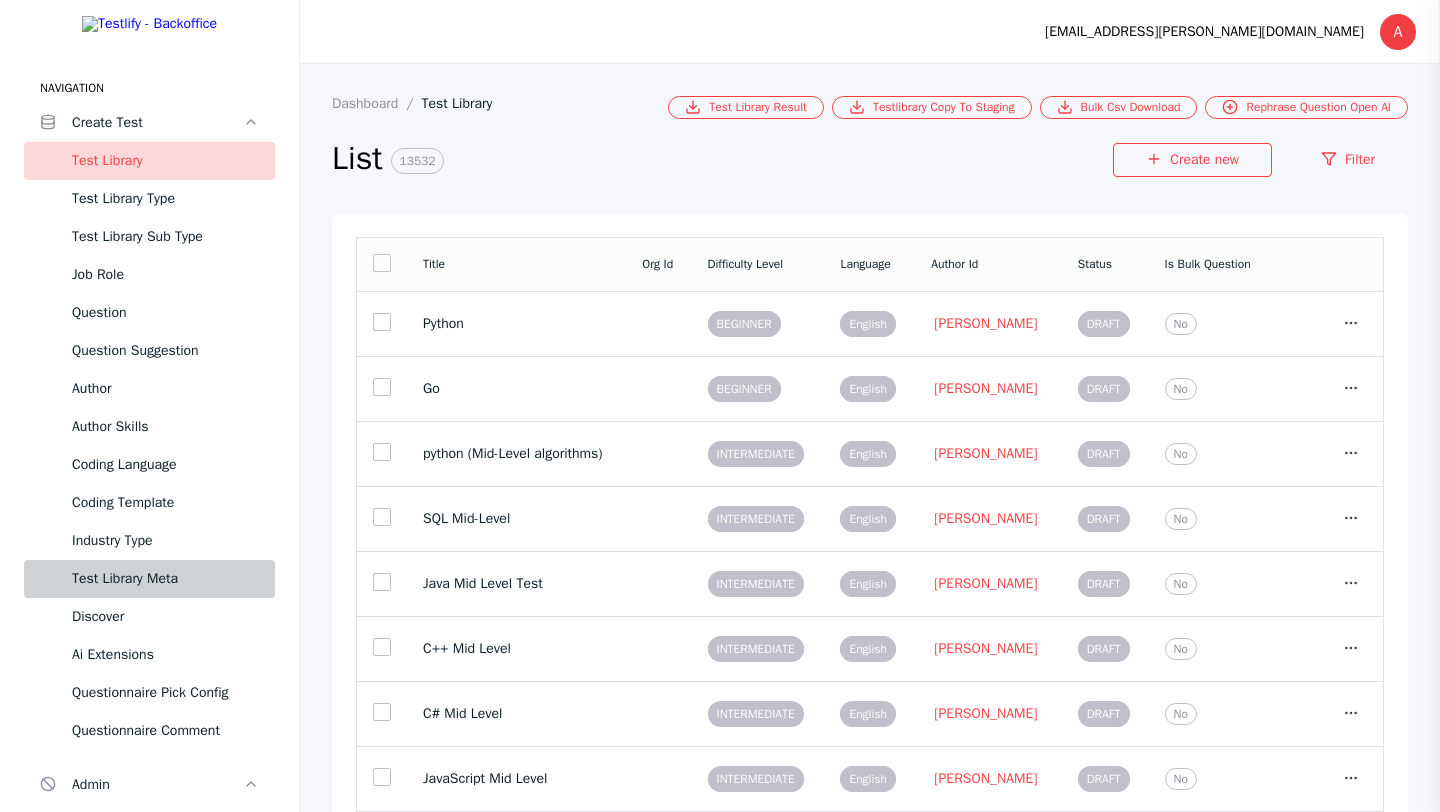 click on "Test Library Meta" at bounding box center (165, 579) 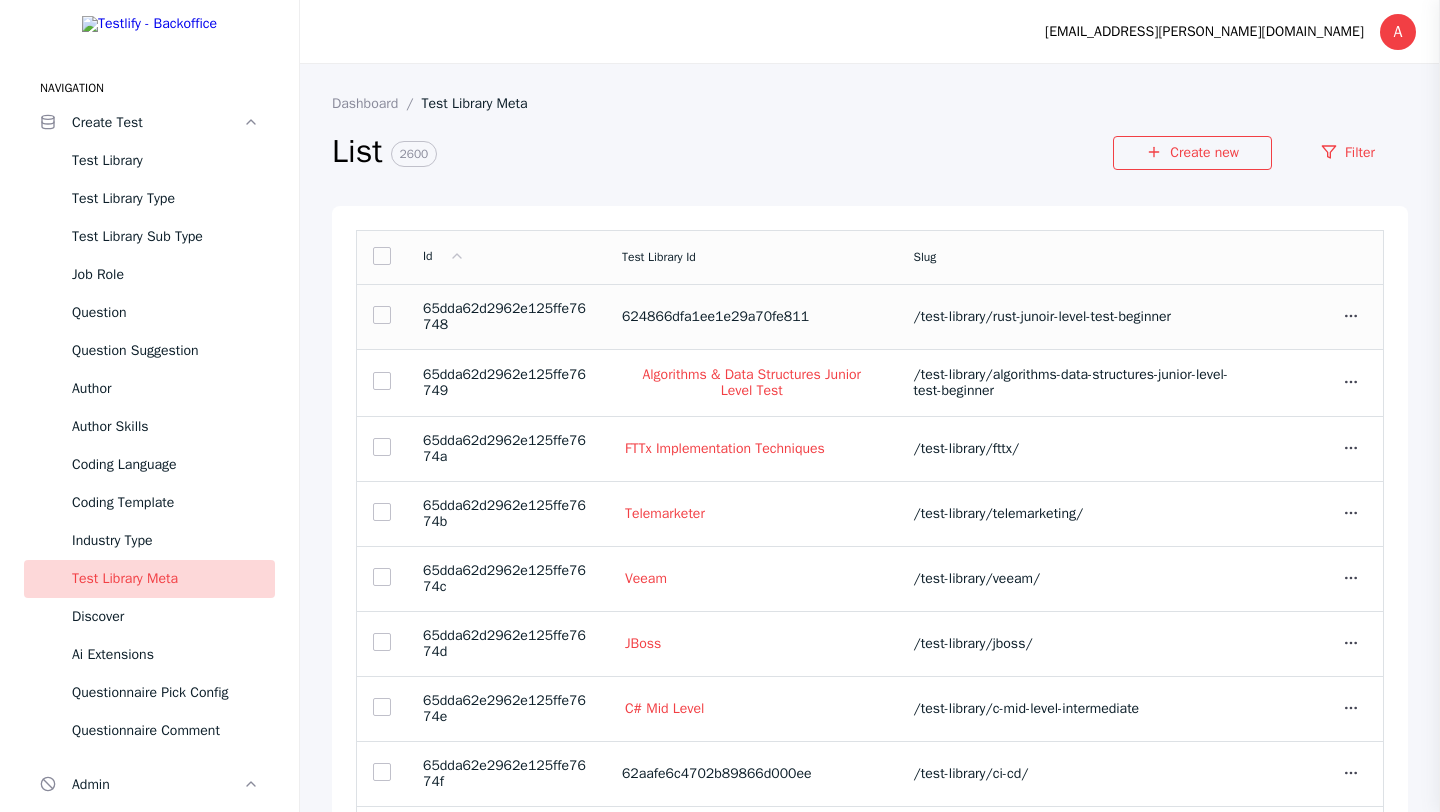 click on "624866dfa1ee1e29a70fe811" at bounding box center (752, 317) 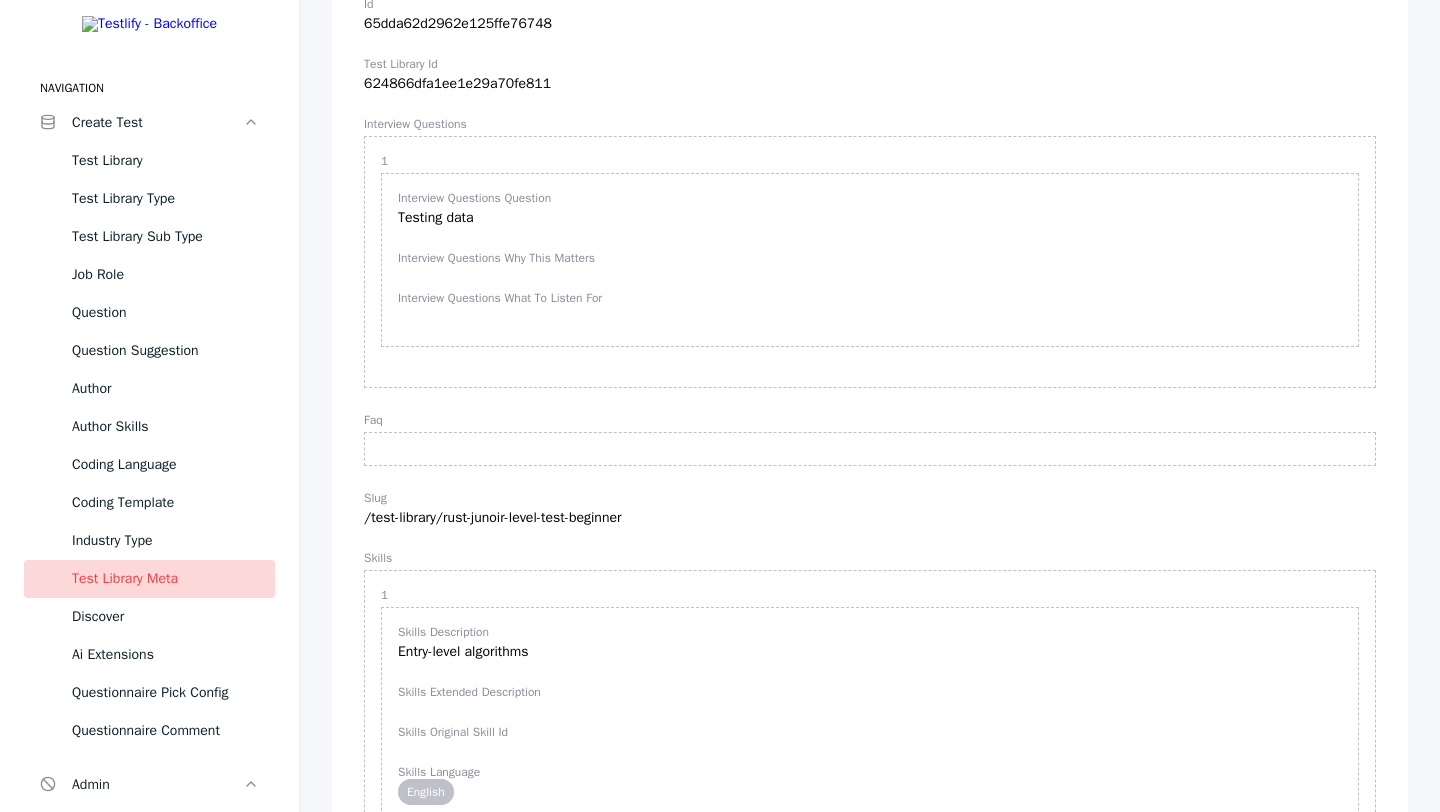 scroll, scrollTop: 250, scrollLeft: 0, axis: vertical 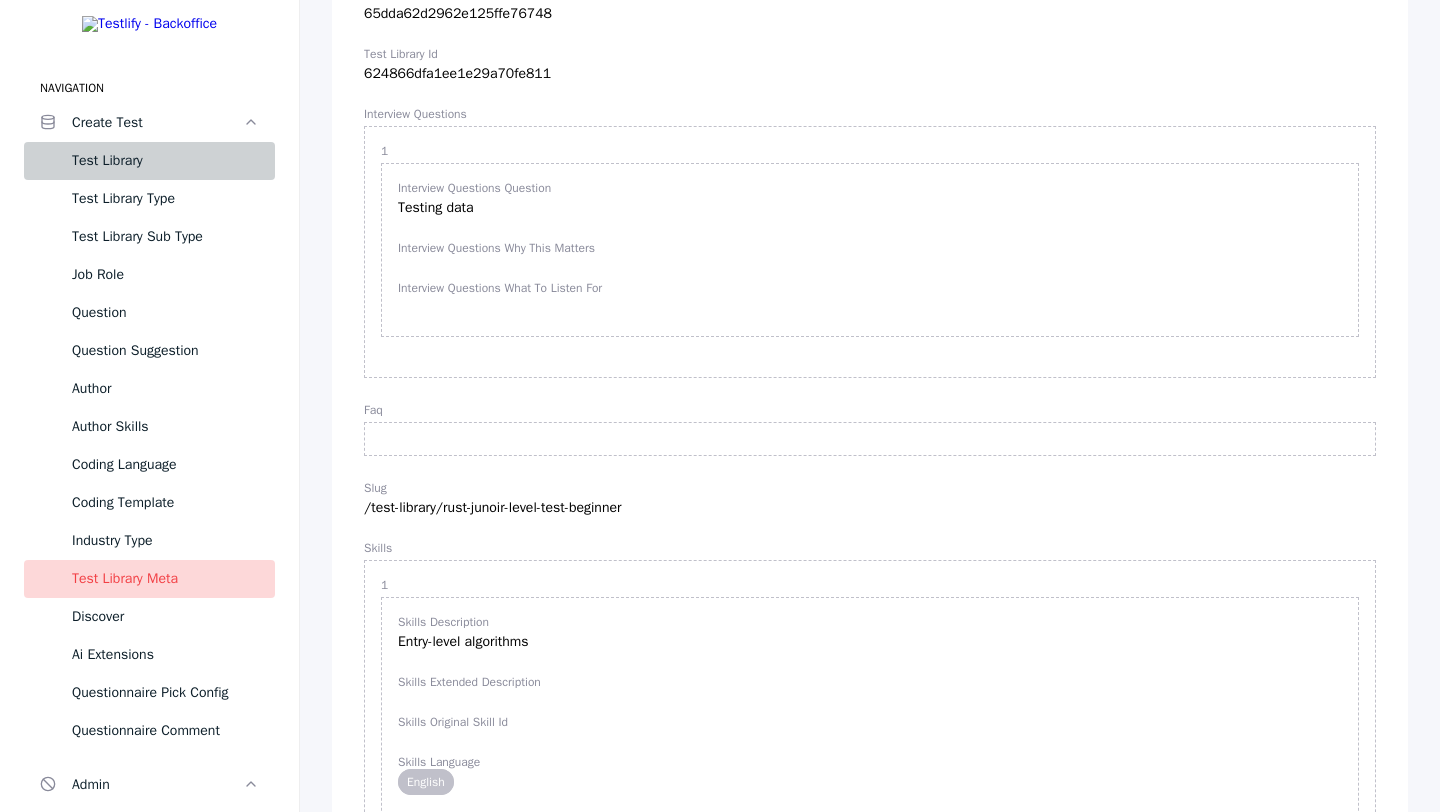 click on "Test Library" at bounding box center (165, 161) 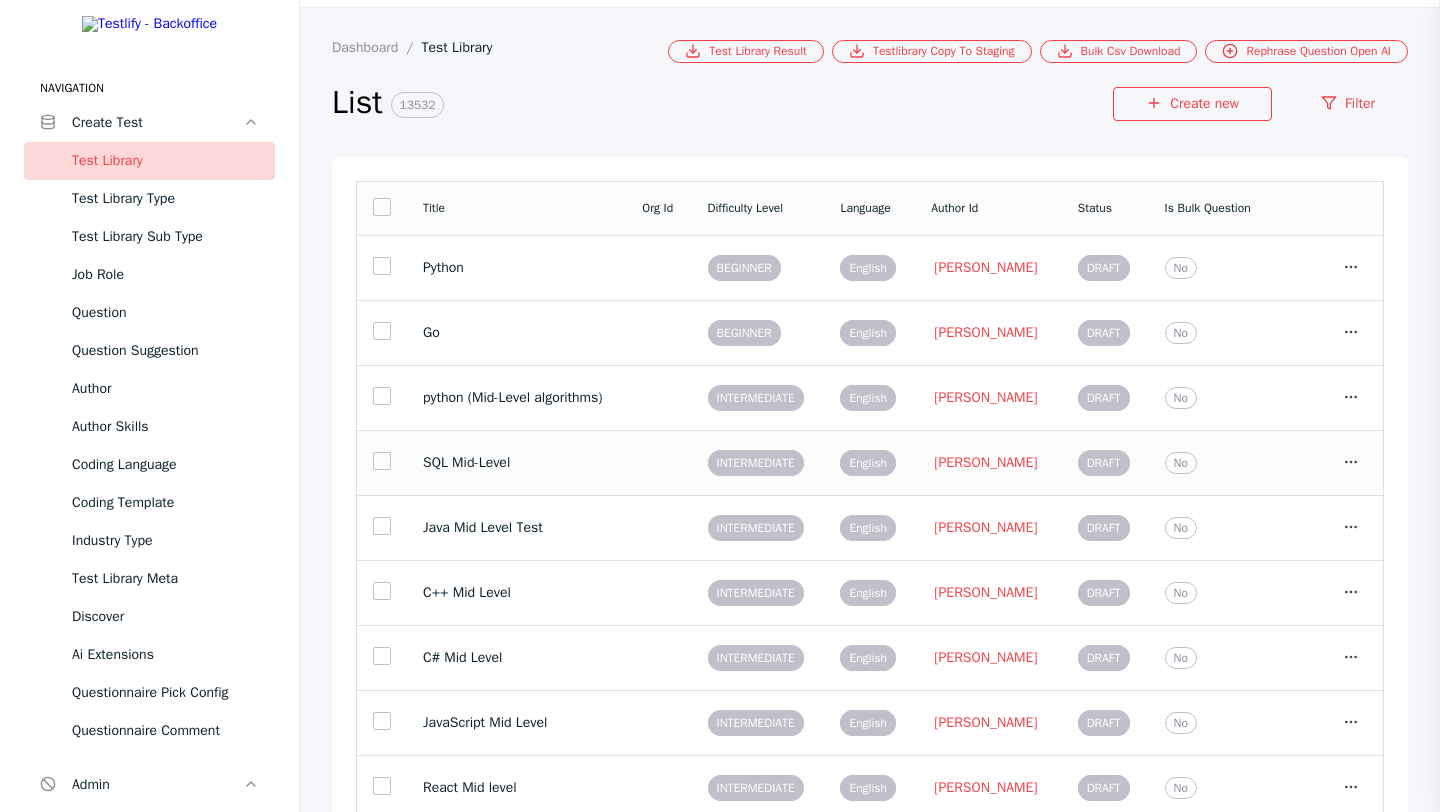scroll, scrollTop: 61, scrollLeft: 0, axis: vertical 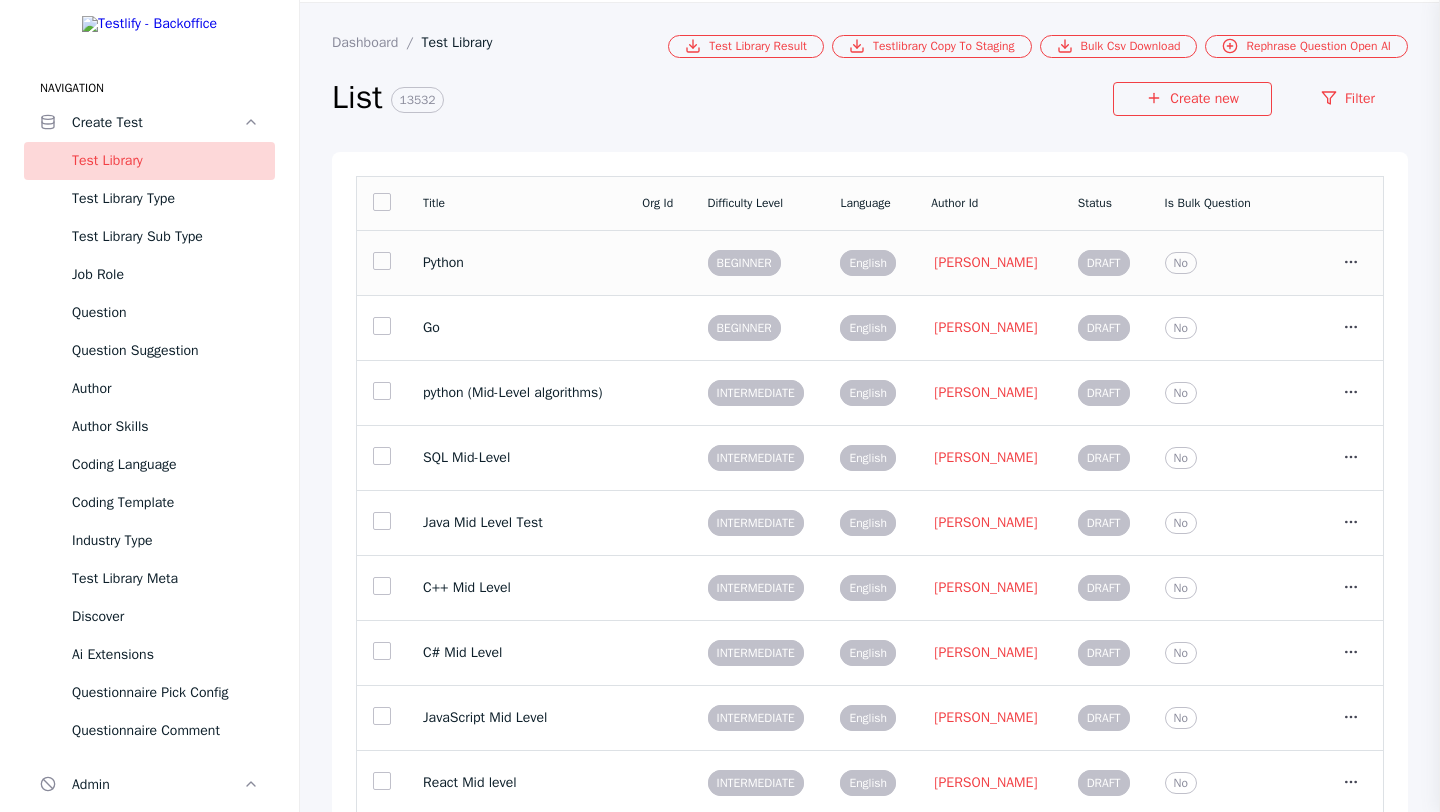 click on "Python" at bounding box center [516, 262] 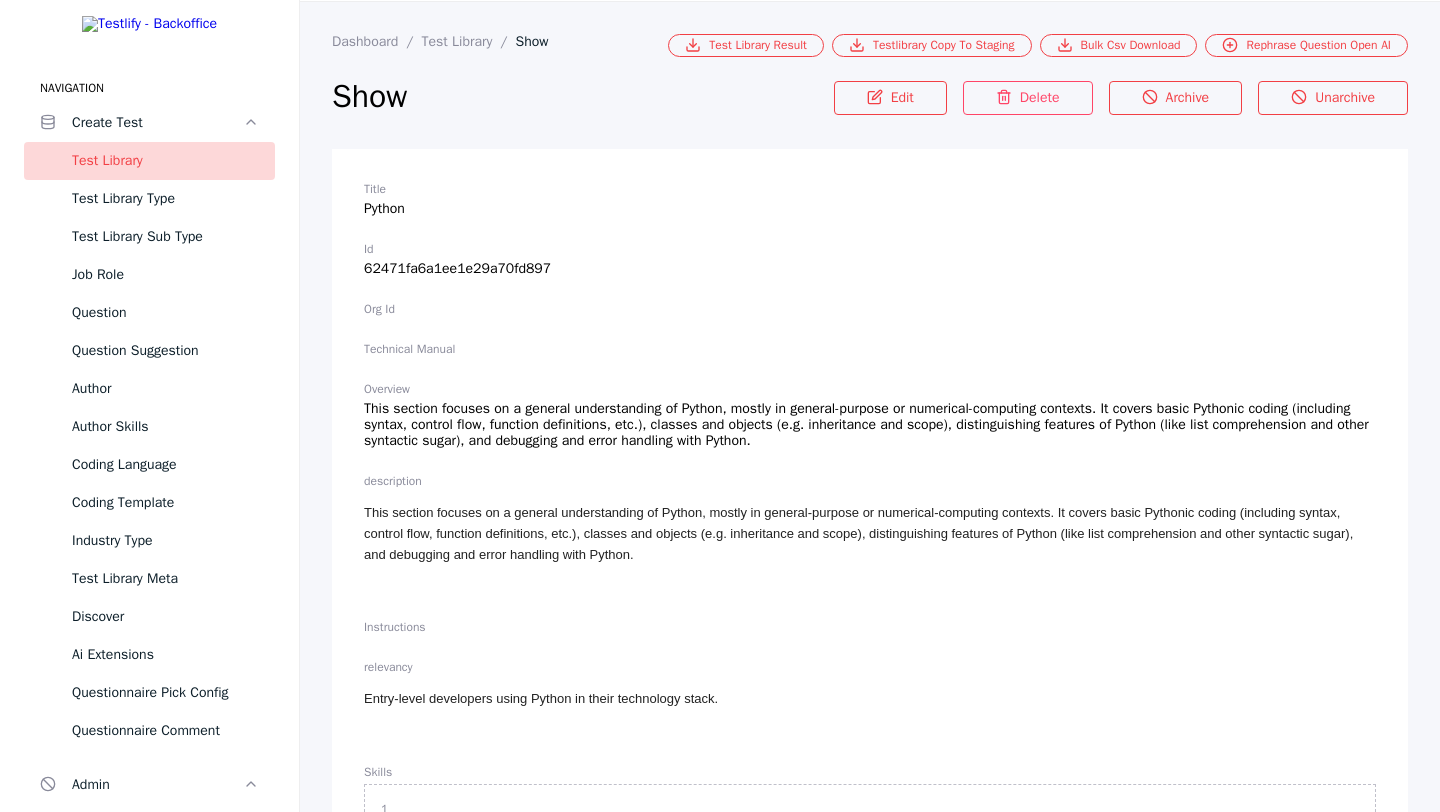 scroll, scrollTop: 0, scrollLeft: 0, axis: both 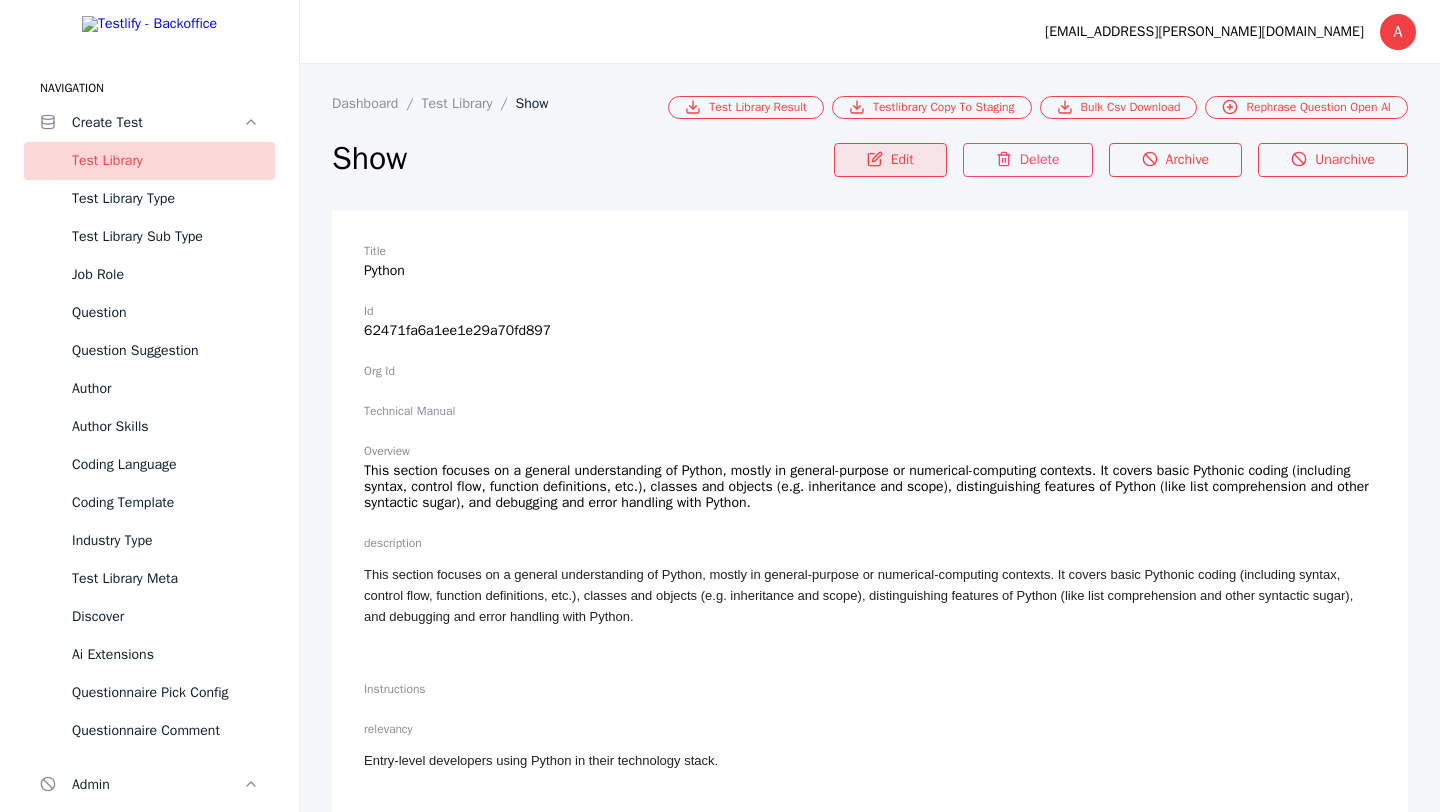 click on "Edit" at bounding box center (890, 160) 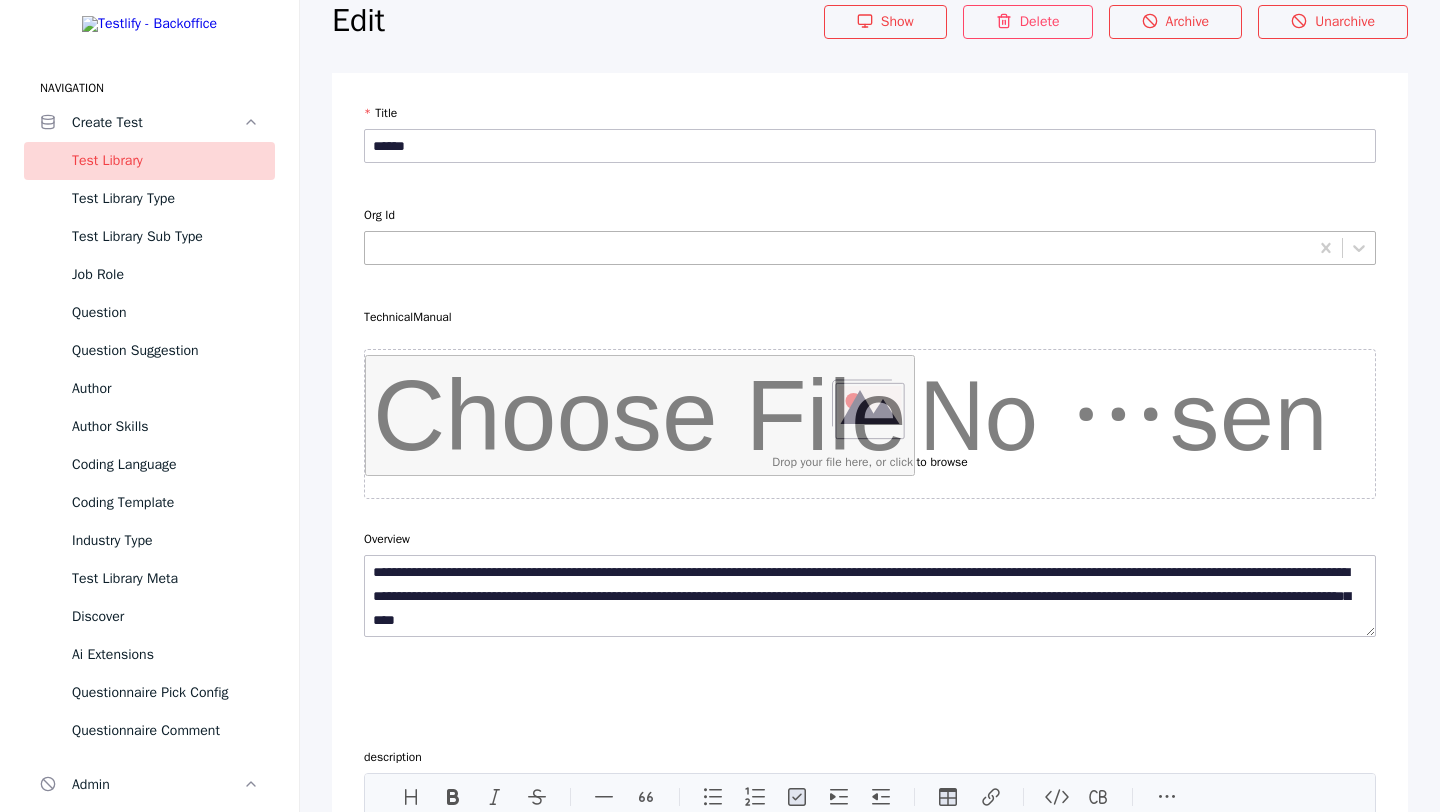 scroll, scrollTop: 0, scrollLeft: 0, axis: both 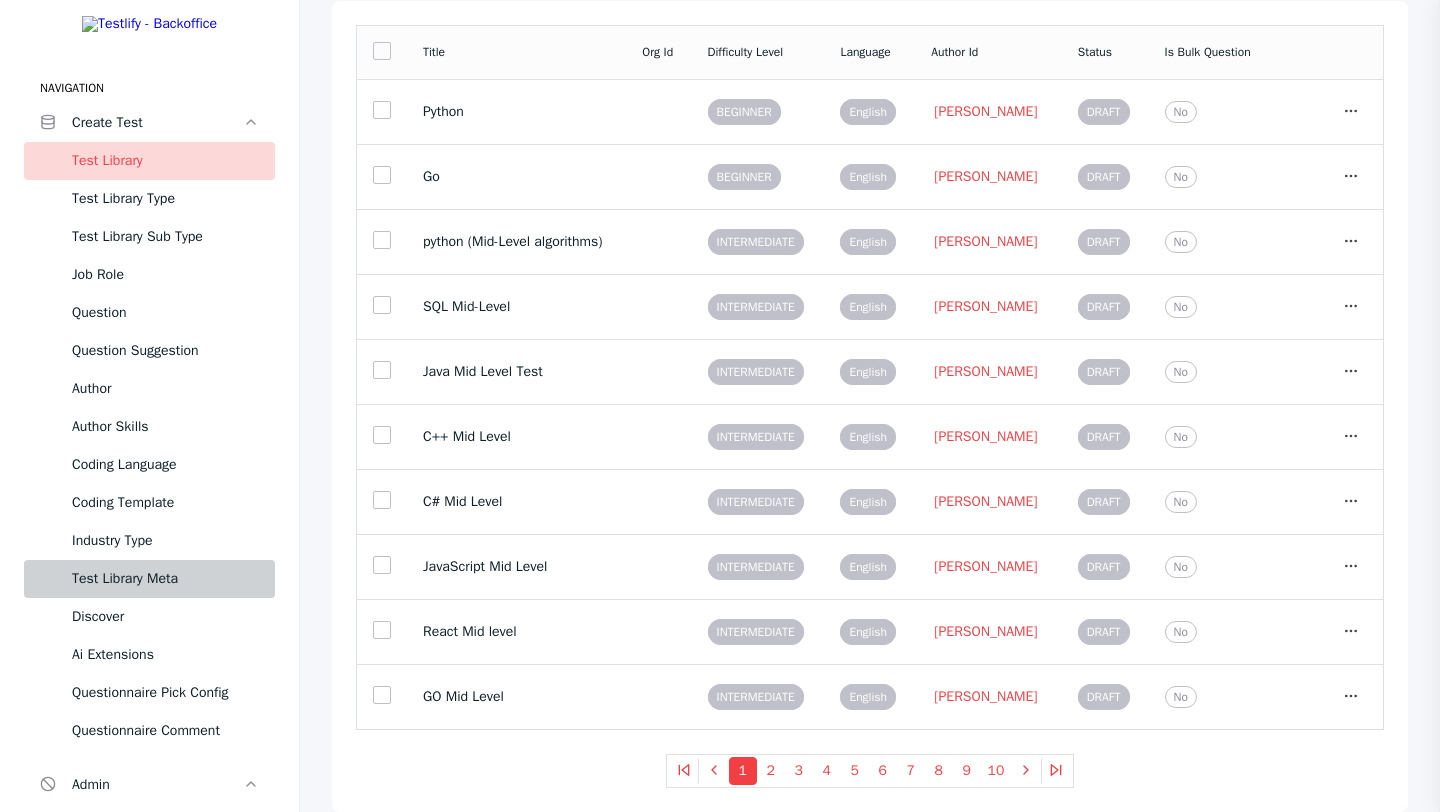 click on "Test Library Meta" at bounding box center [165, 579] 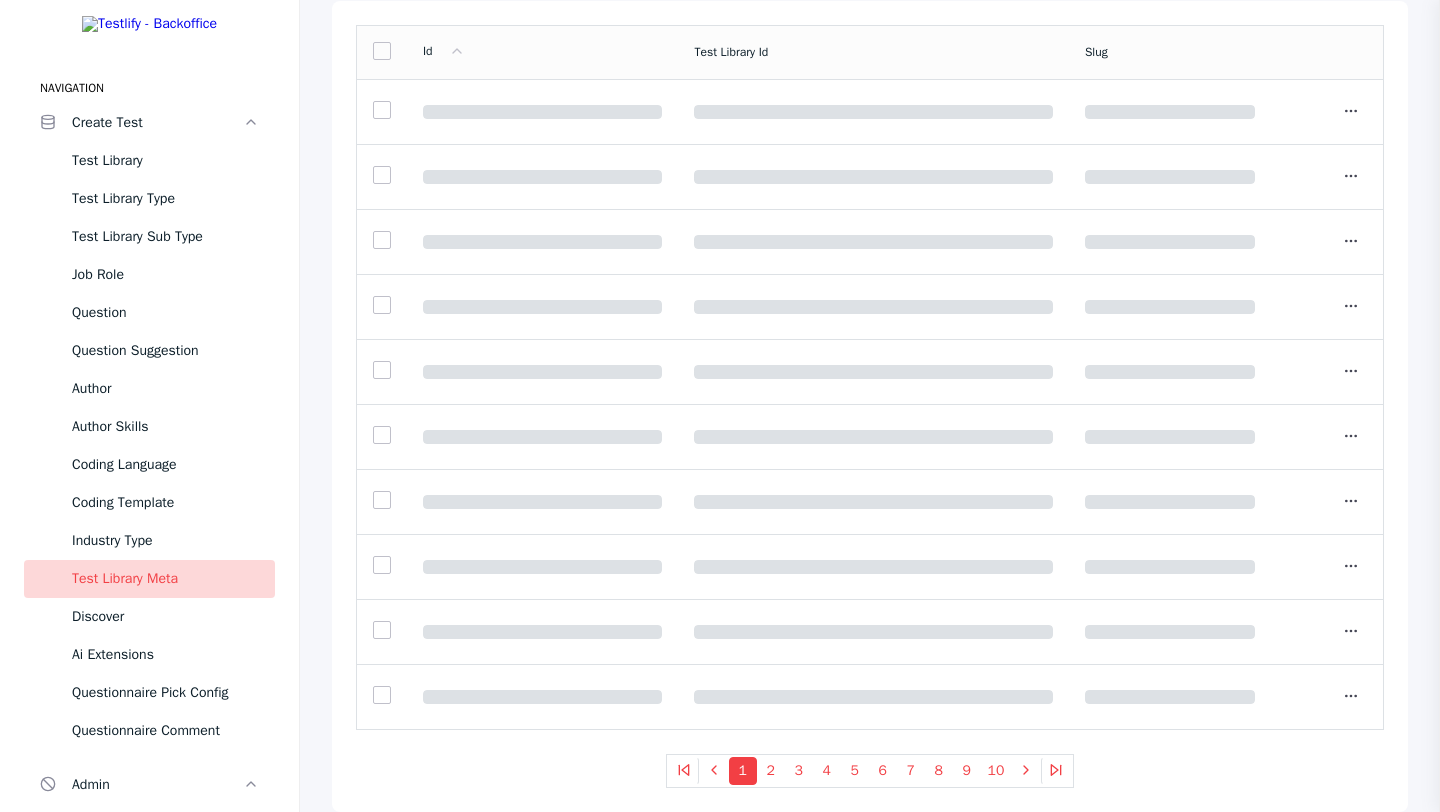scroll, scrollTop: 208, scrollLeft: 0, axis: vertical 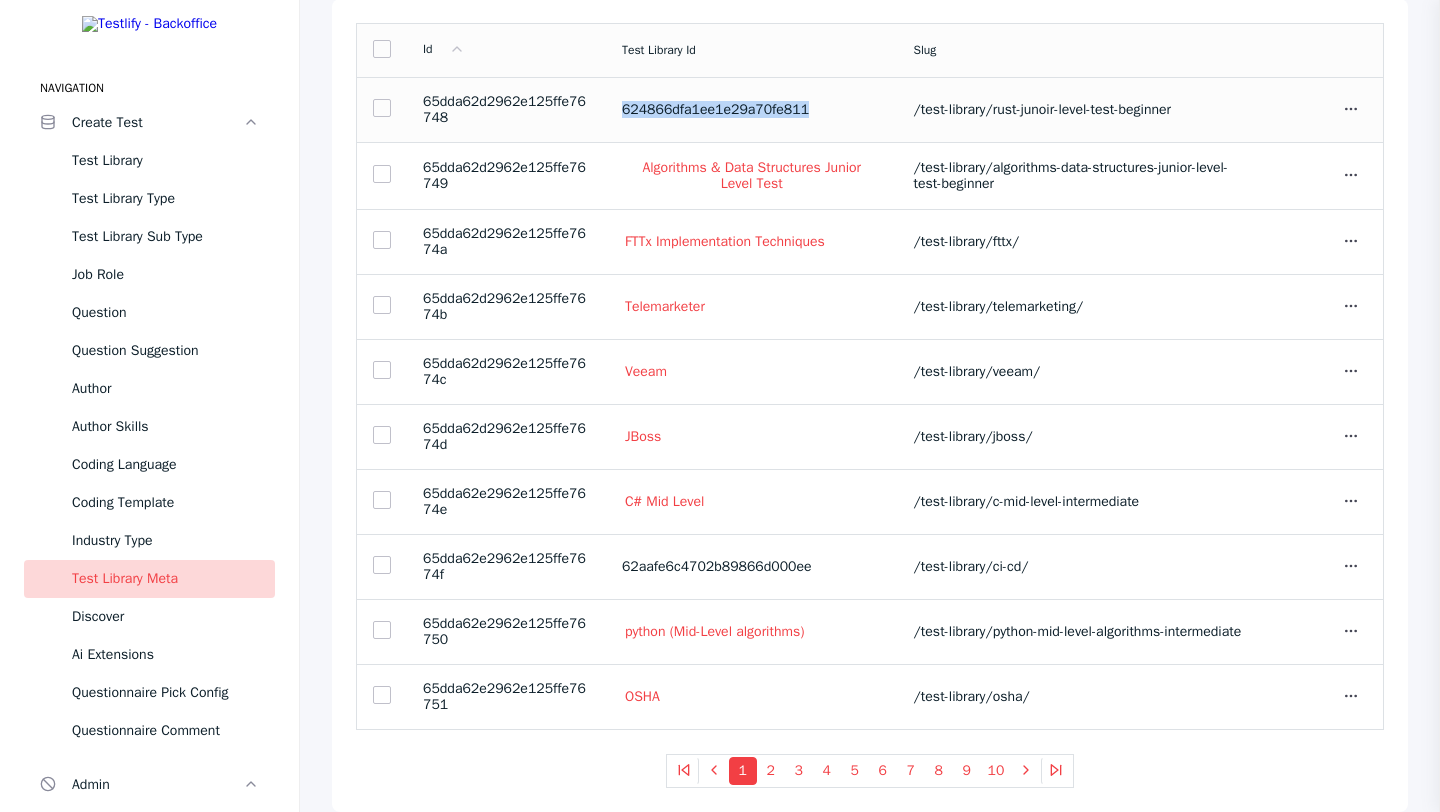 drag, startPoint x: 616, startPoint y: 110, endPoint x: 795, endPoint y: 122, distance: 179.40178 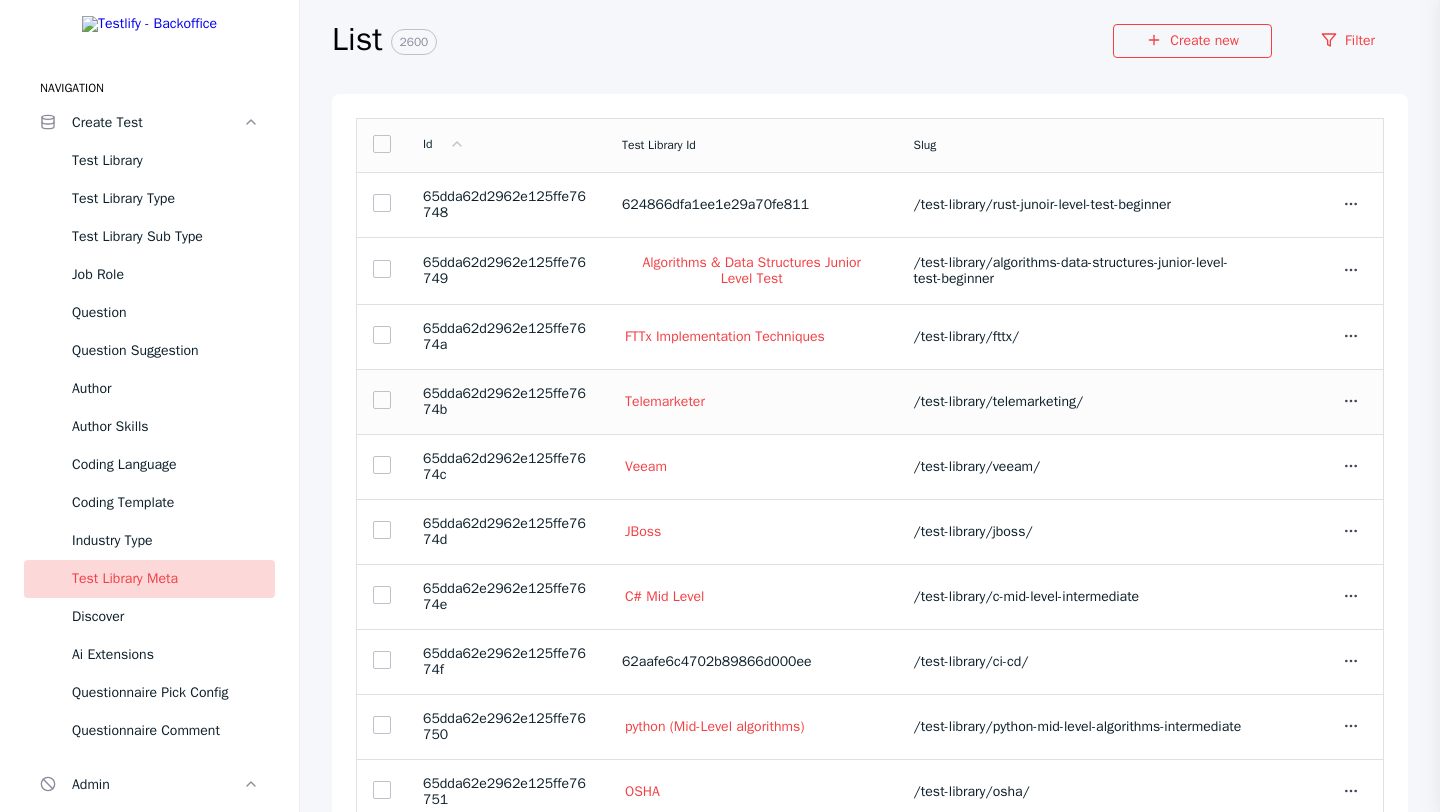 scroll, scrollTop: 126, scrollLeft: 0, axis: vertical 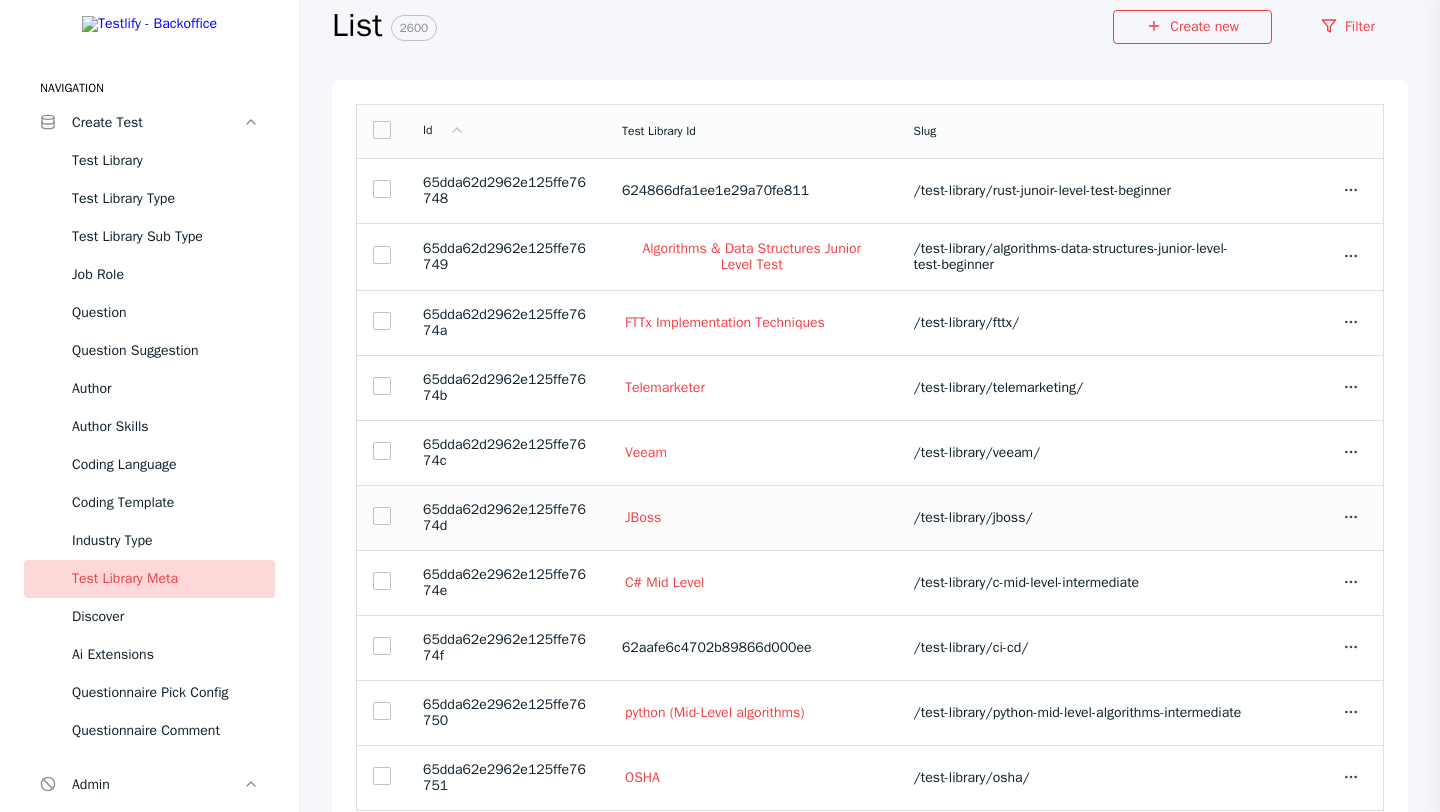 click on "/test-library/jboss/" at bounding box center (1084, 517) 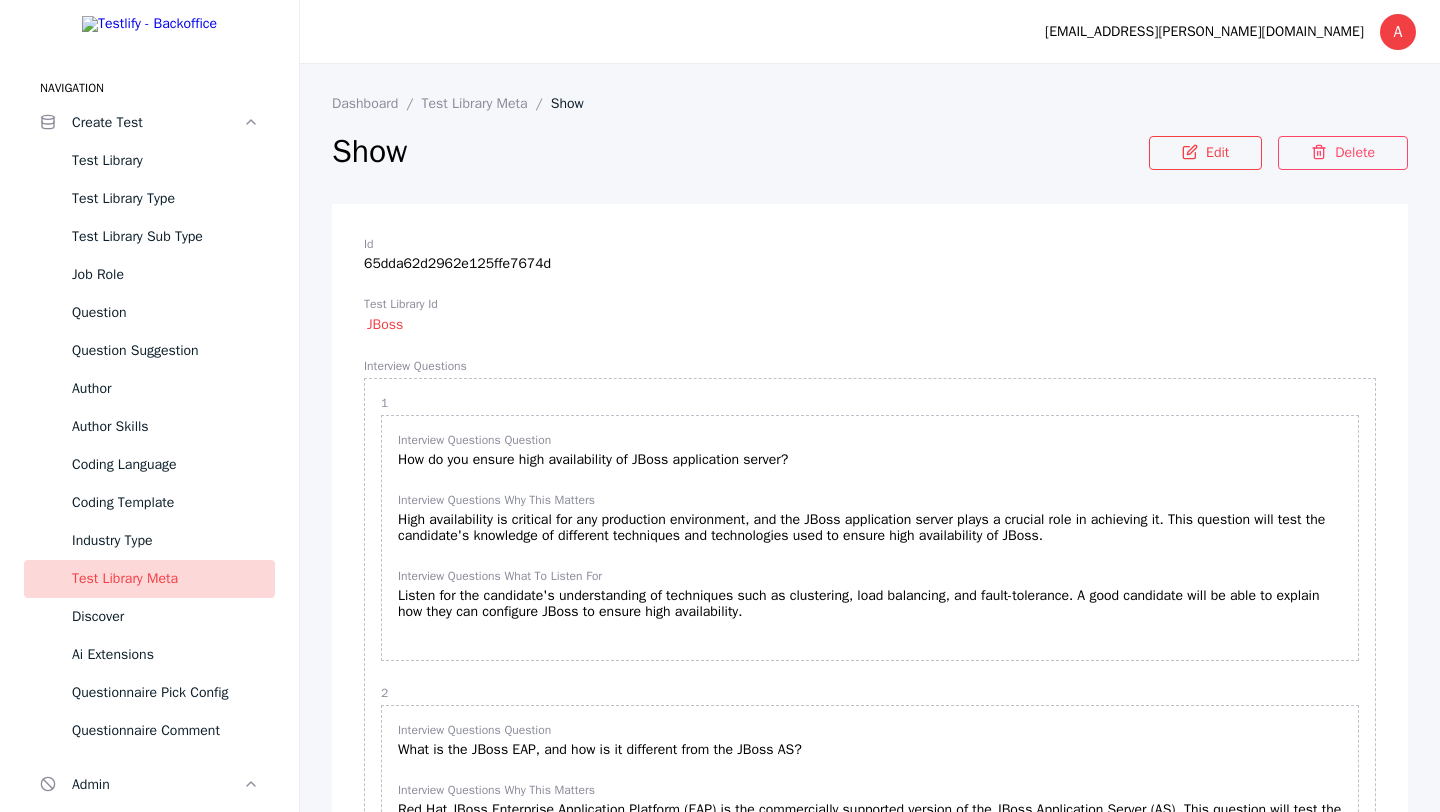 drag, startPoint x: 583, startPoint y: 265, endPoint x: 368, endPoint y: 279, distance: 215.45534 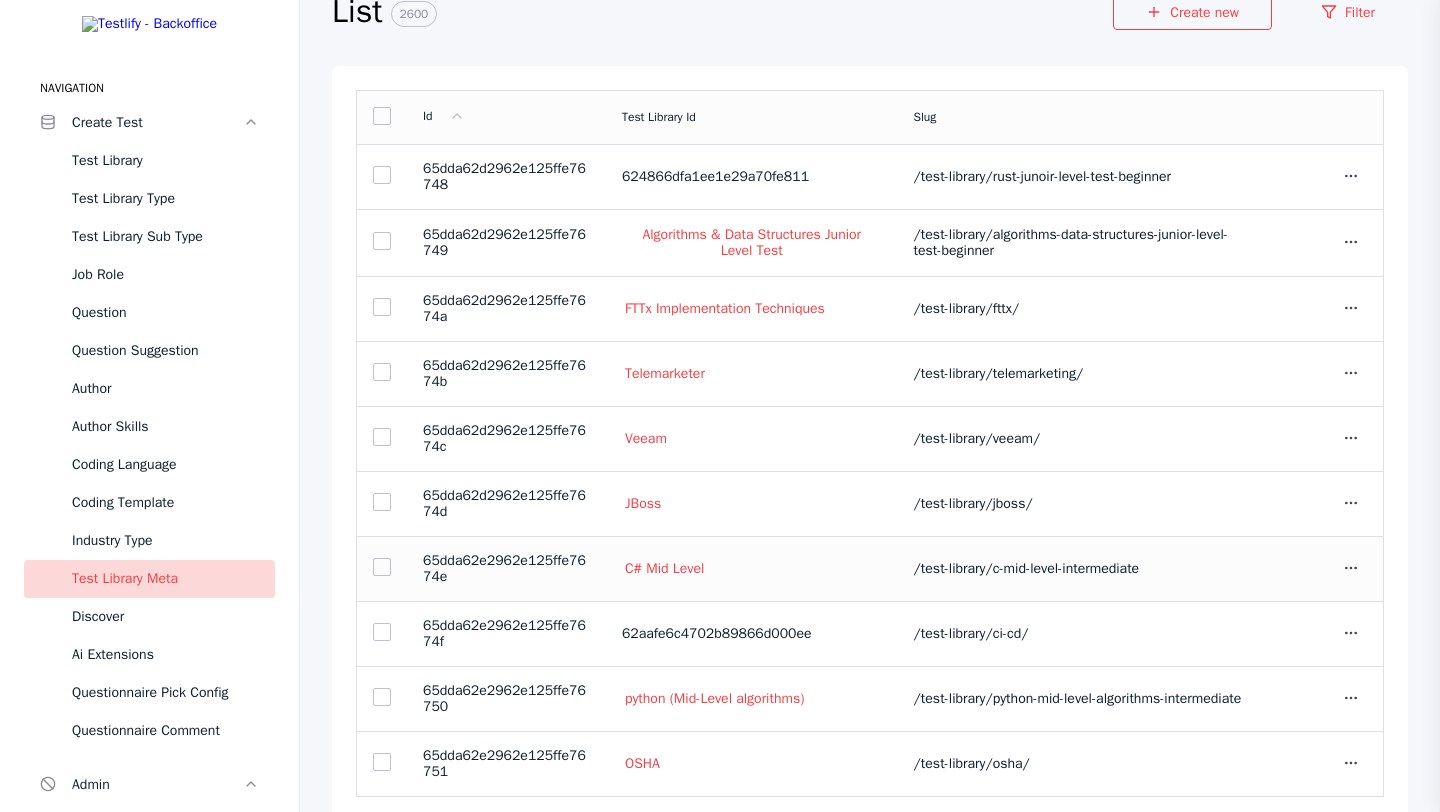 scroll, scrollTop: 154, scrollLeft: 0, axis: vertical 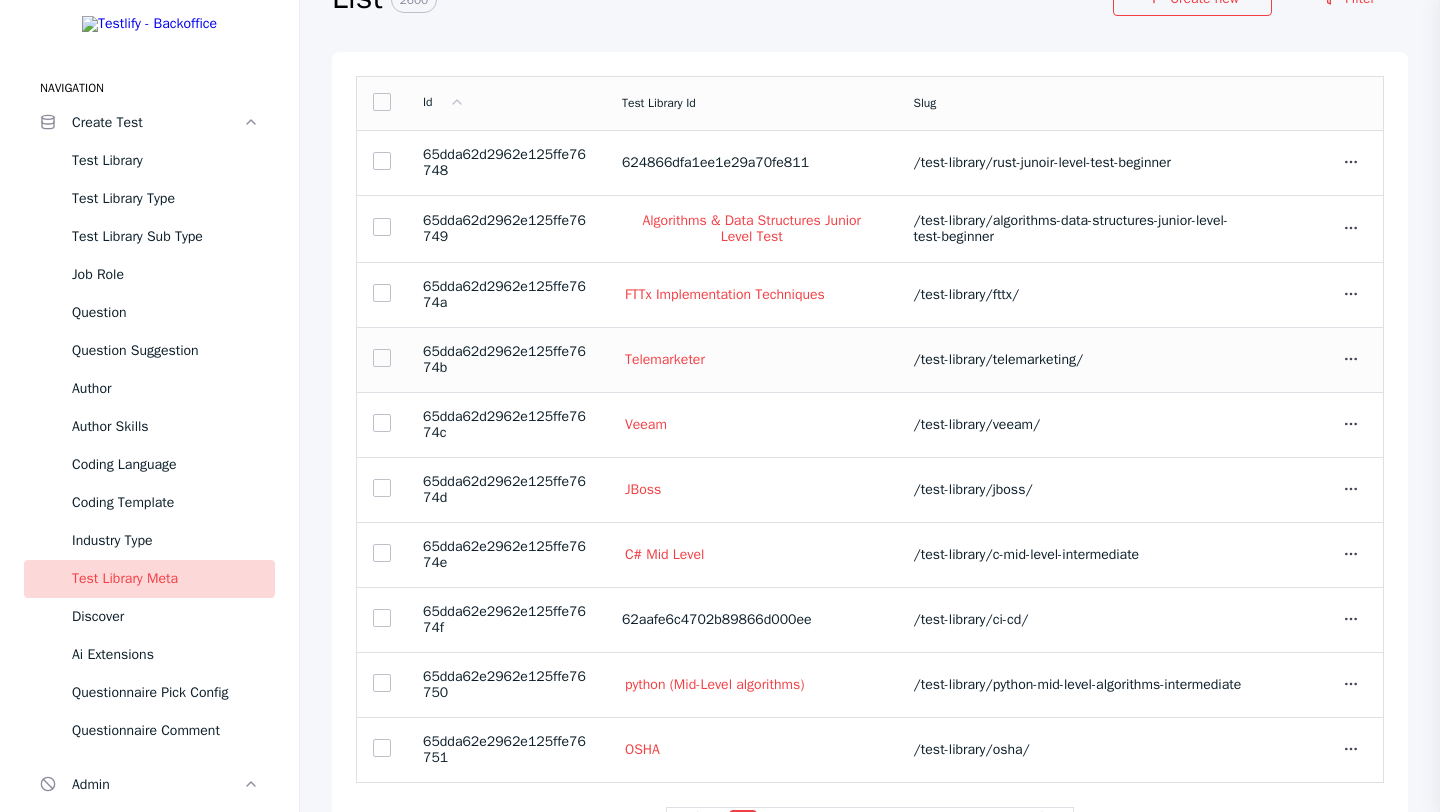 click on "/test-library/telemarketing/" at bounding box center (1084, 360) 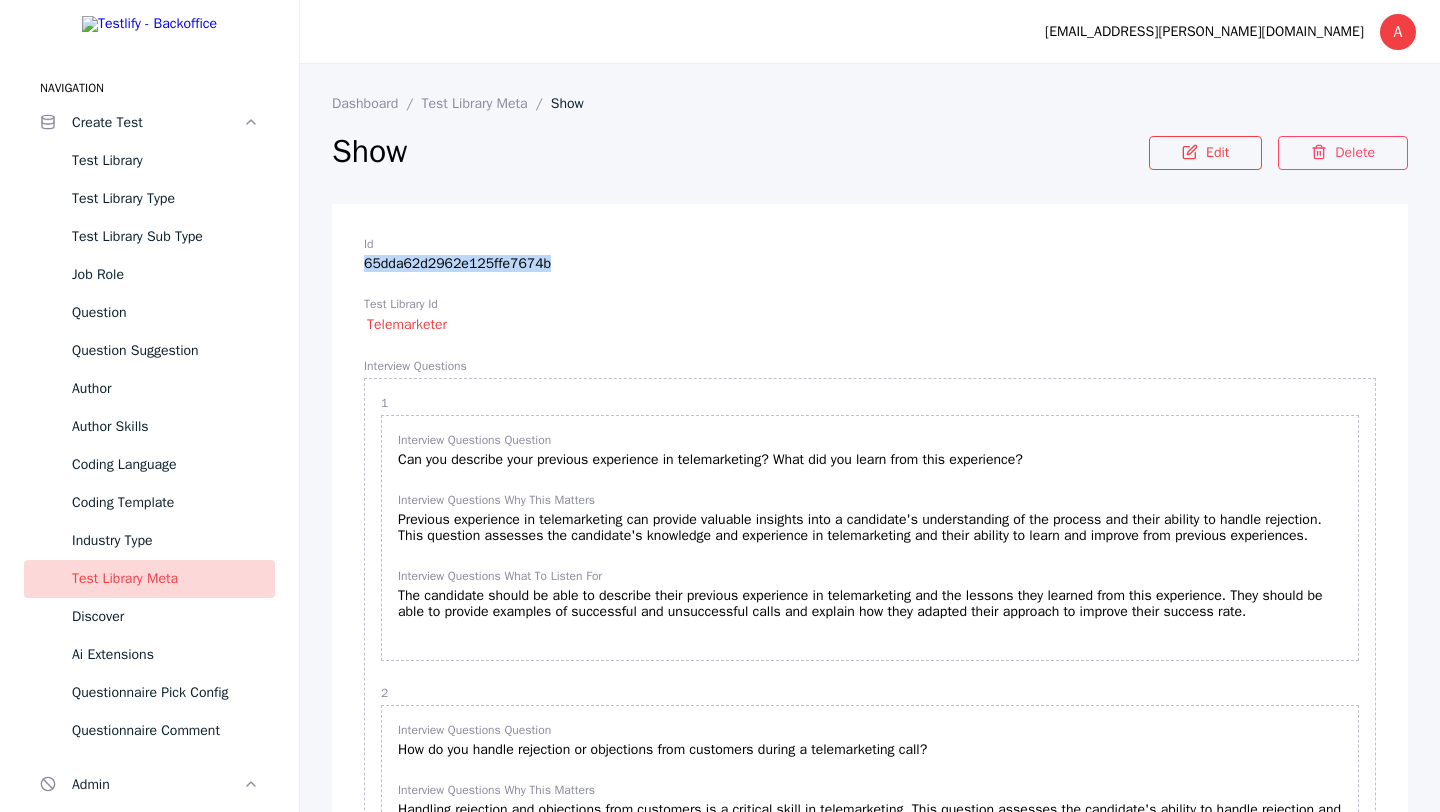 drag, startPoint x: 354, startPoint y: 262, endPoint x: 558, endPoint y: 266, distance: 204.03922 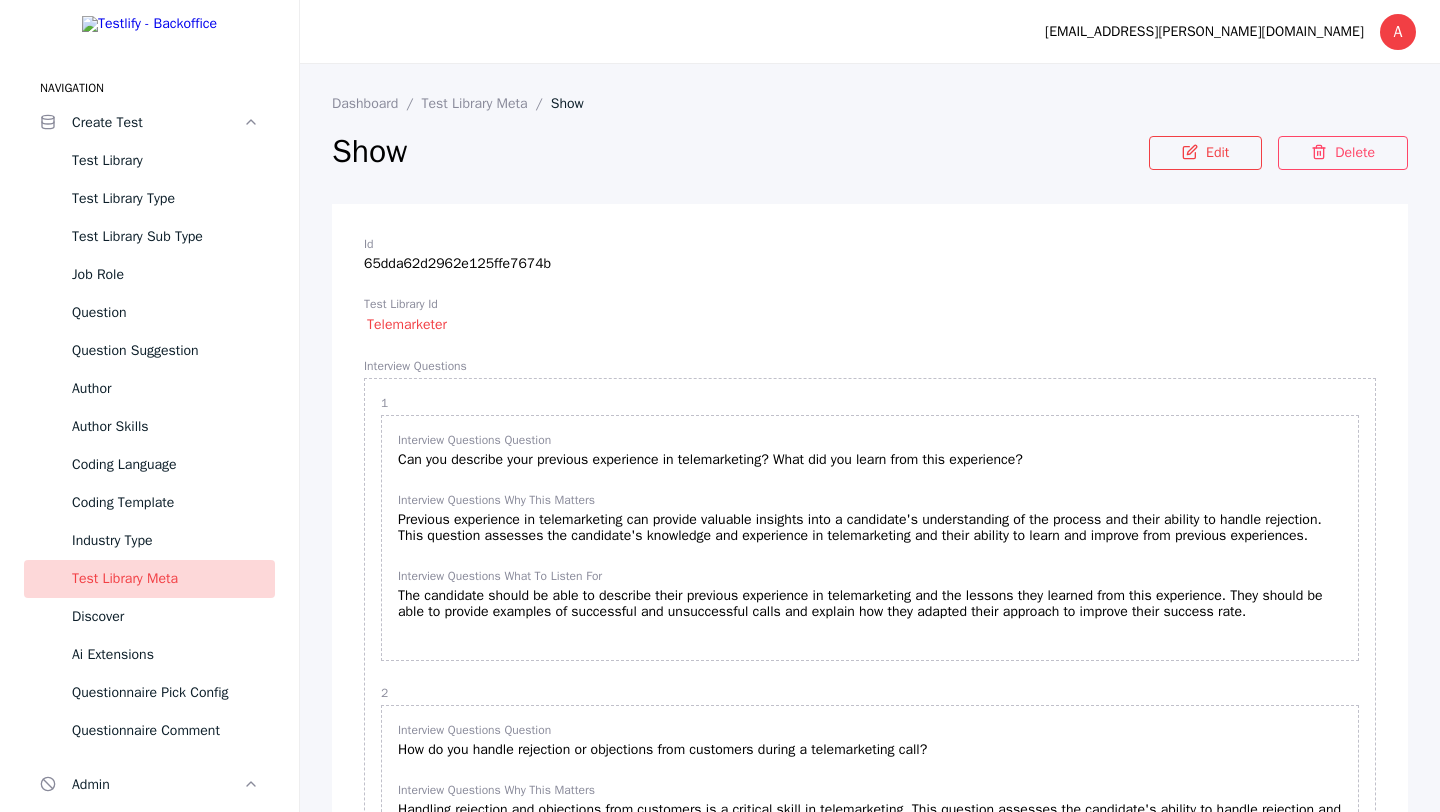 drag, startPoint x: 462, startPoint y: 337, endPoint x: 417, endPoint y: 348, distance: 46.32494 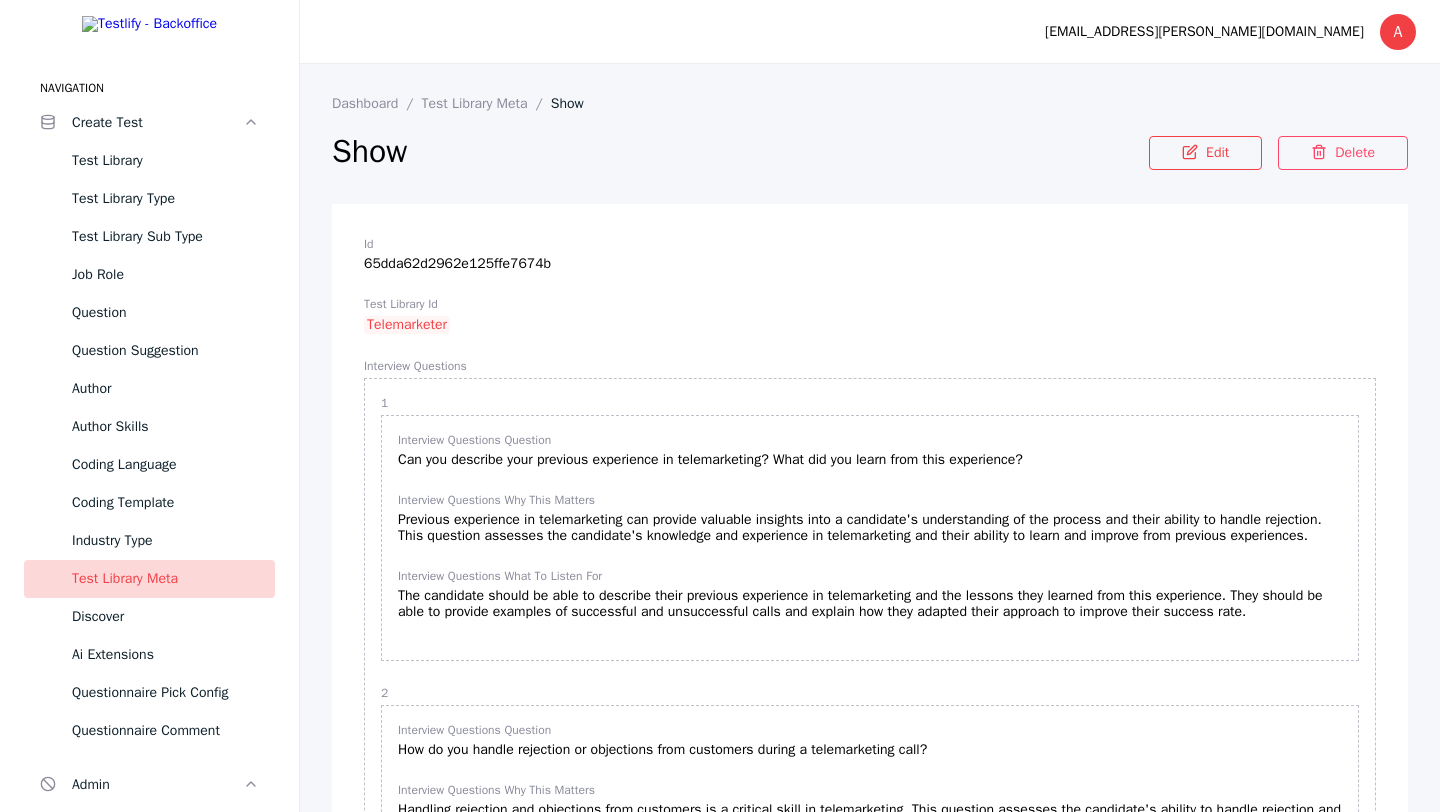 drag, startPoint x: 460, startPoint y: 322, endPoint x: 377, endPoint y: 324, distance: 83.02409 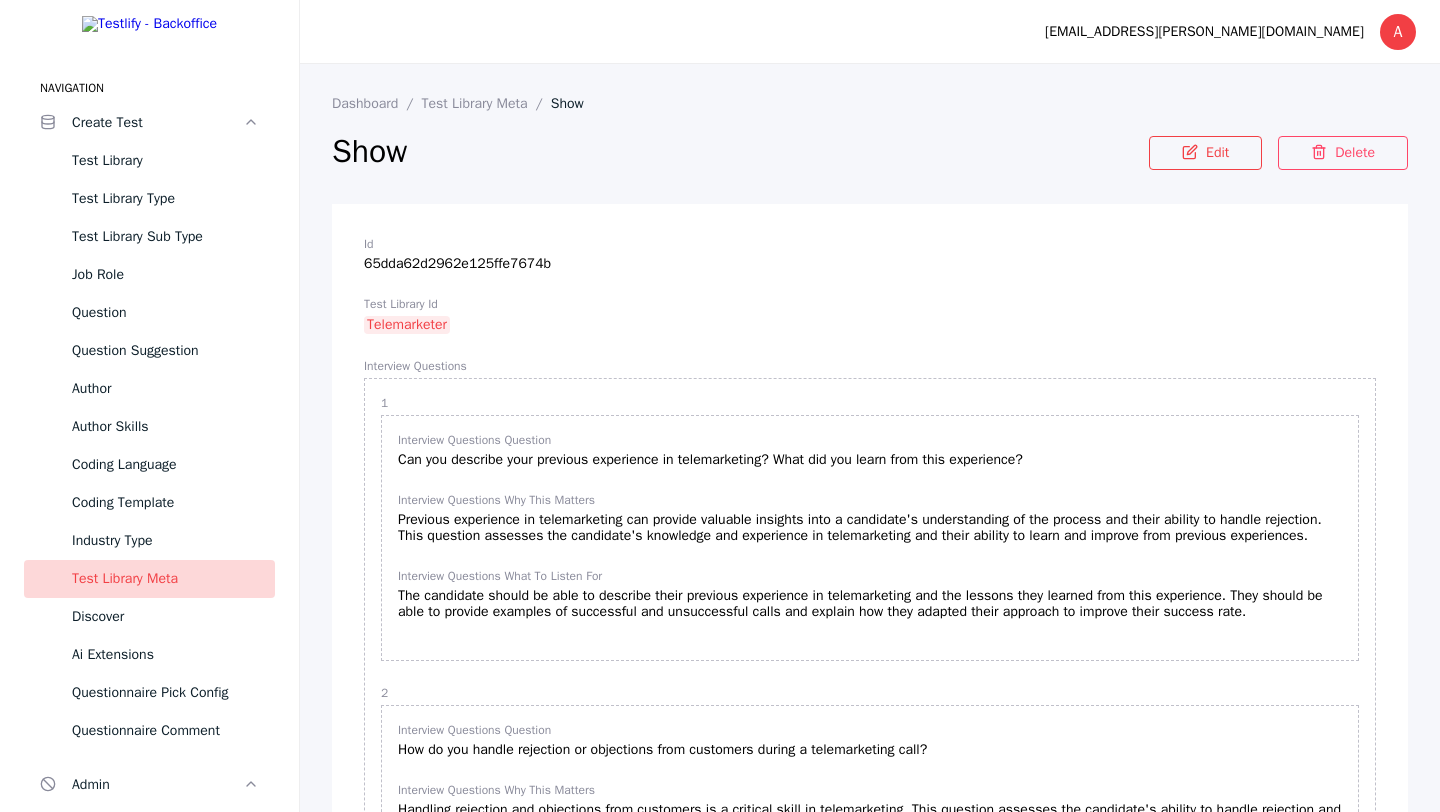 click on "Telemarketer" at bounding box center (407, 325) 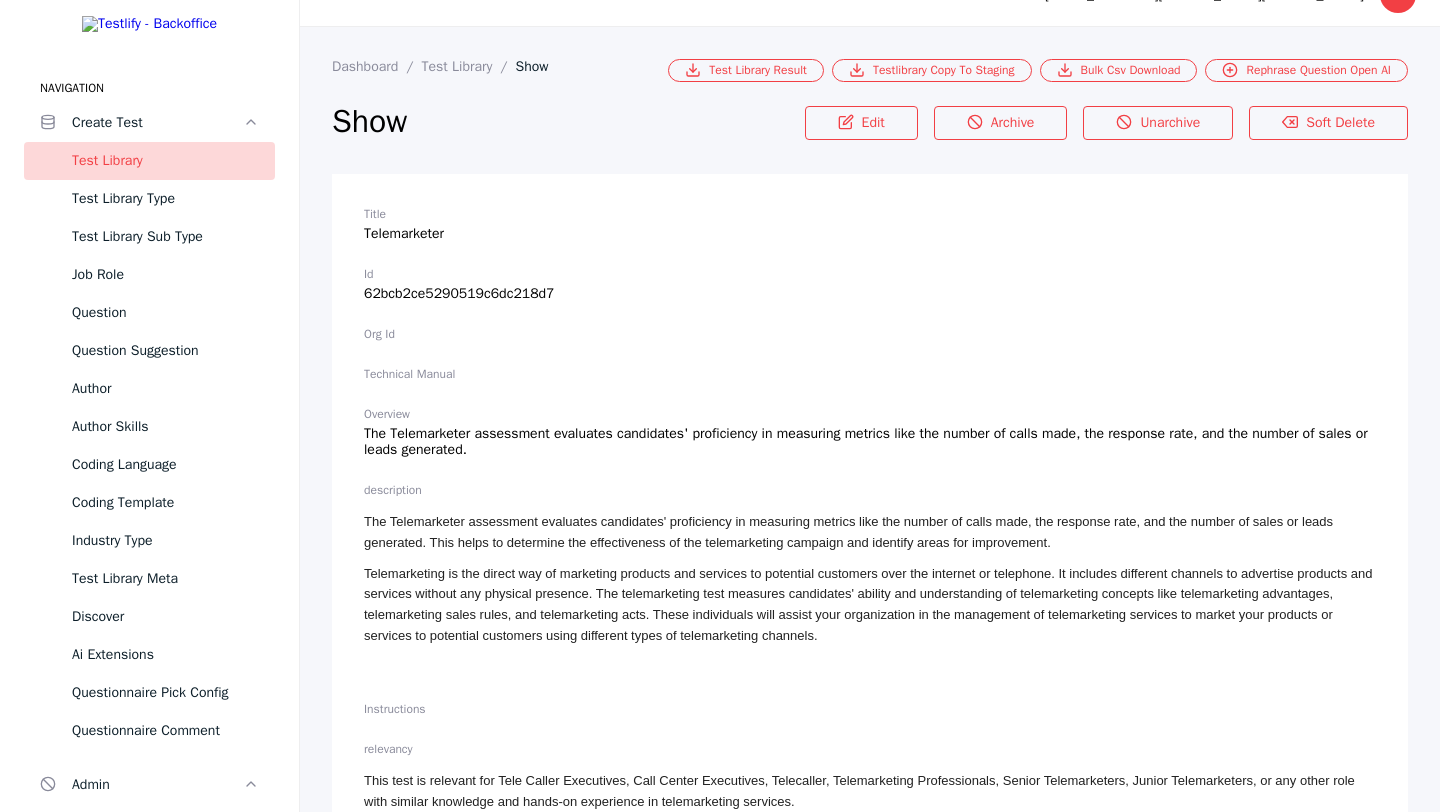 scroll, scrollTop: 0, scrollLeft: 0, axis: both 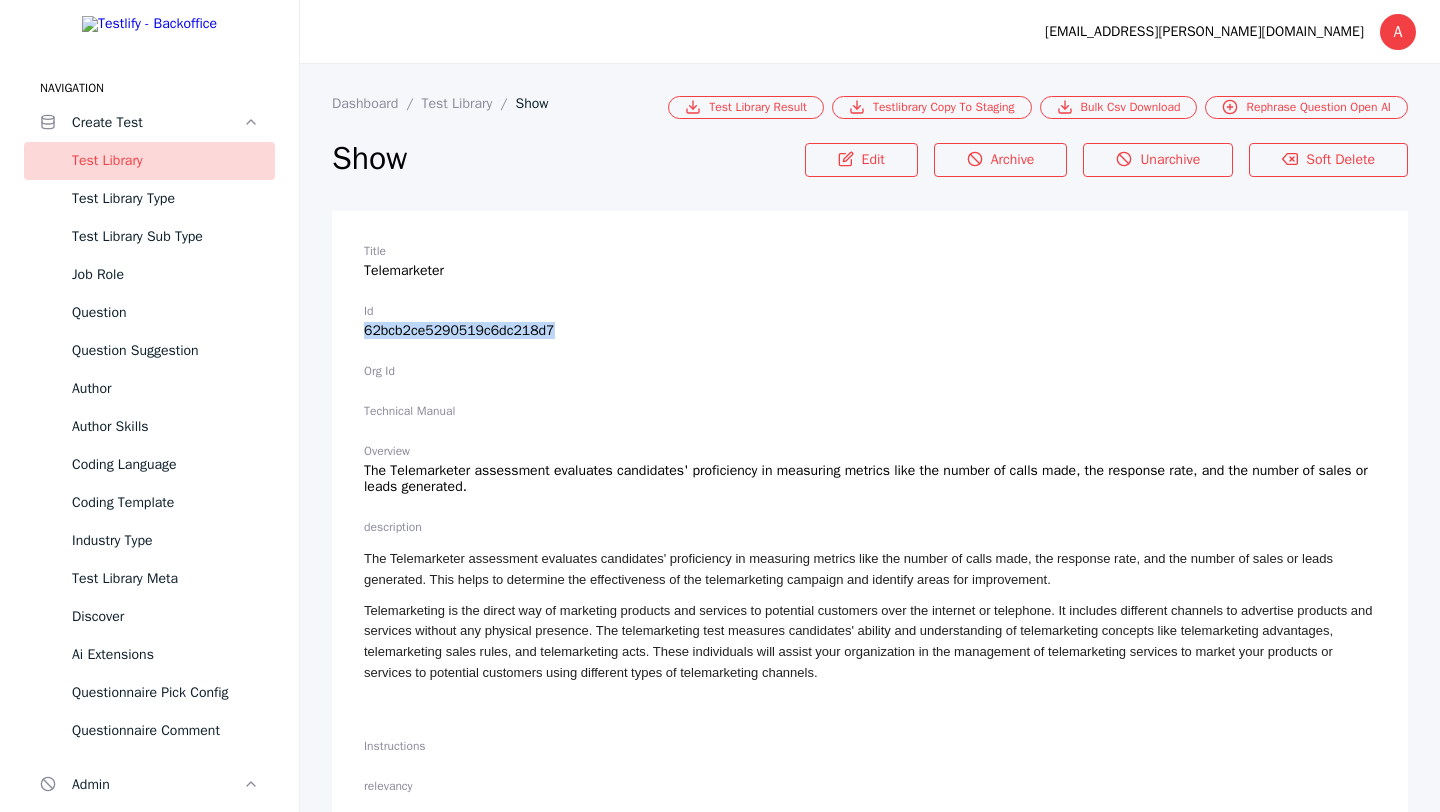 drag, startPoint x: 358, startPoint y: 329, endPoint x: 581, endPoint y: 330, distance: 223.00224 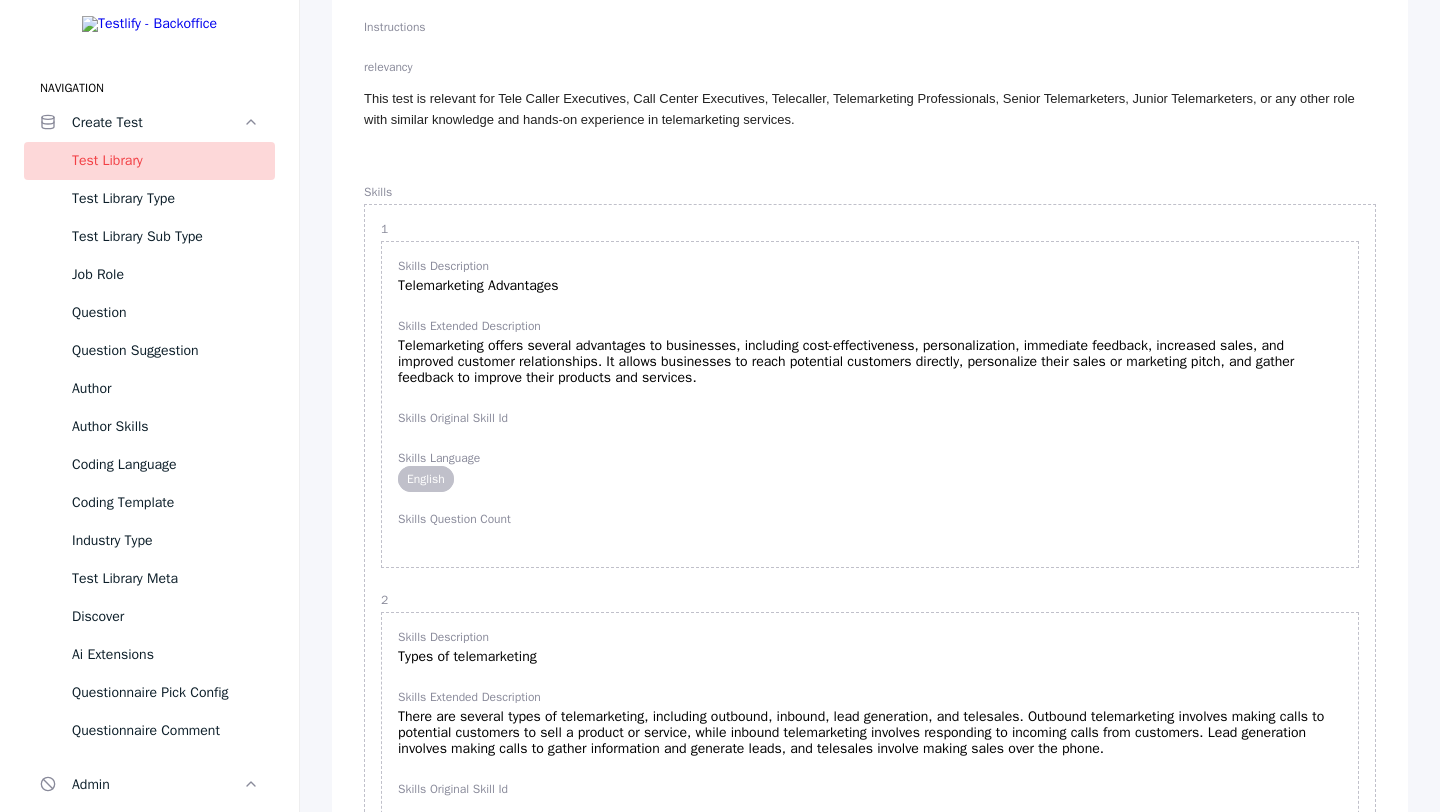scroll, scrollTop: 0, scrollLeft: 0, axis: both 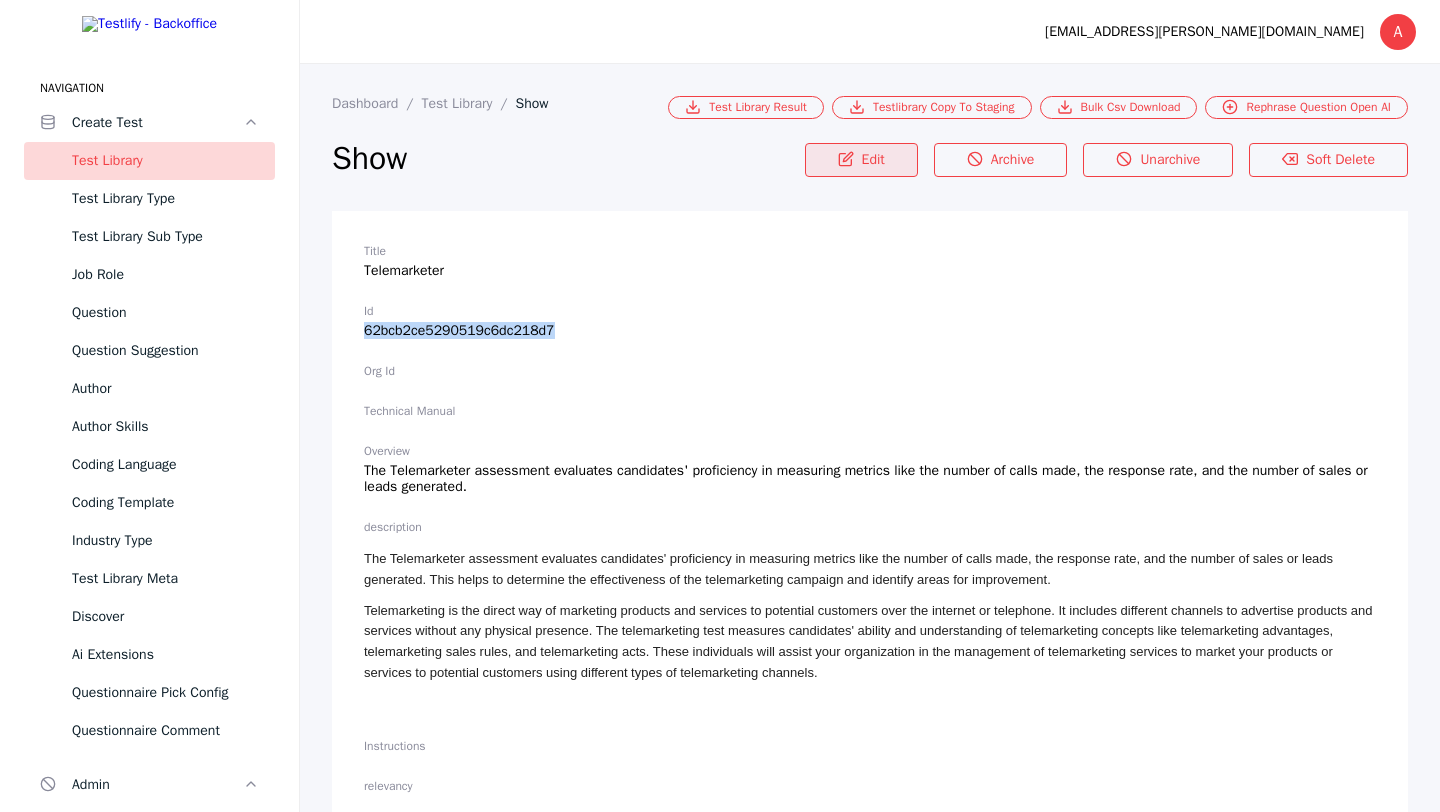 click on "Edit" at bounding box center (861, 160) 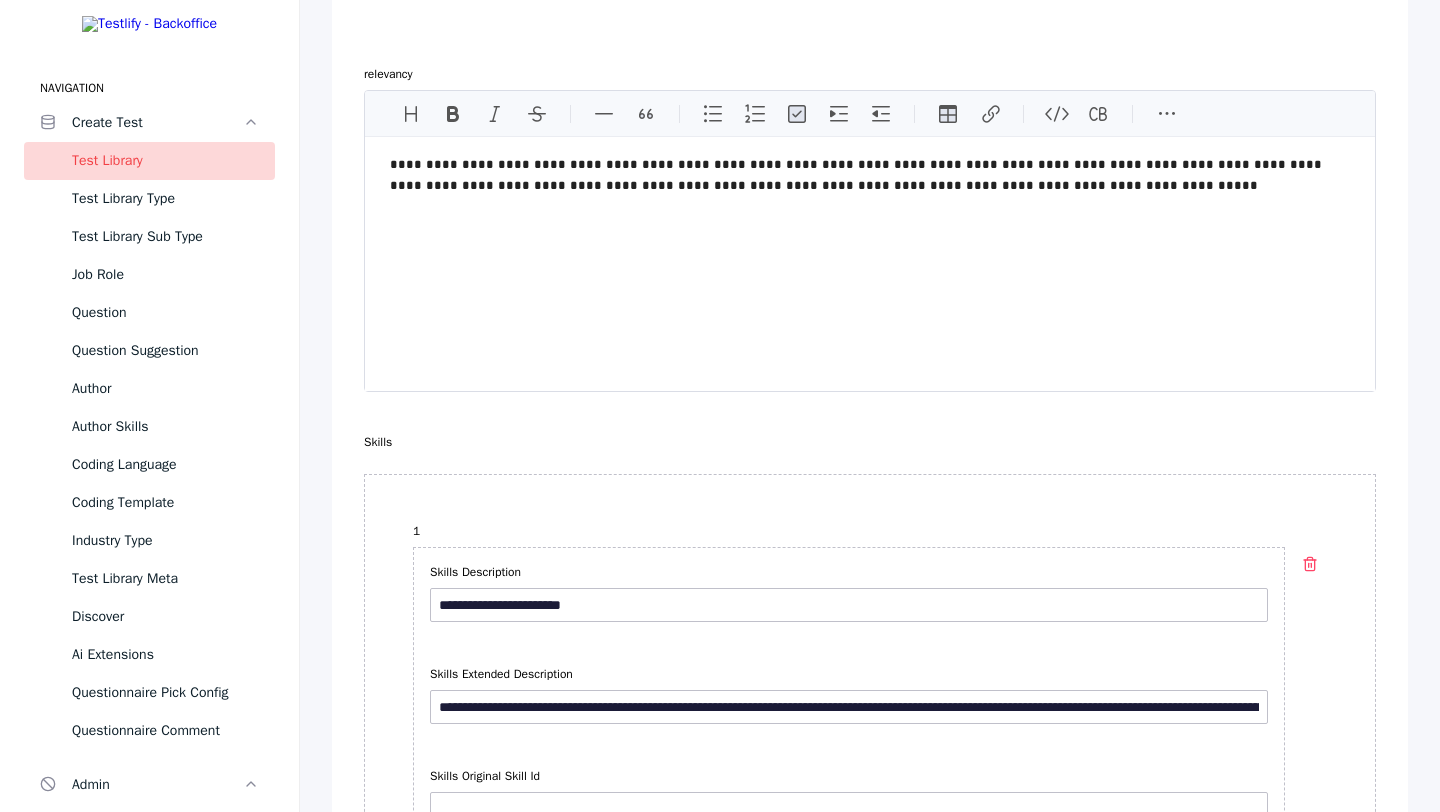 scroll, scrollTop: 1460, scrollLeft: 0, axis: vertical 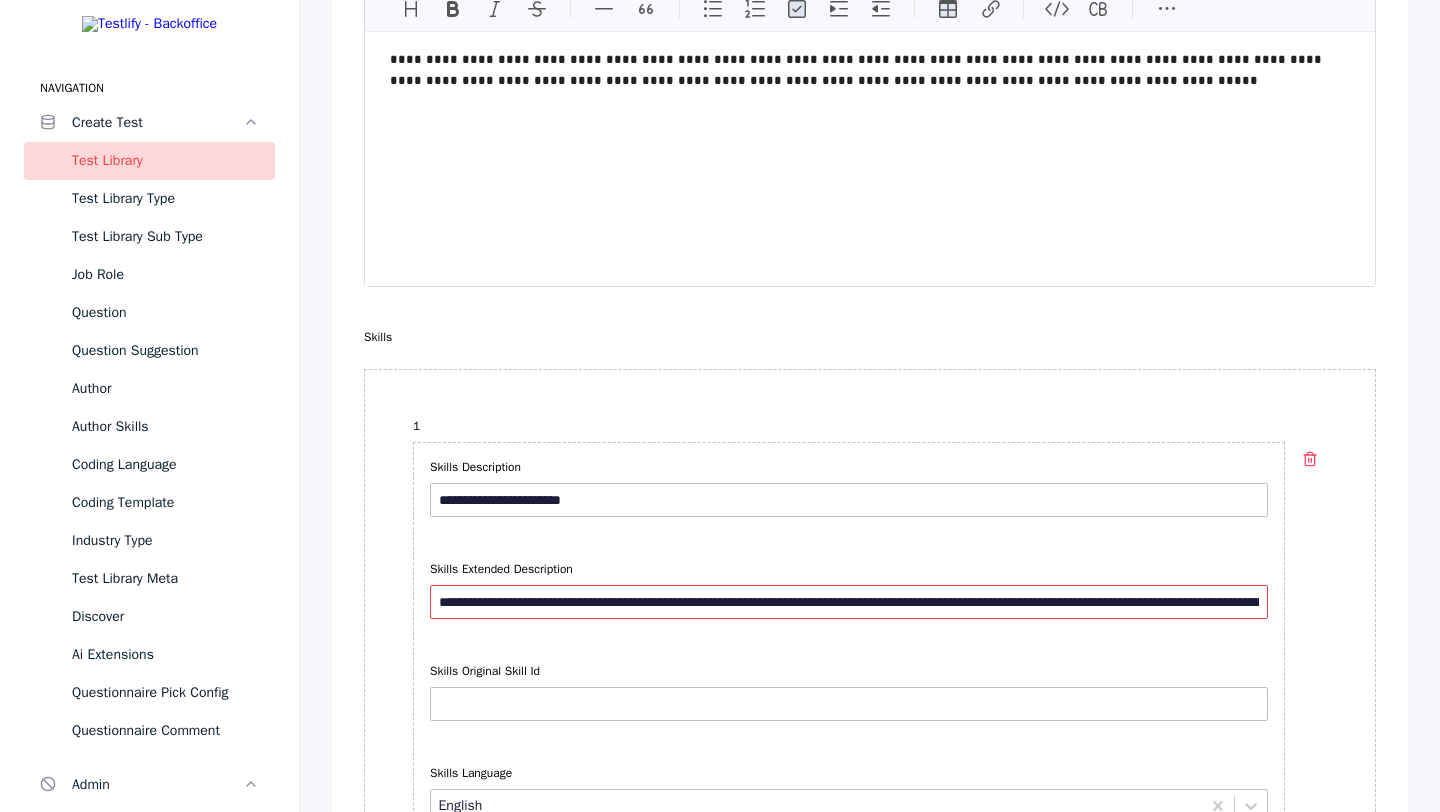 click on "**********" at bounding box center (849, 602) 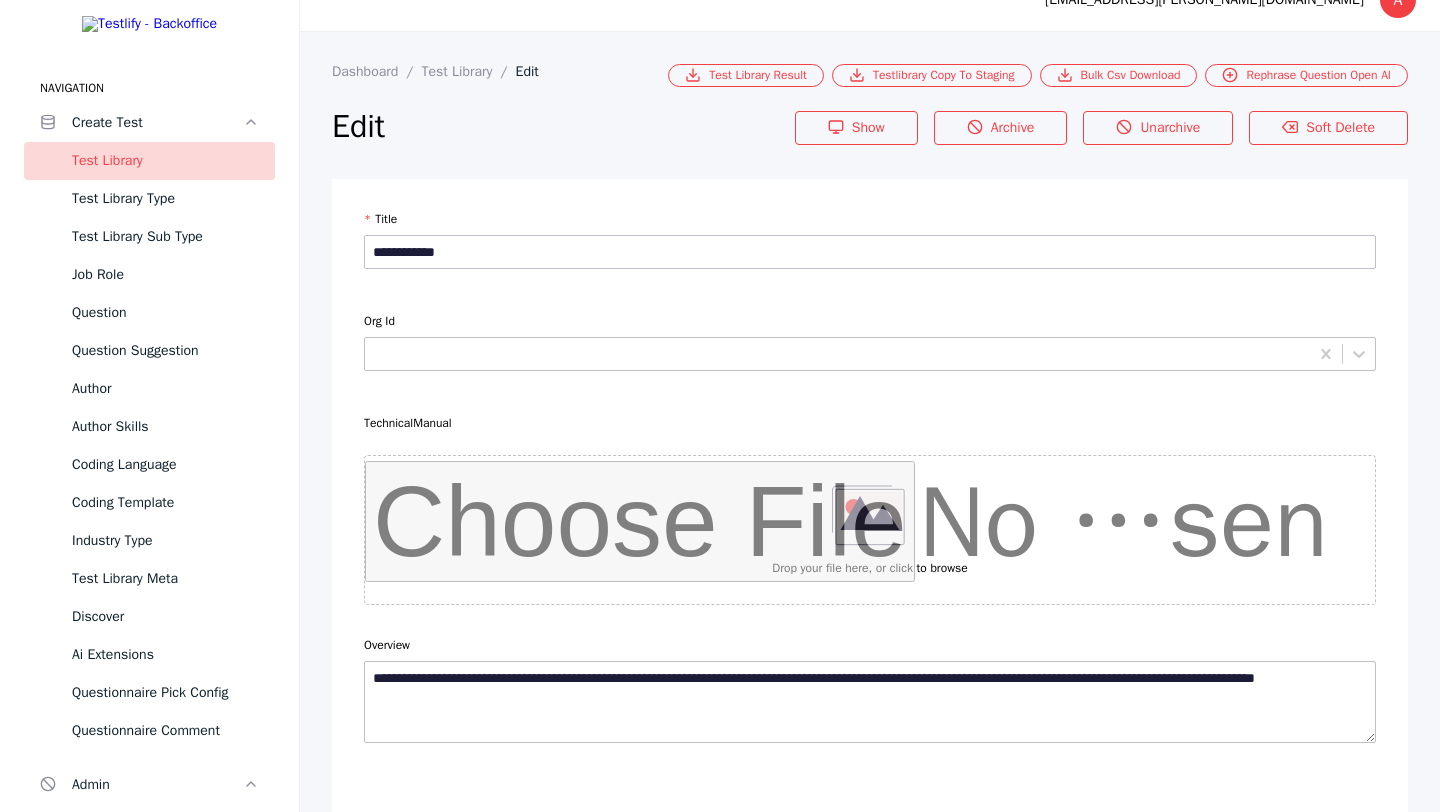 scroll, scrollTop: 48, scrollLeft: 0, axis: vertical 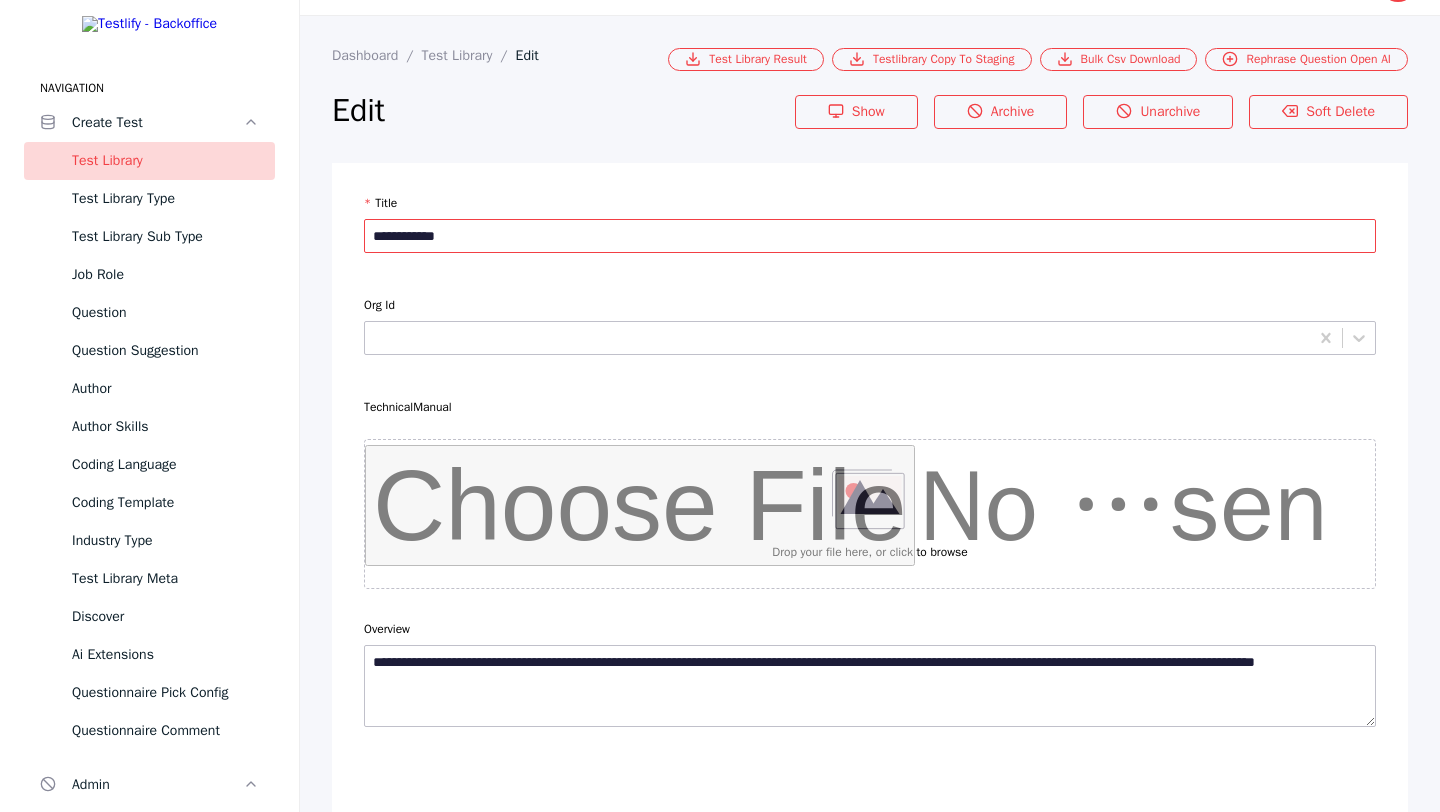 click on "**********" at bounding box center (870, 236) 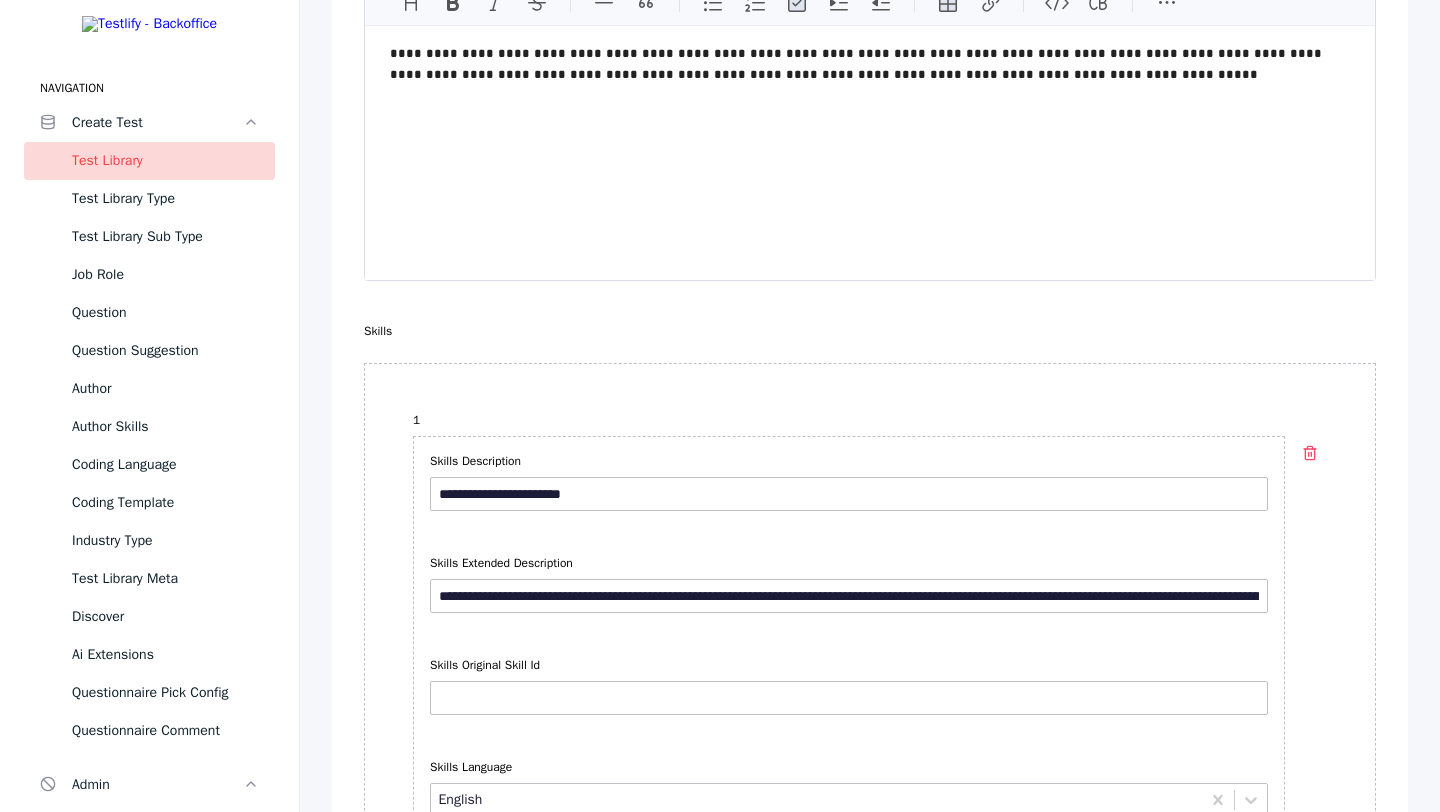 scroll, scrollTop: 1491, scrollLeft: 0, axis: vertical 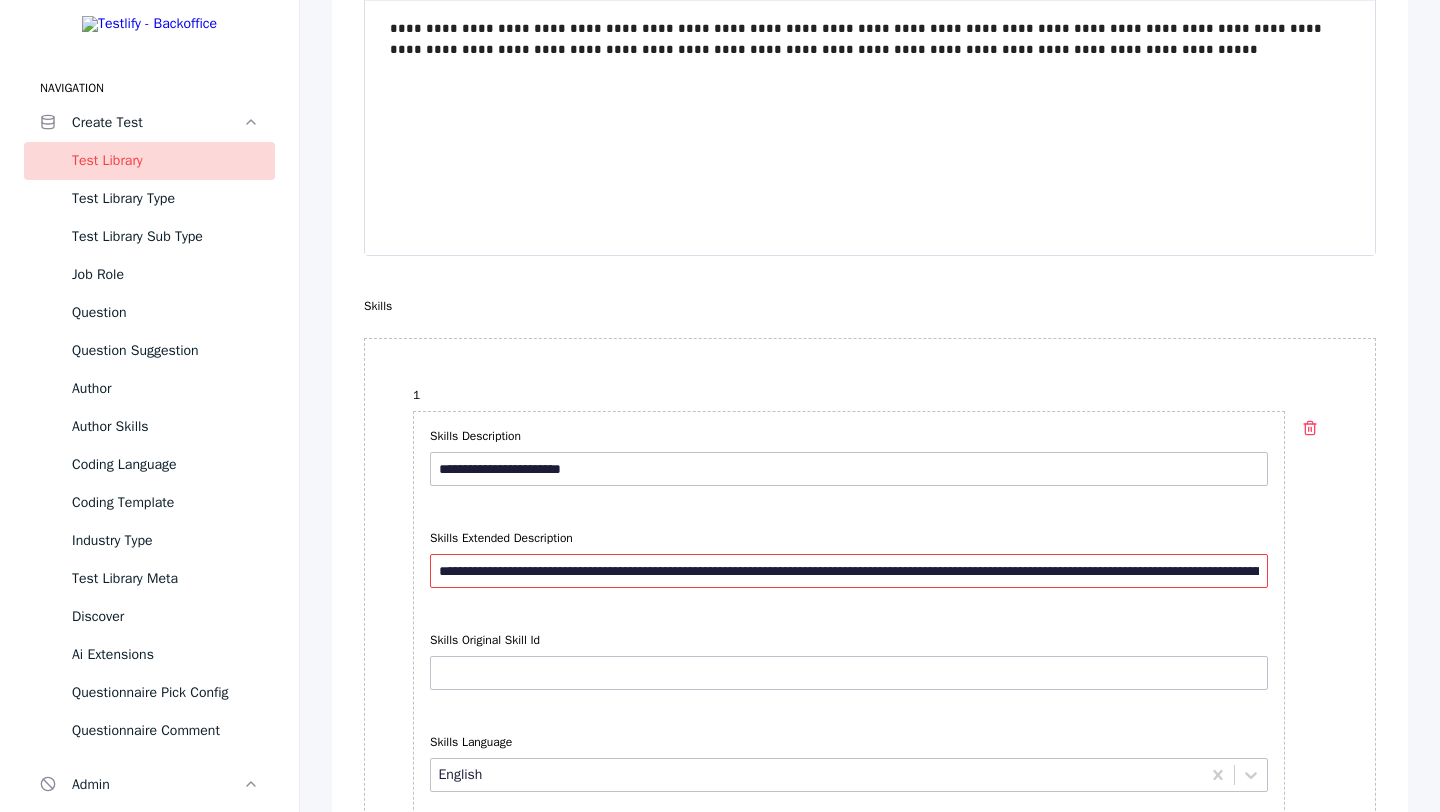 click on "**********" at bounding box center (849, 571) 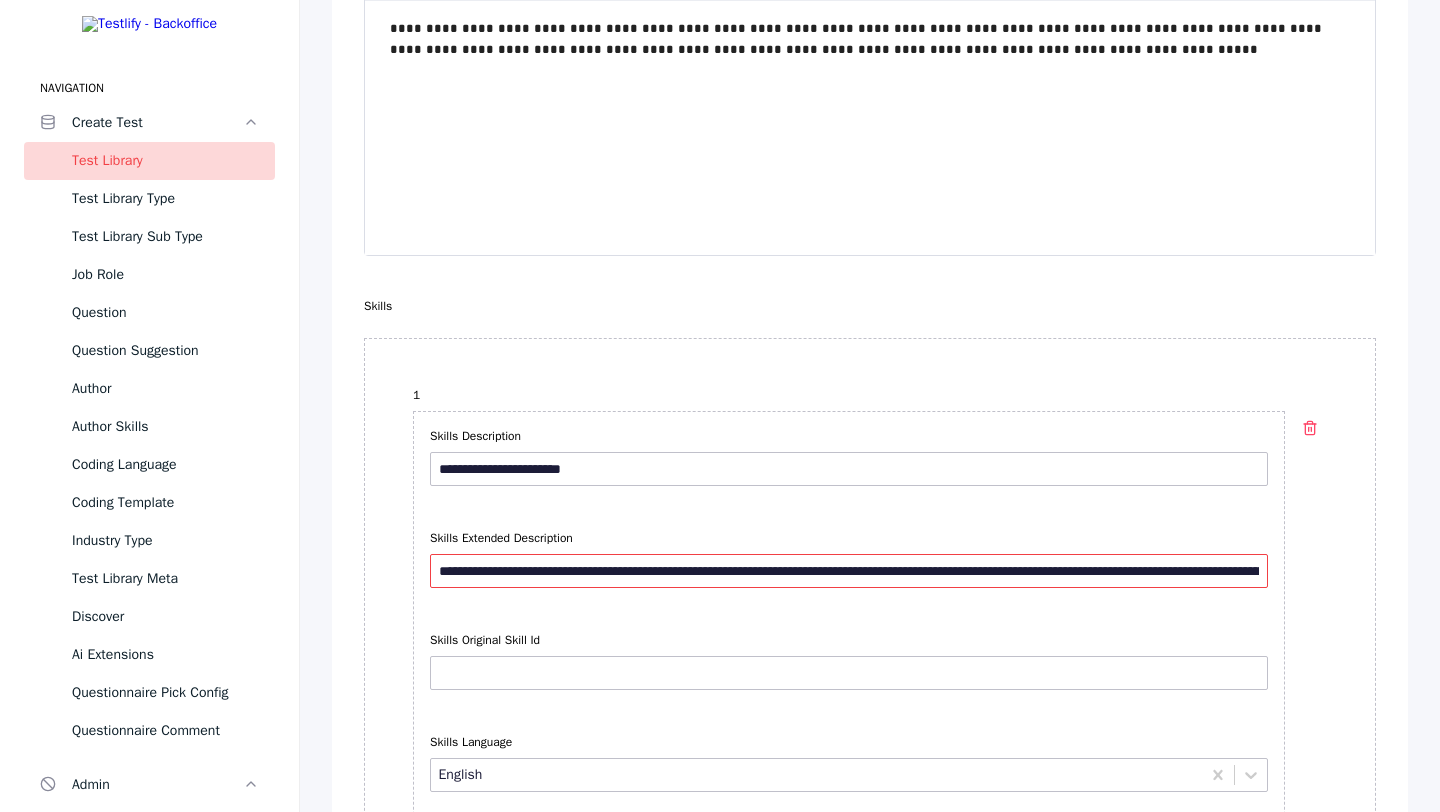 drag, startPoint x: 455, startPoint y: 564, endPoint x: 621, endPoint y: 574, distance: 166.30093 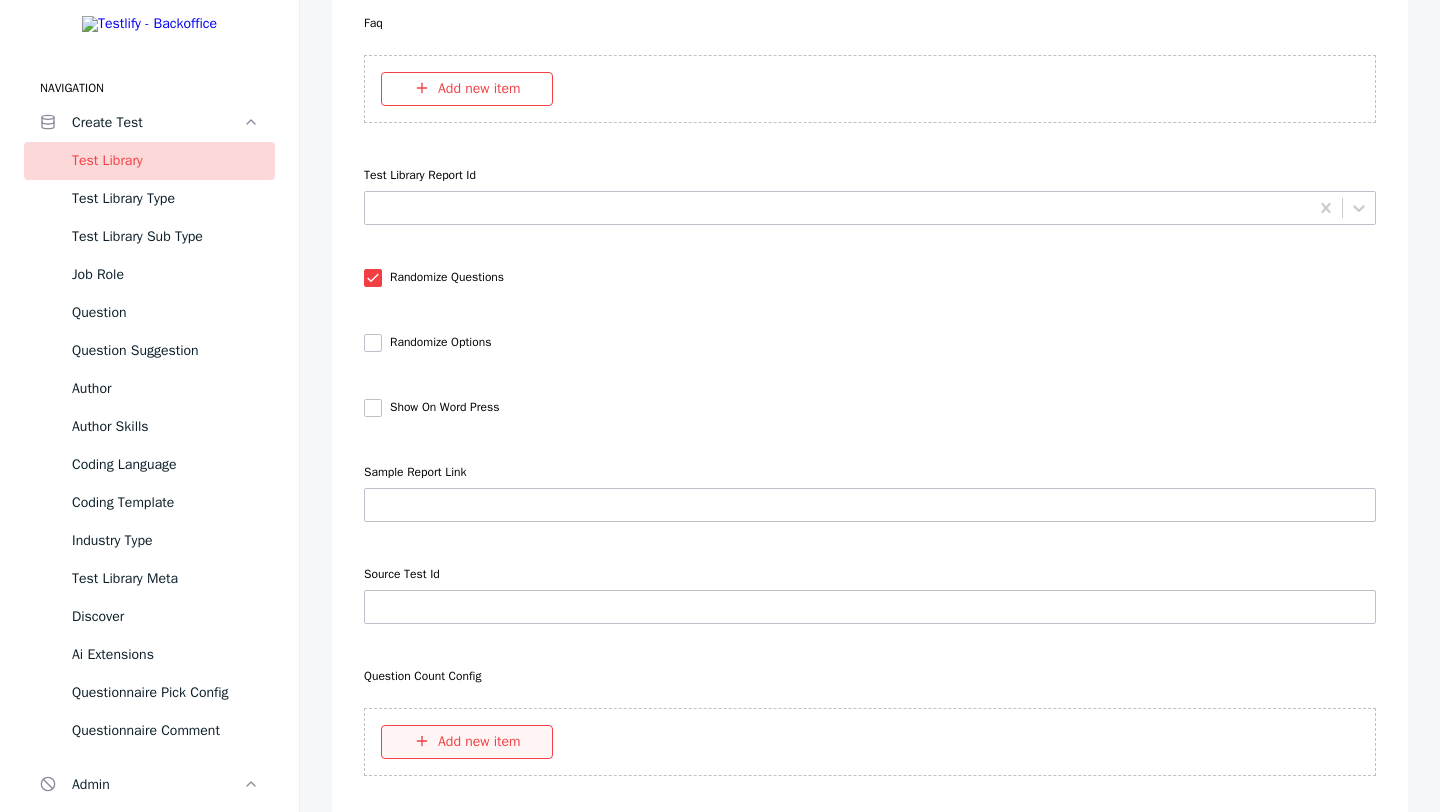 scroll, scrollTop: 8157, scrollLeft: 0, axis: vertical 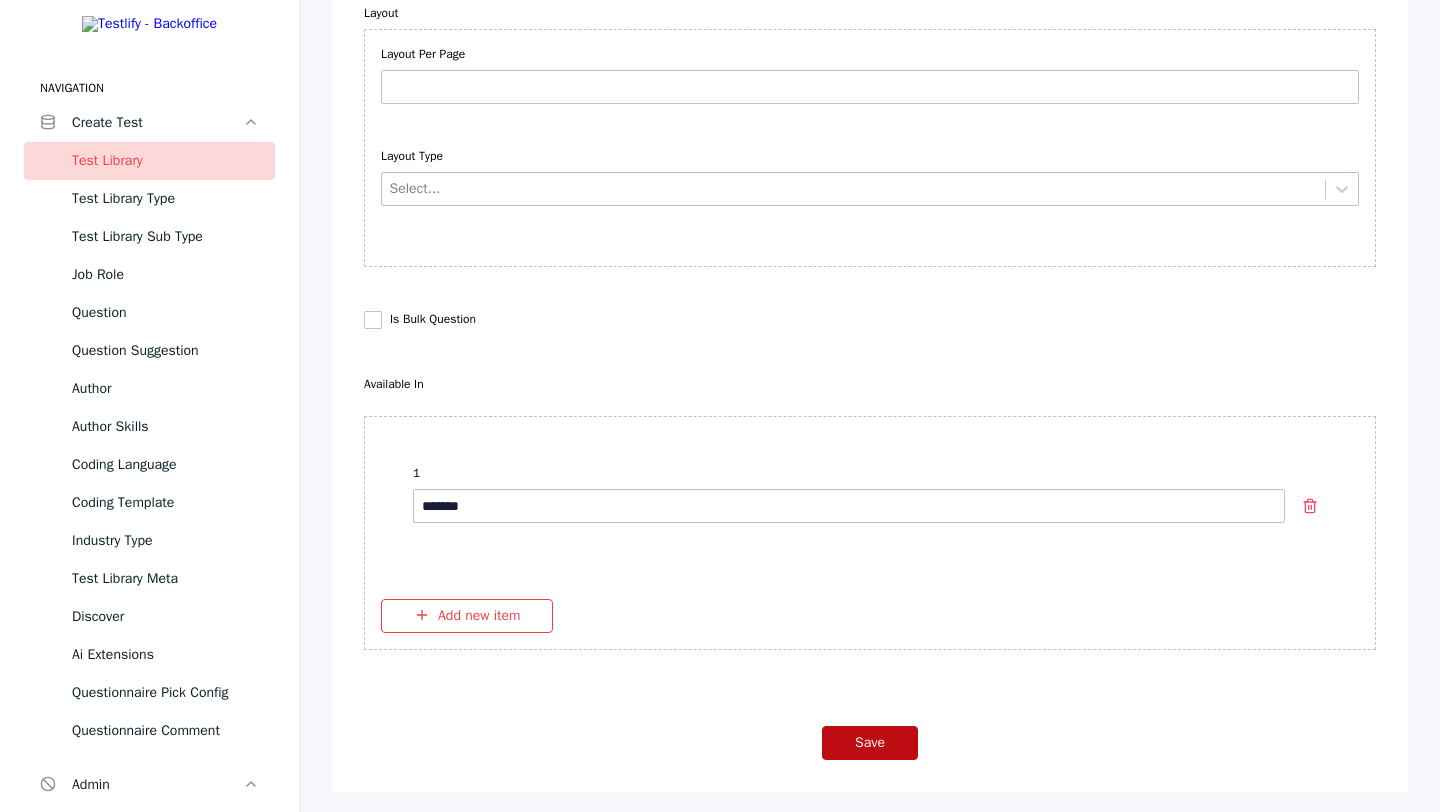 click on "Save" at bounding box center [870, 743] 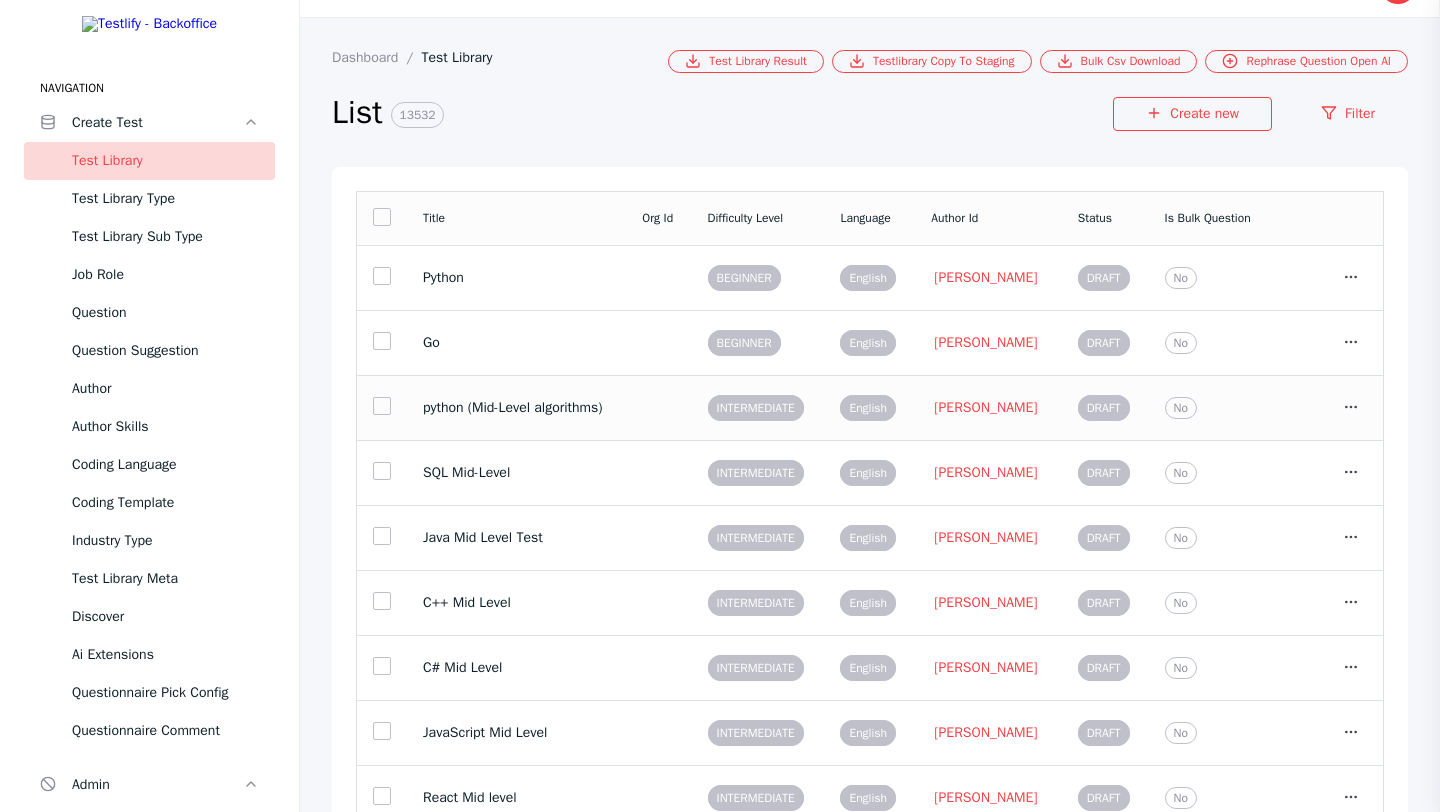 scroll, scrollTop: 94, scrollLeft: 0, axis: vertical 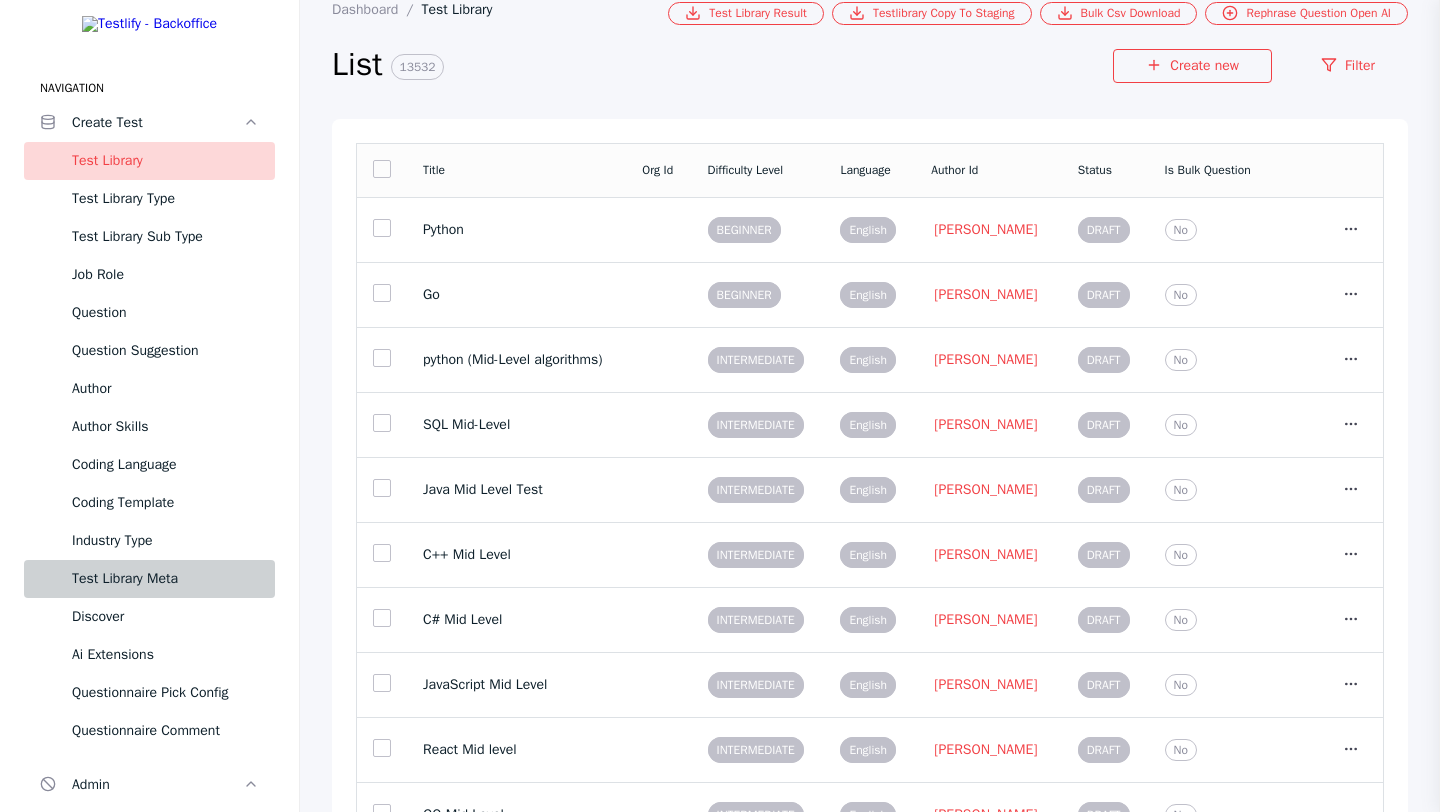 click on "Test Library Meta" at bounding box center [165, 579] 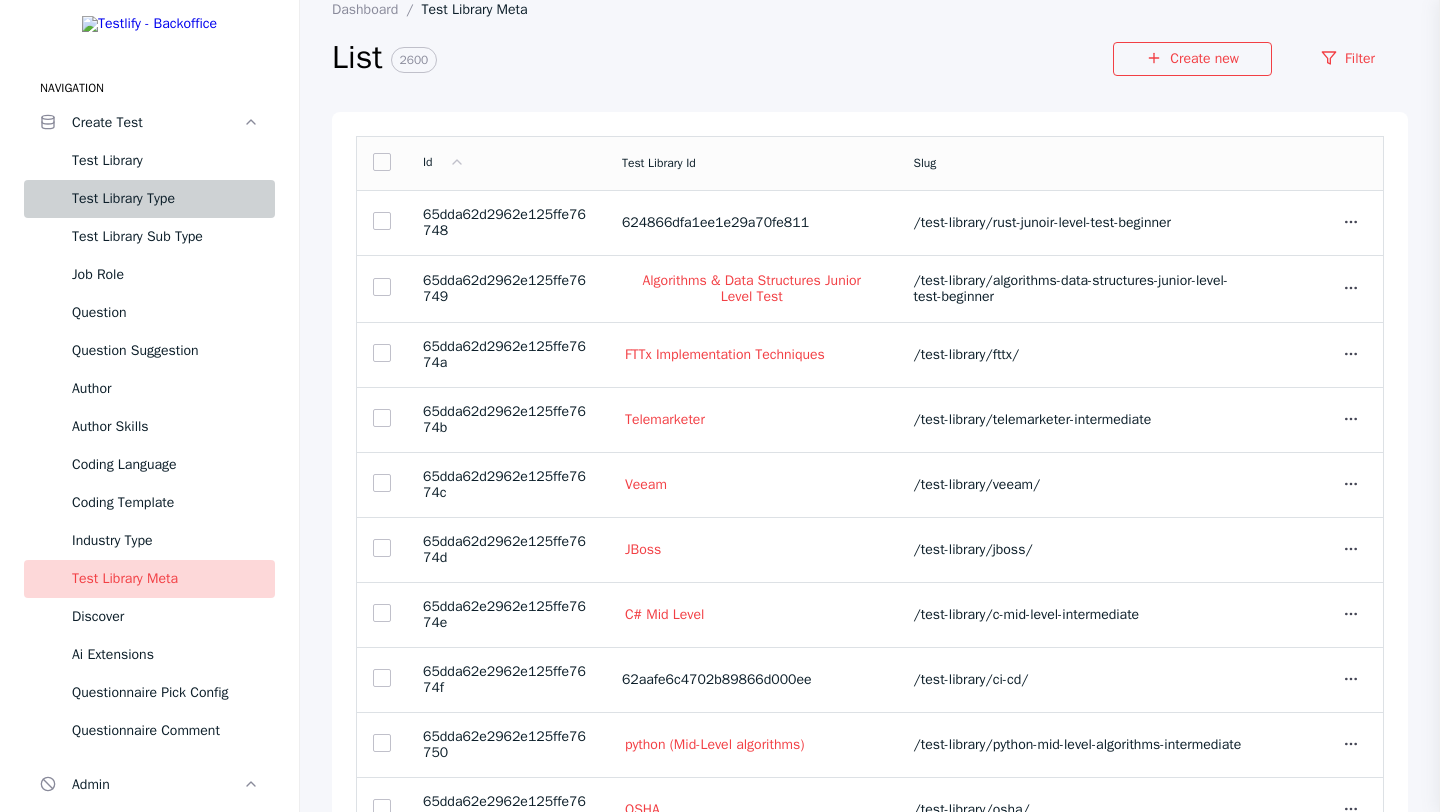 click on "Test Library Type" at bounding box center [165, 199] 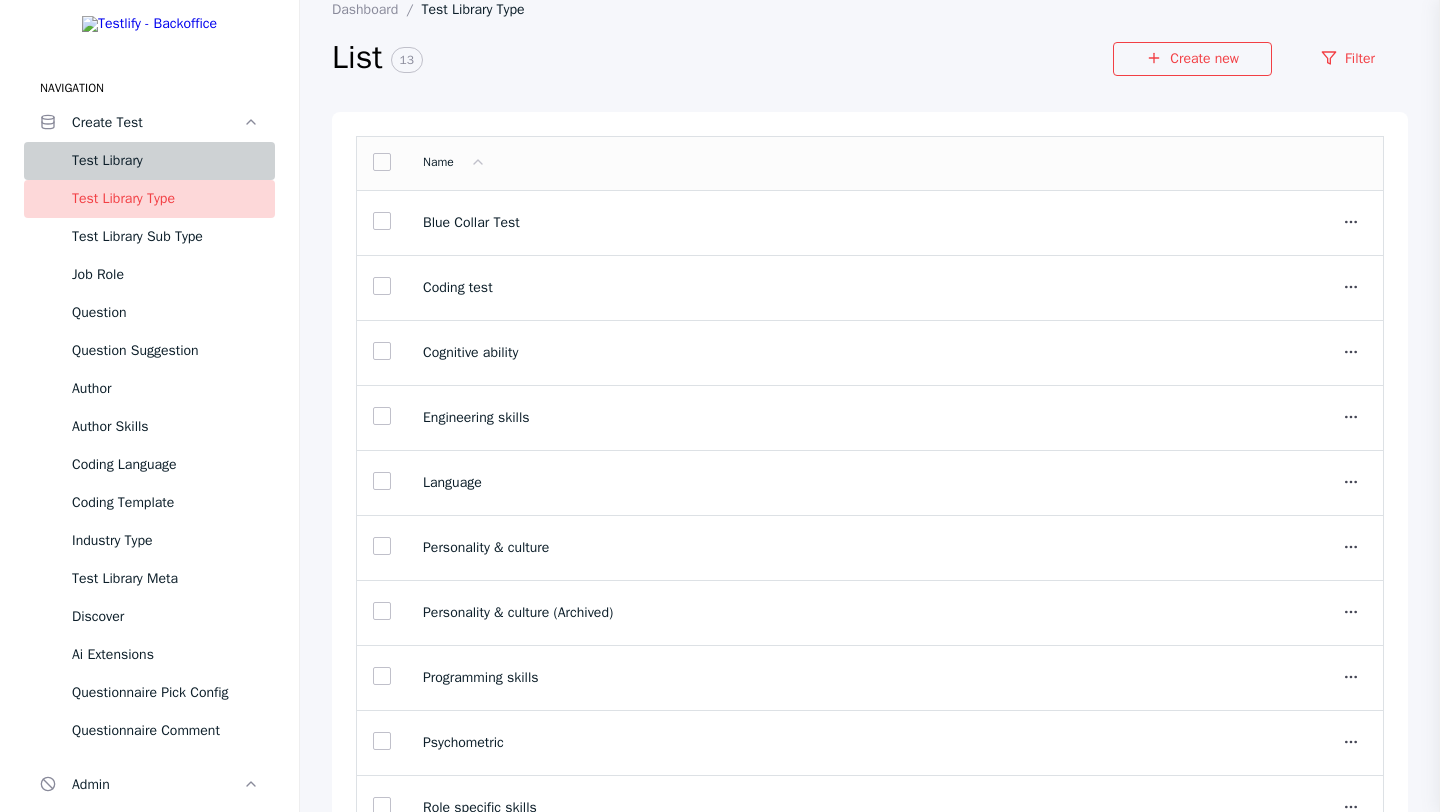 click on "Test Library" at bounding box center [165, 161] 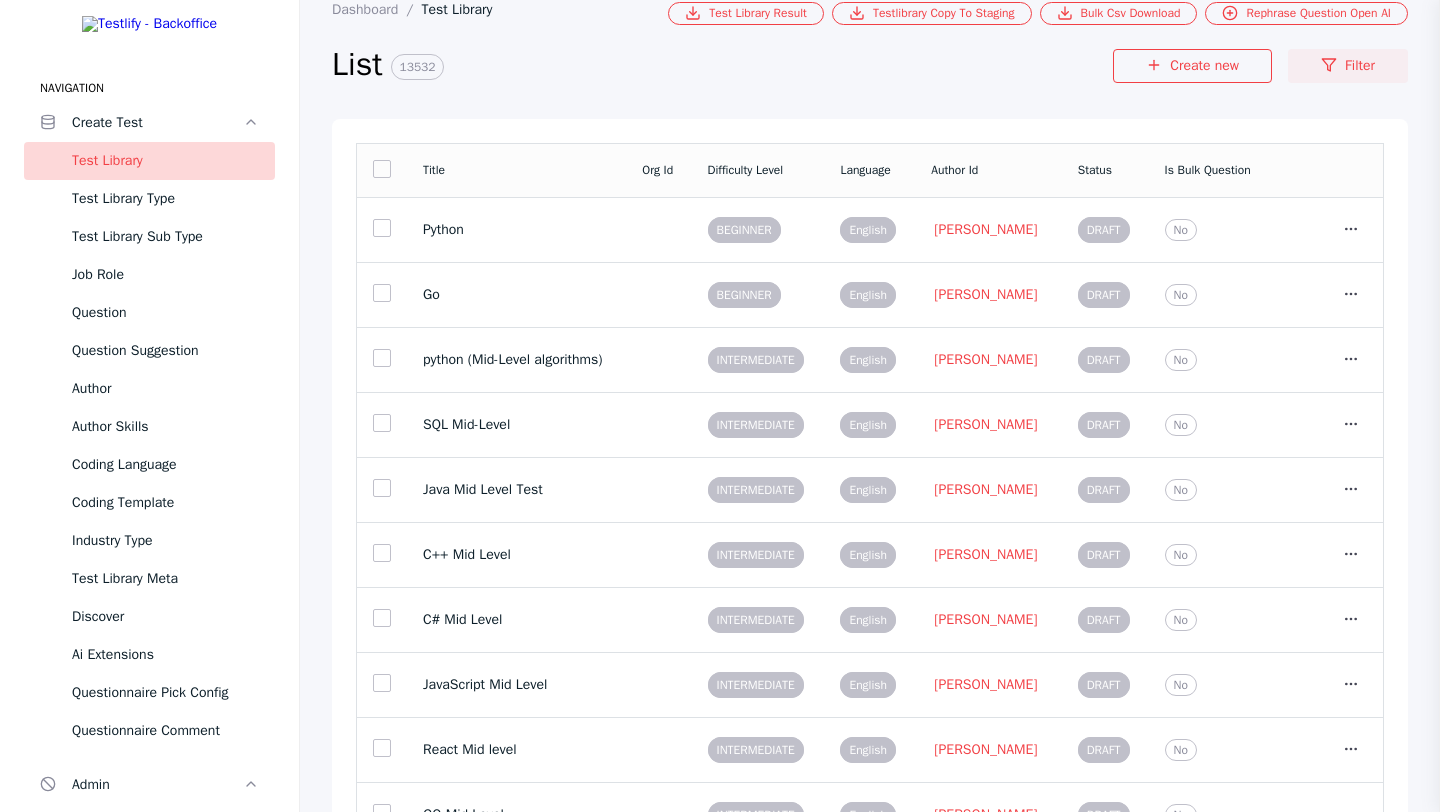 click on "Filter" at bounding box center [1348, 66] 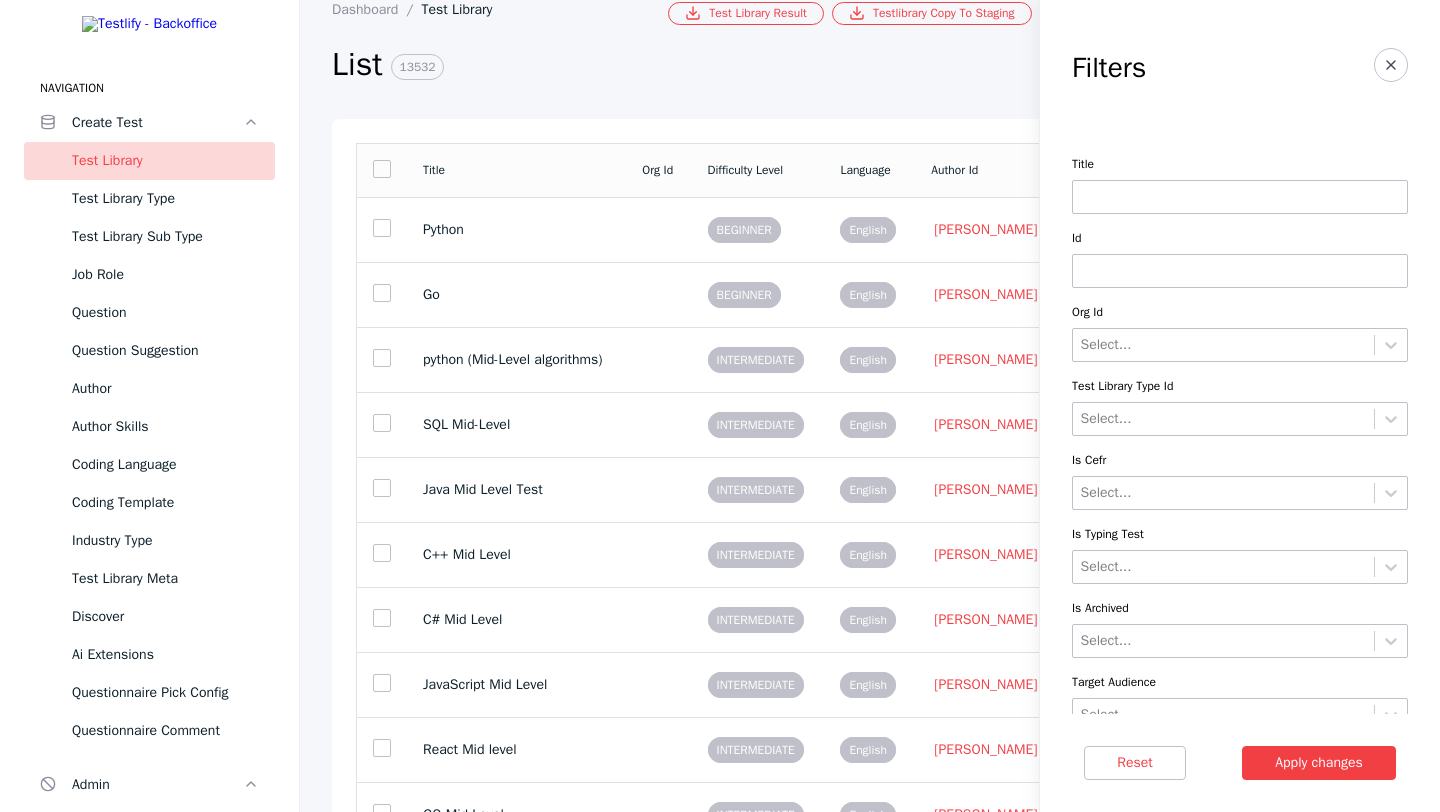 click at bounding box center (1240, 197) 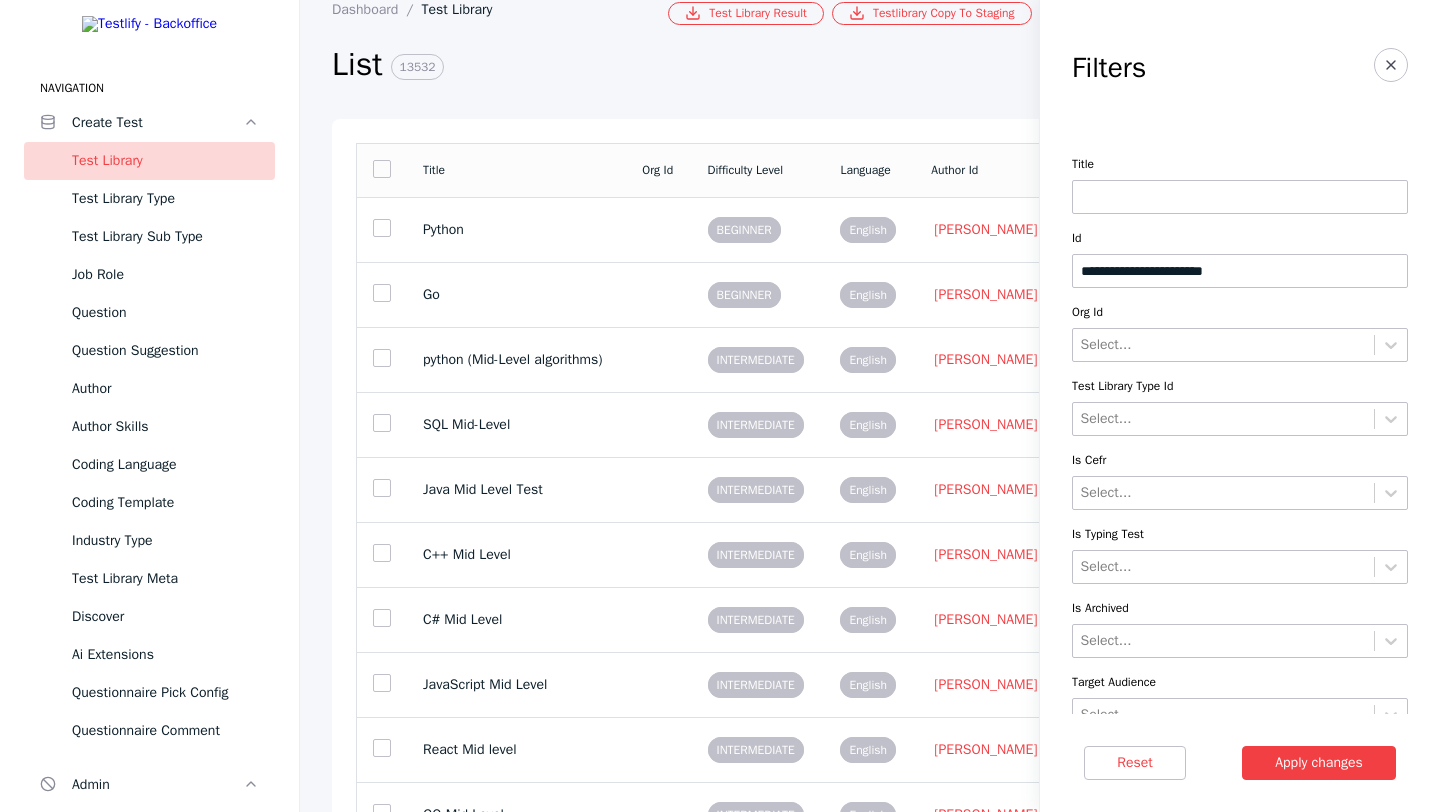 type on "**********" 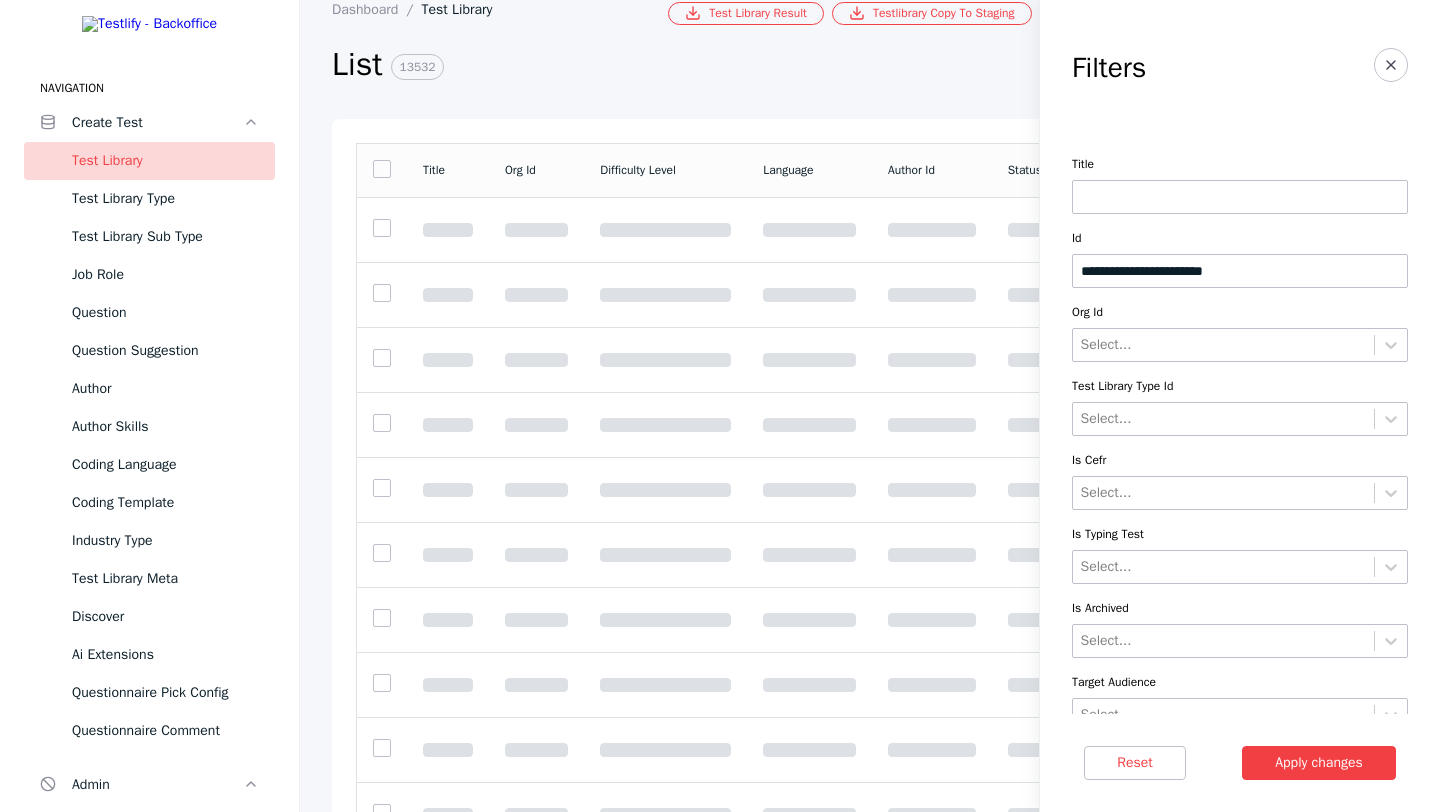 scroll, scrollTop: 0, scrollLeft: 0, axis: both 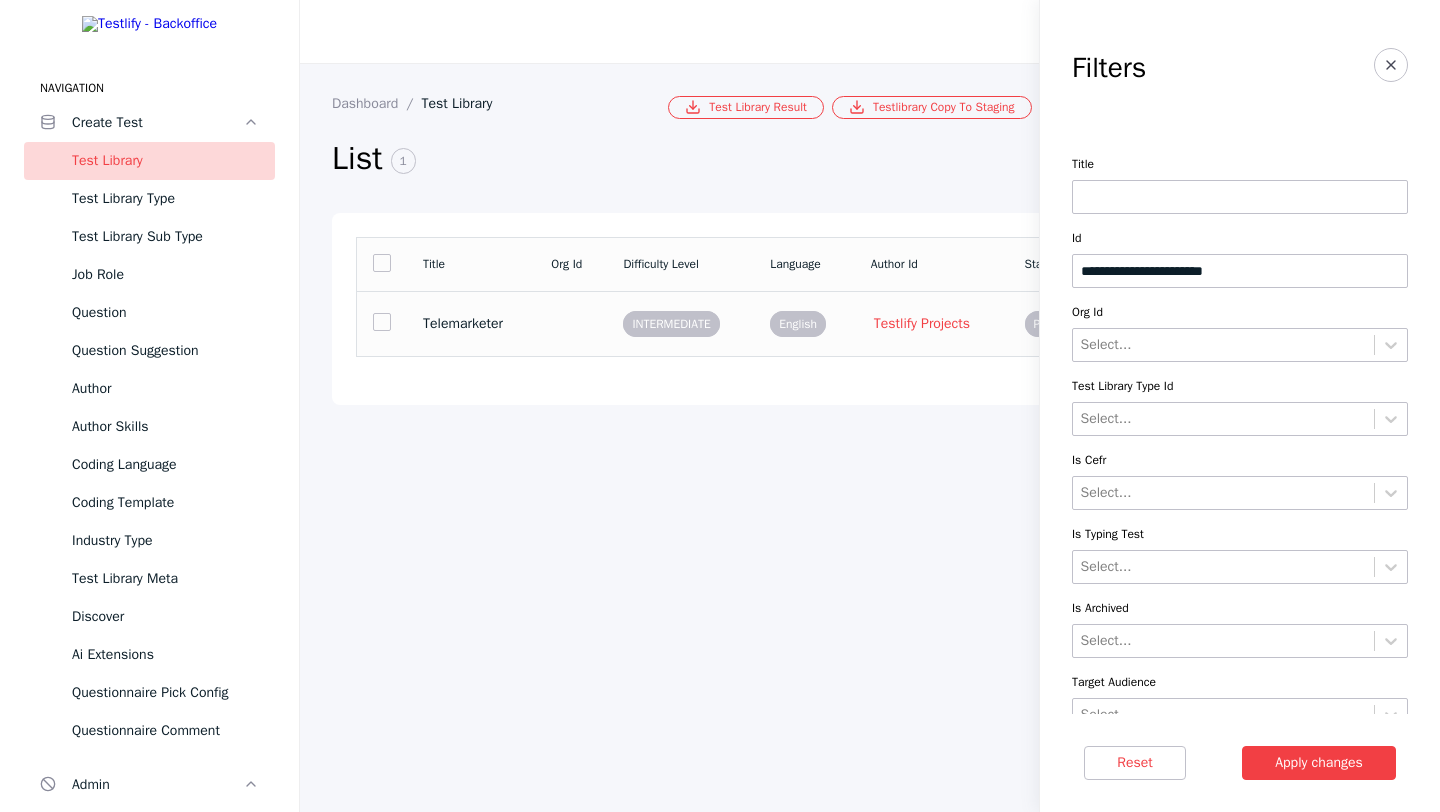 click on "INTERMEDIATE" at bounding box center (680, 323) 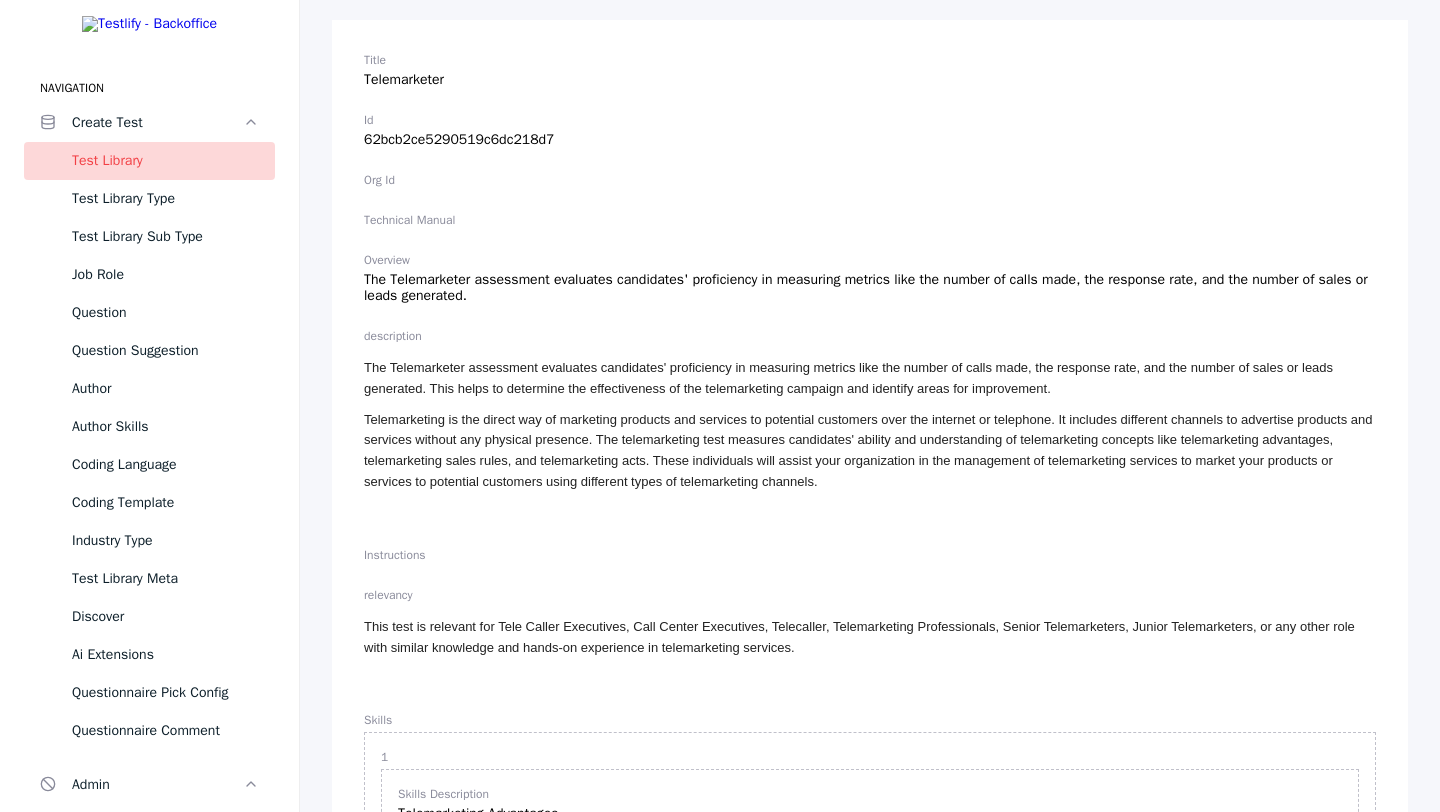scroll, scrollTop: 0, scrollLeft: 0, axis: both 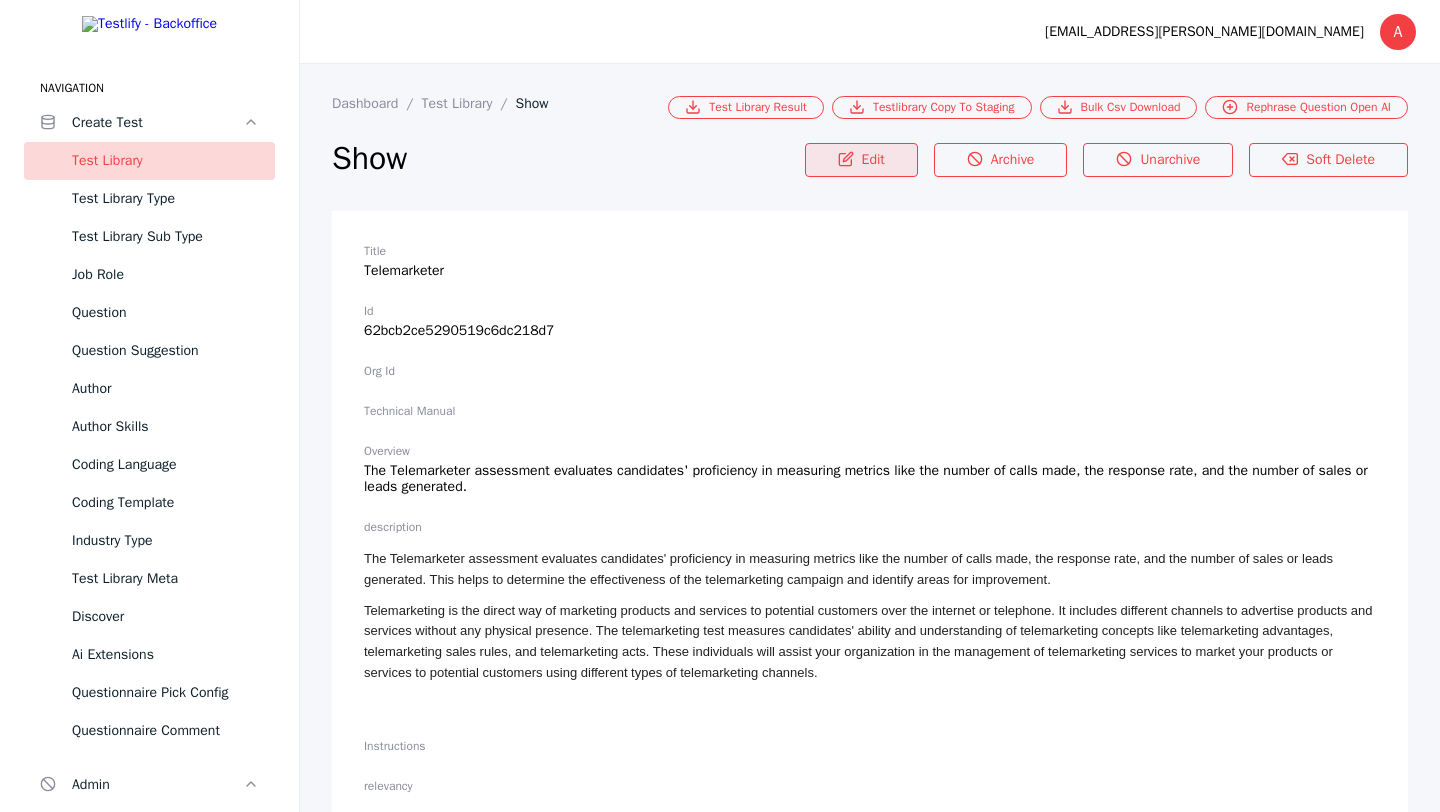 click on "Edit" at bounding box center (861, 160) 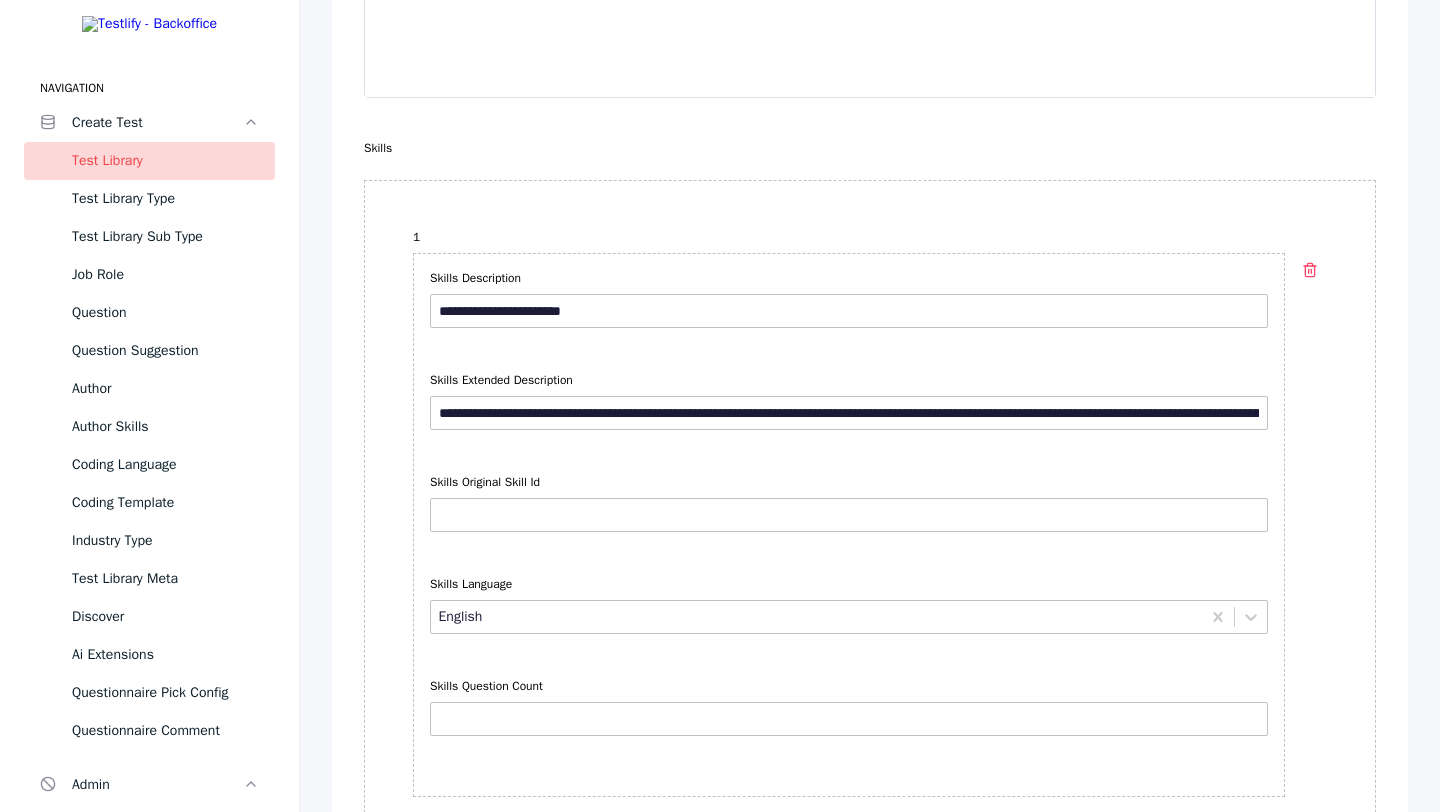 scroll, scrollTop: 1673, scrollLeft: 0, axis: vertical 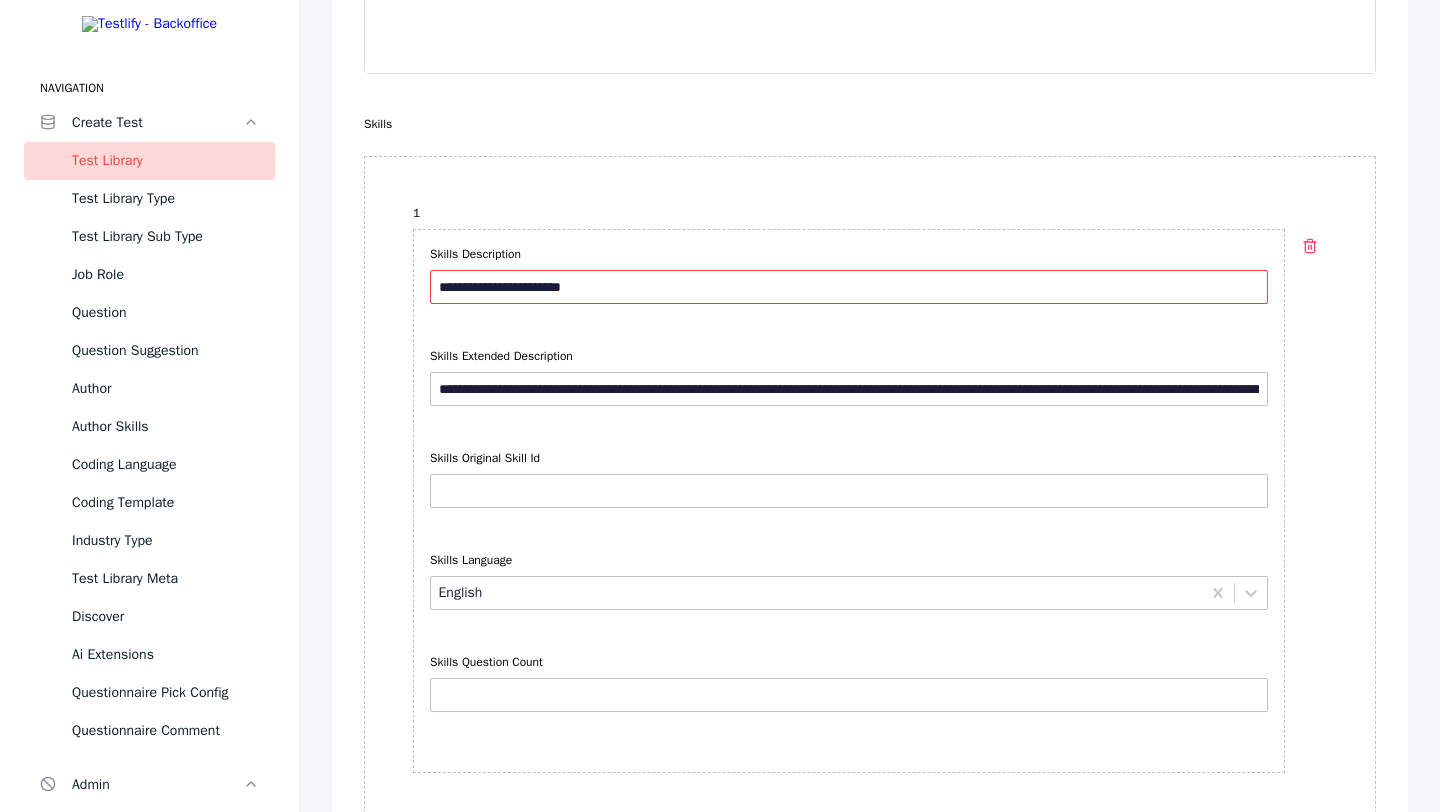 click on "**********" at bounding box center [849, 287] 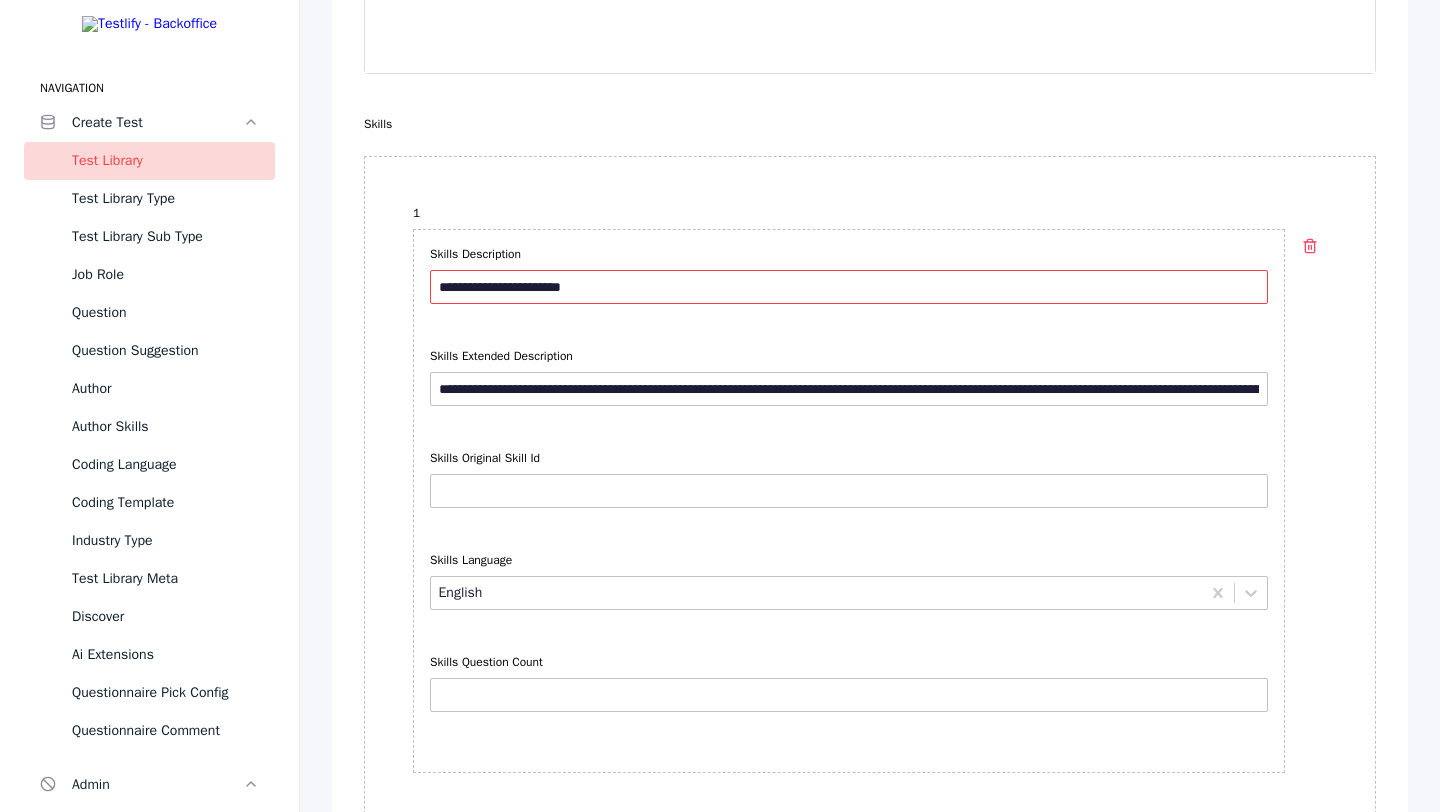 drag, startPoint x: 625, startPoint y: 285, endPoint x: 426, endPoint y: 282, distance: 199.02261 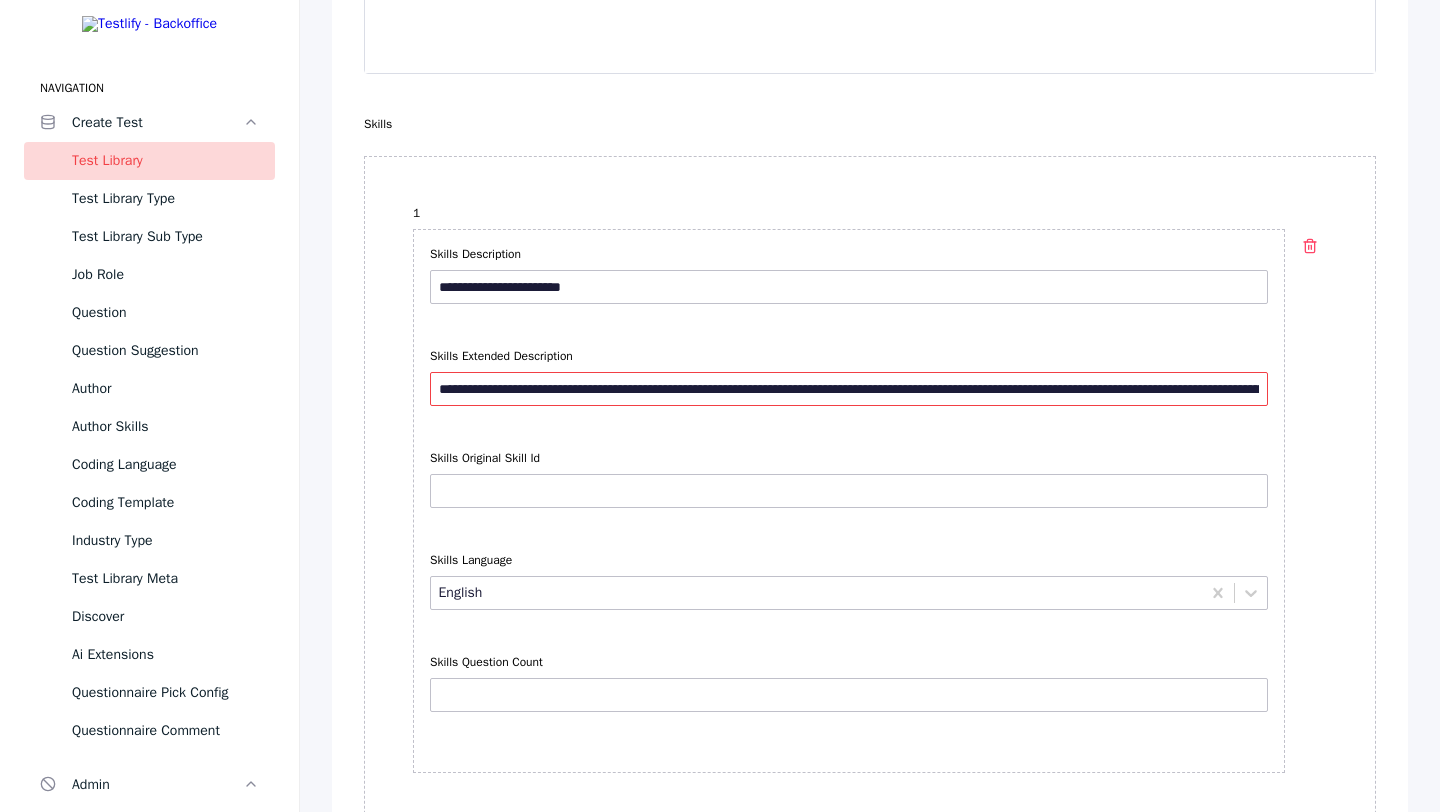 click on "**********" at bounding box center [849, 389] 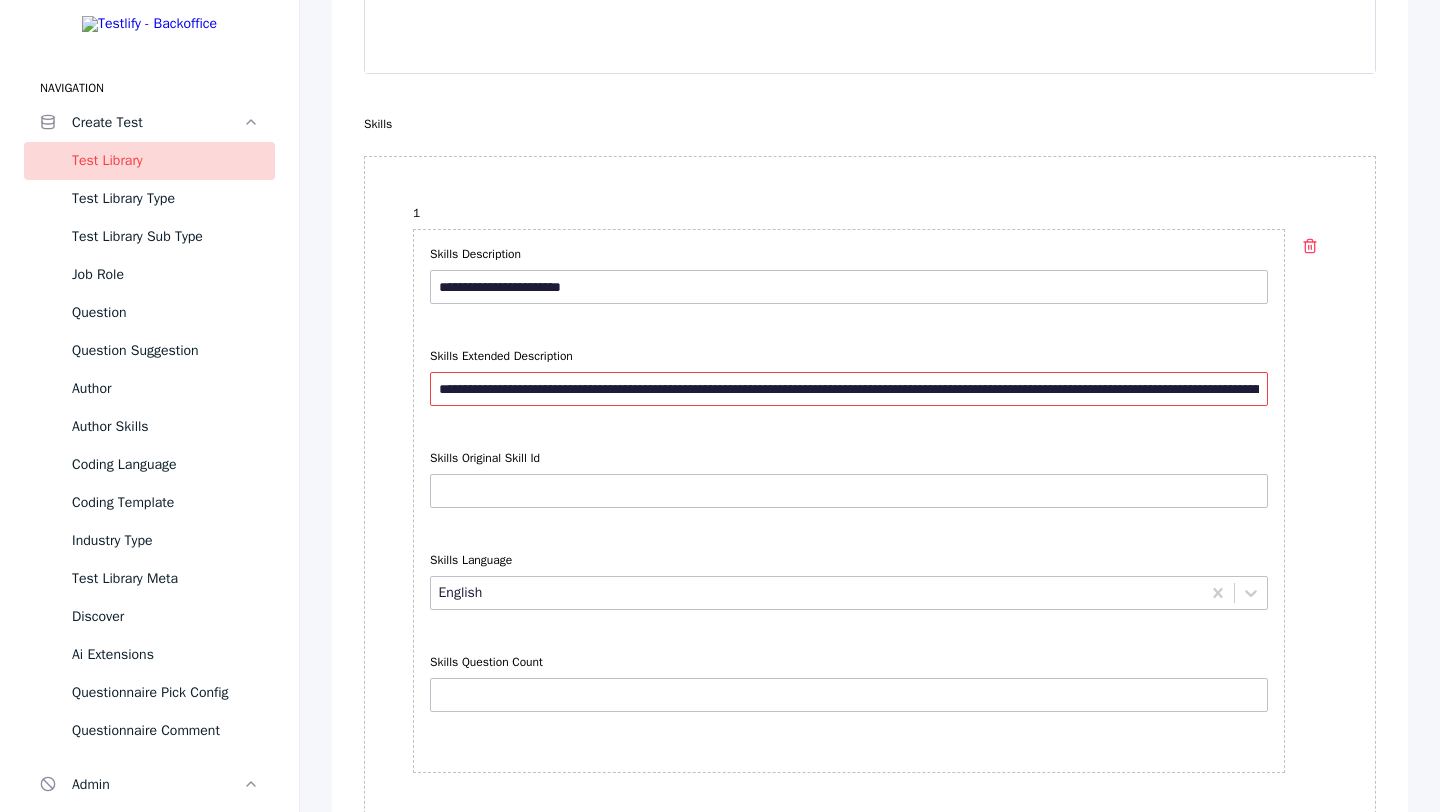 type on "**********" 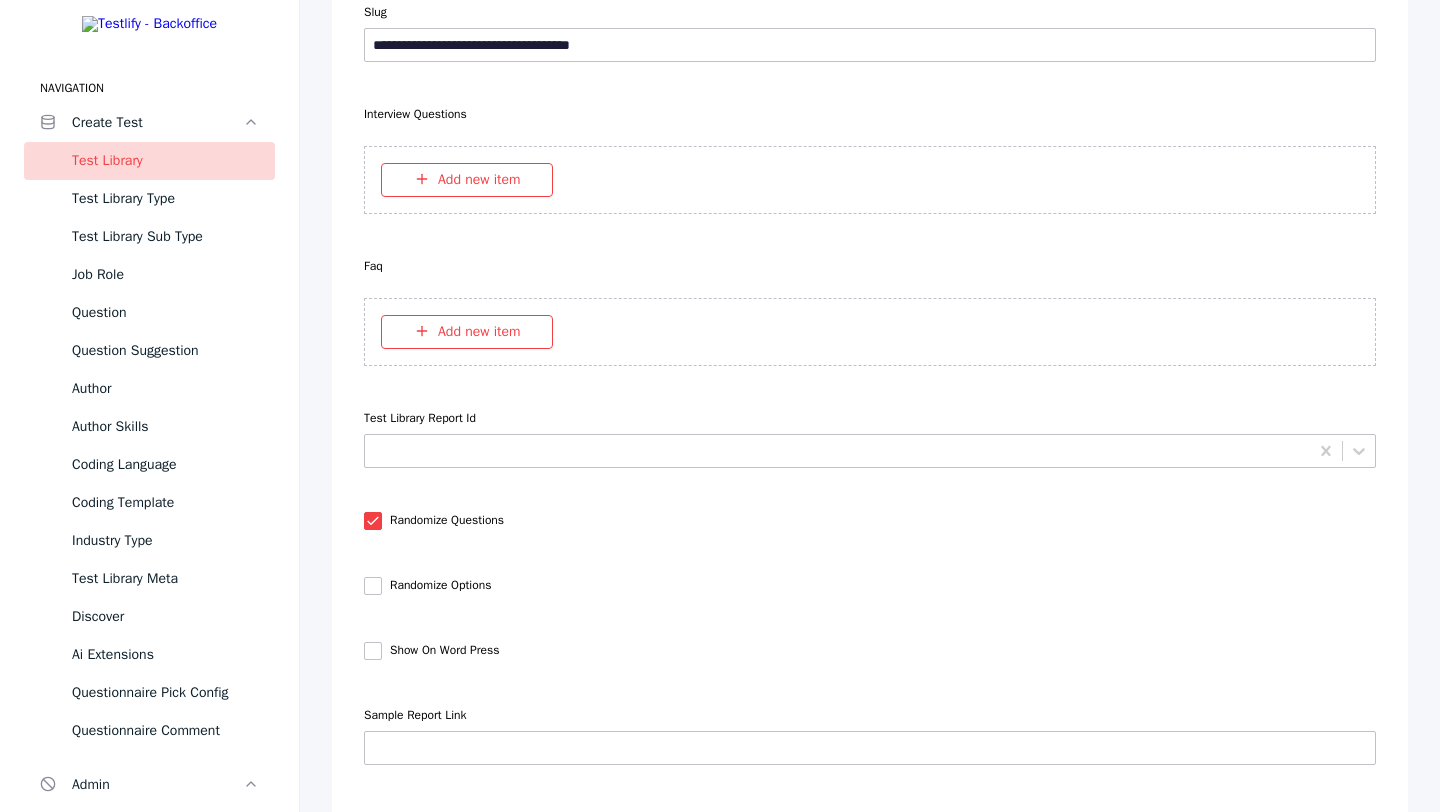 scroll, scrollTop: 8157, scrollLeft: 0, axis: vertical 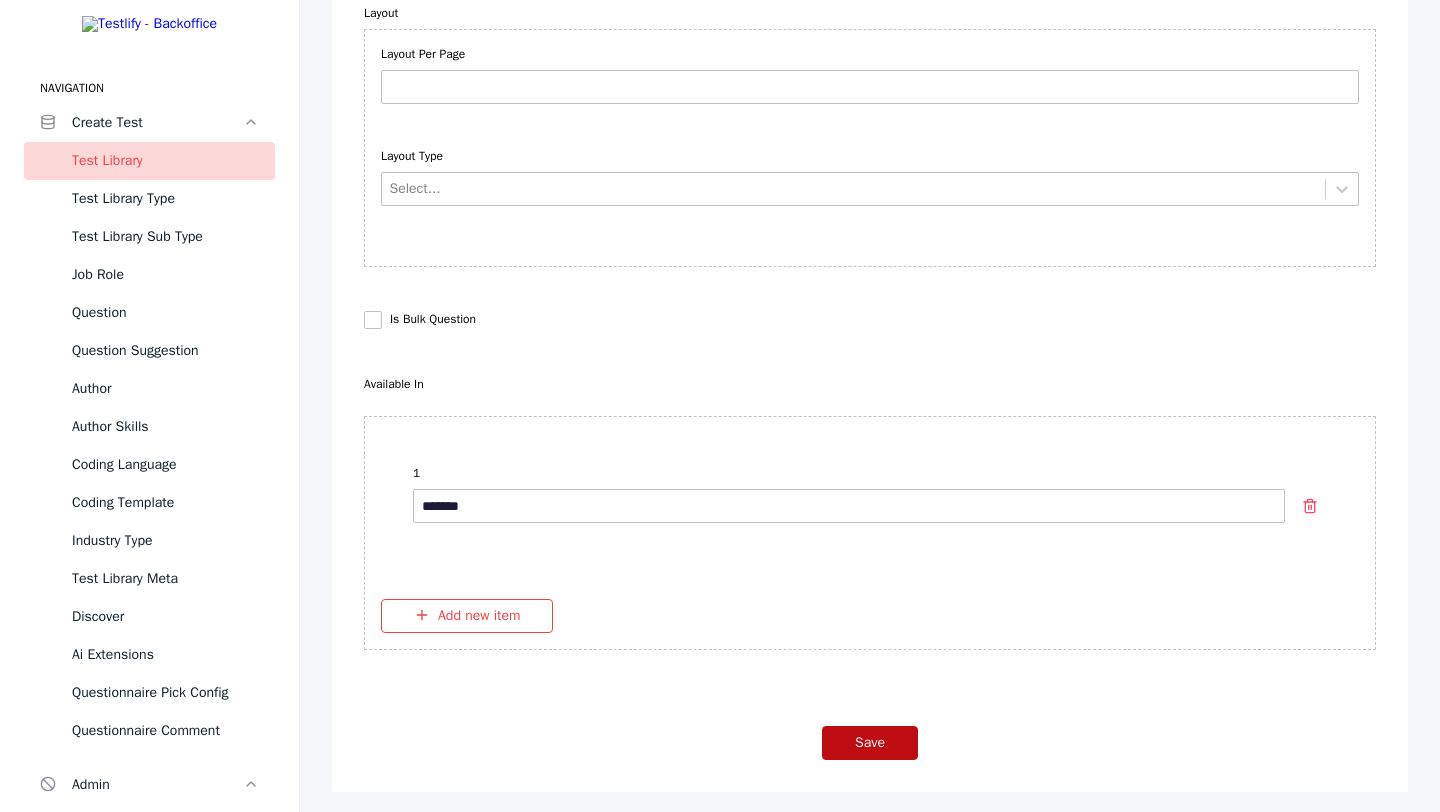 click on "Save" at bounding box center [870, 743] 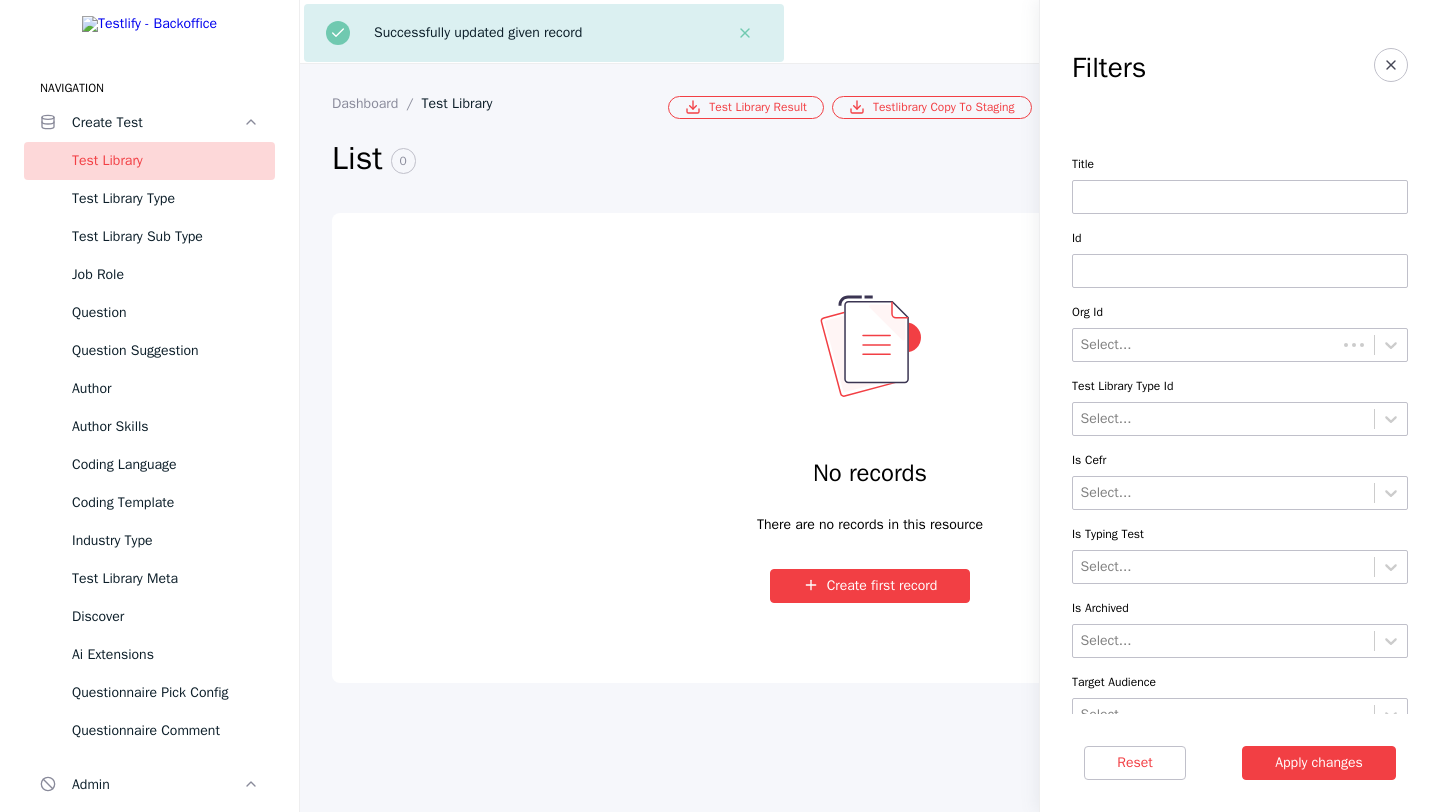 scroll, scrollTop: 0, scrollLeft: 0, axis: both 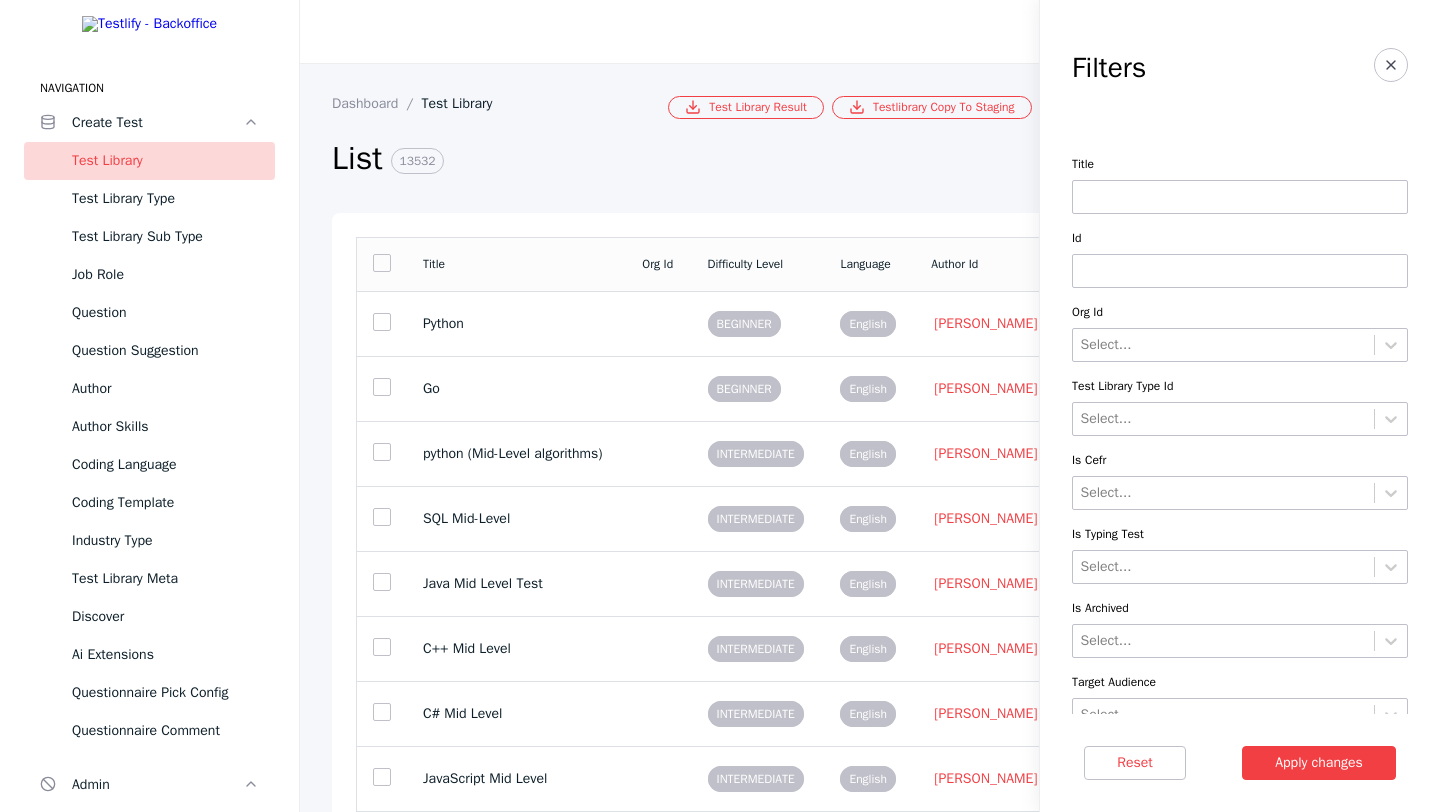 click at bounding box center [1240, 271] 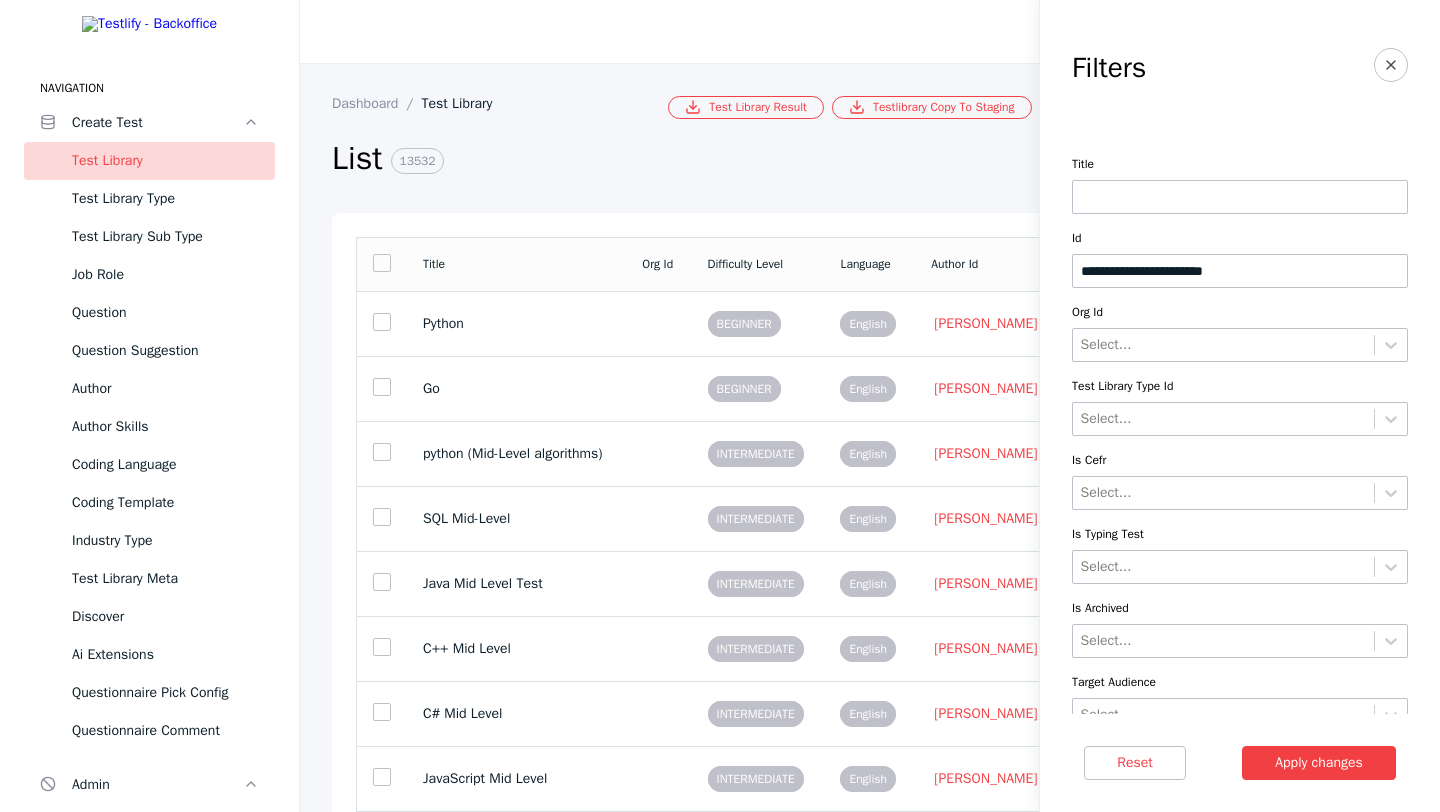 type on "**********" 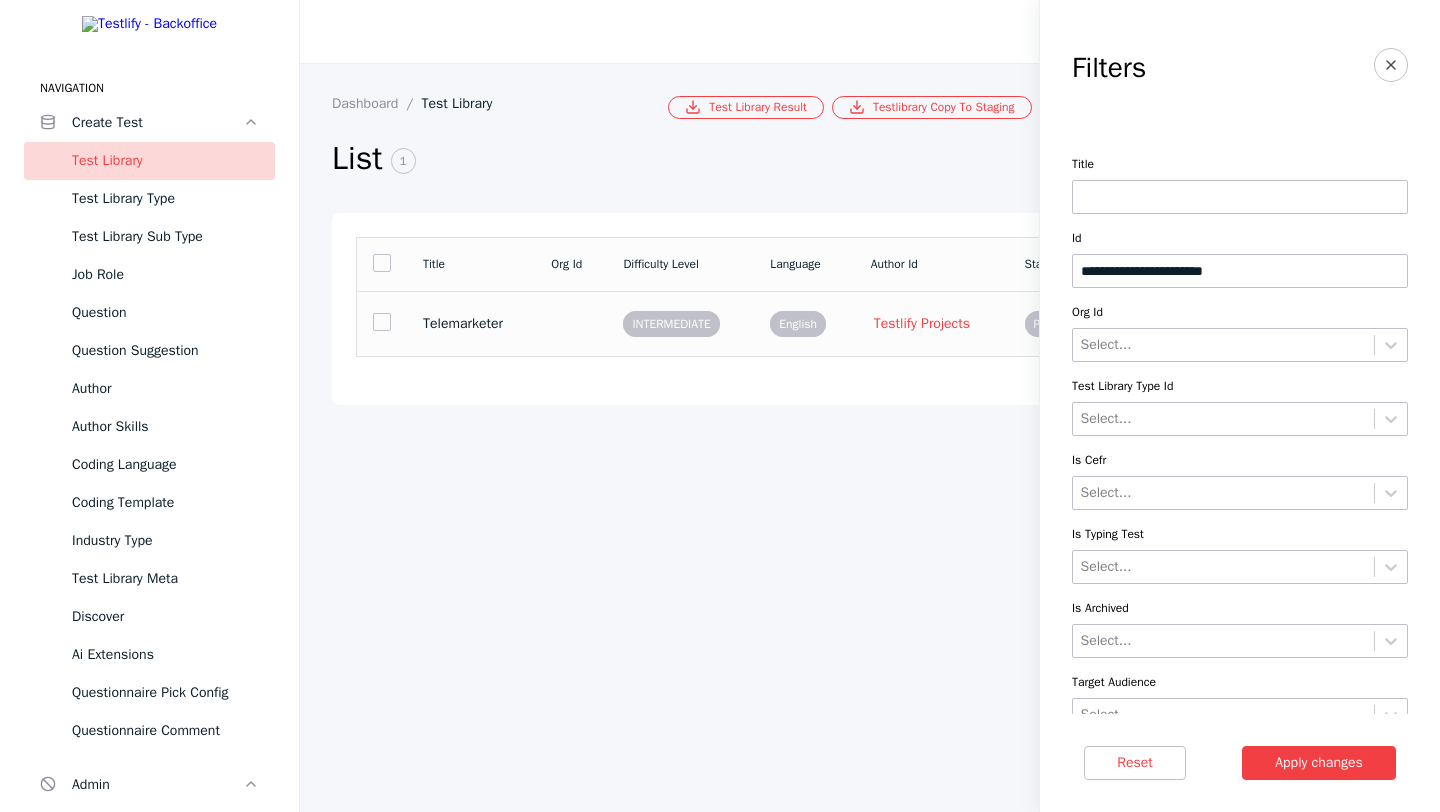 click at bounding box center [571, 323] 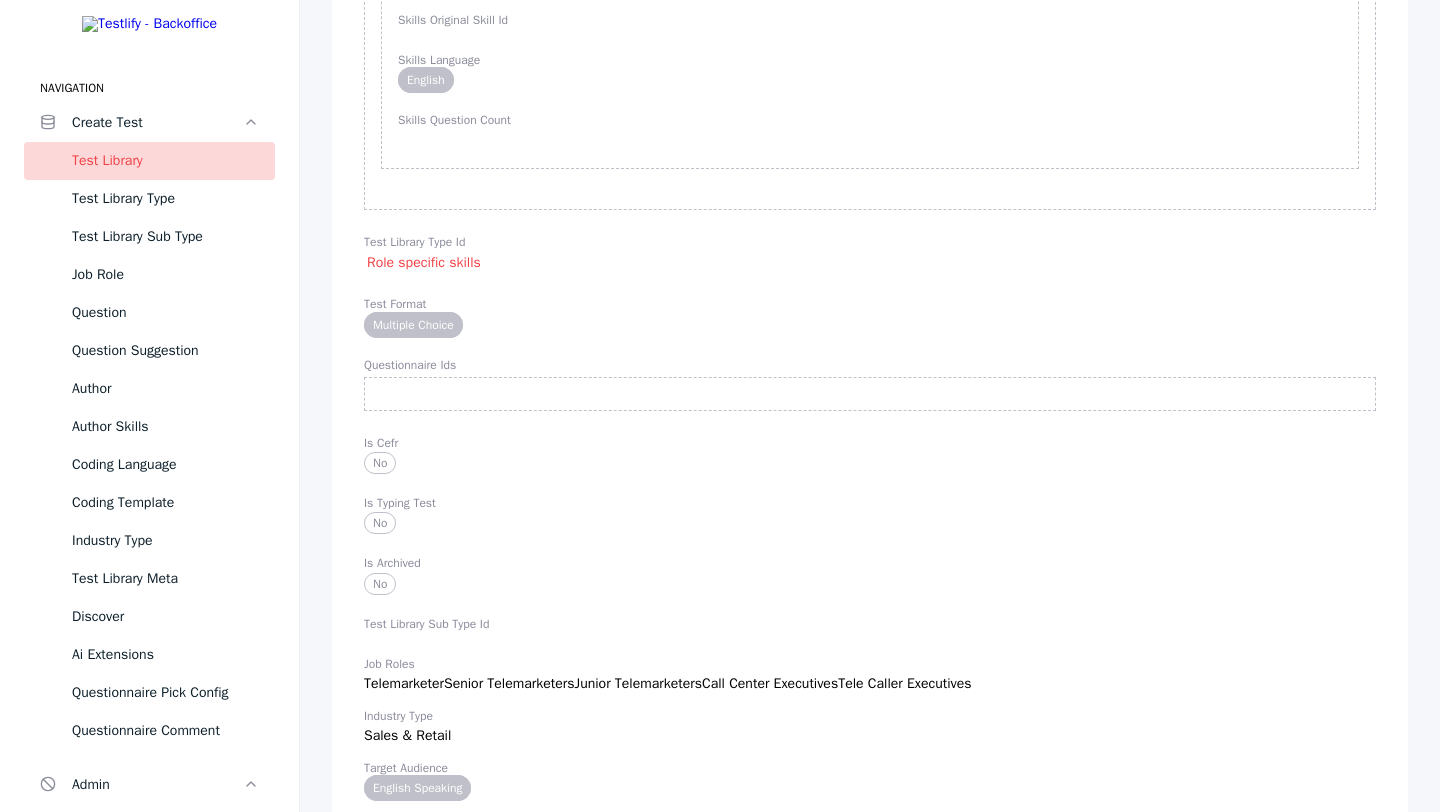scroll, scrollTop: 2264, scrollLeft: 0, axis: vertical 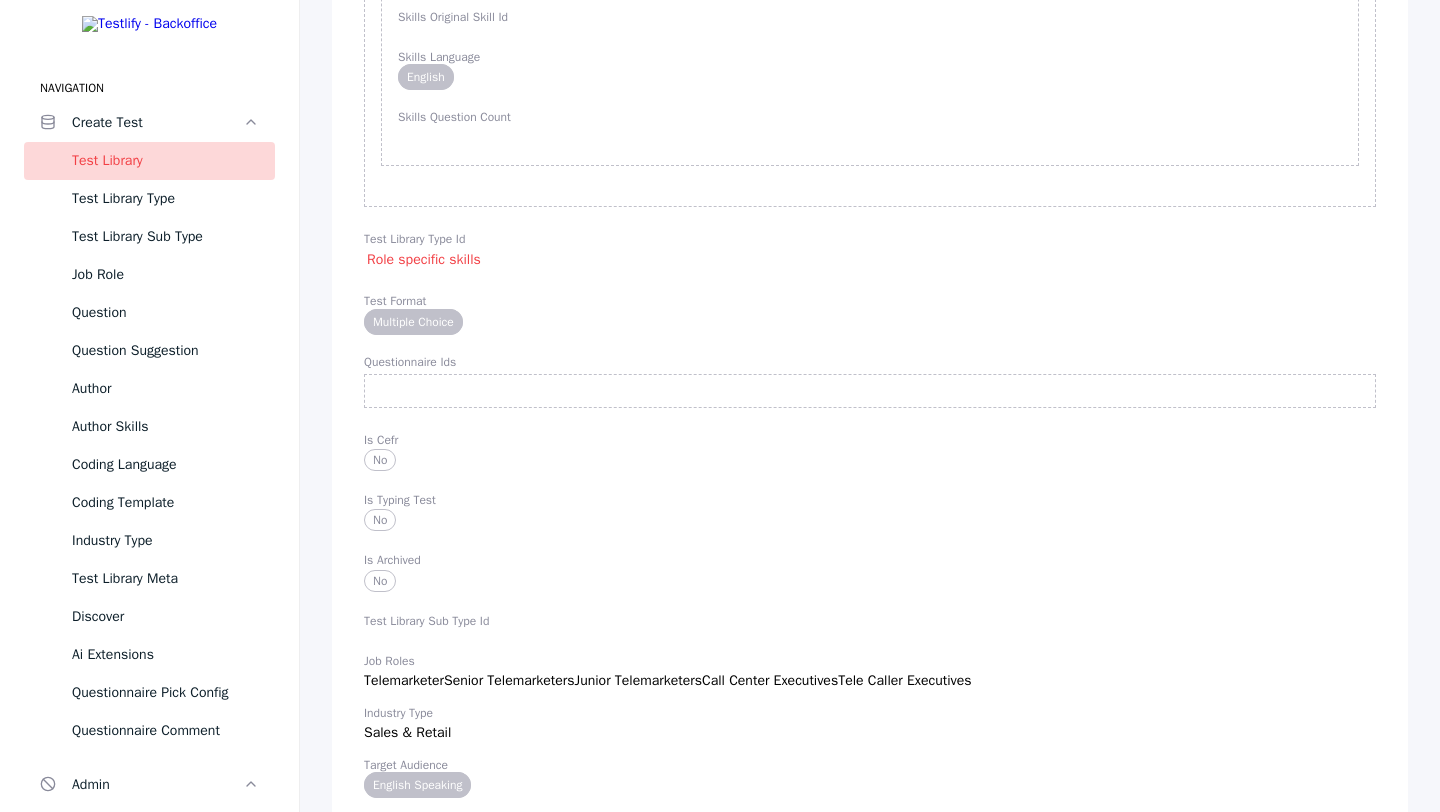 click at bounding box center [870, 391] 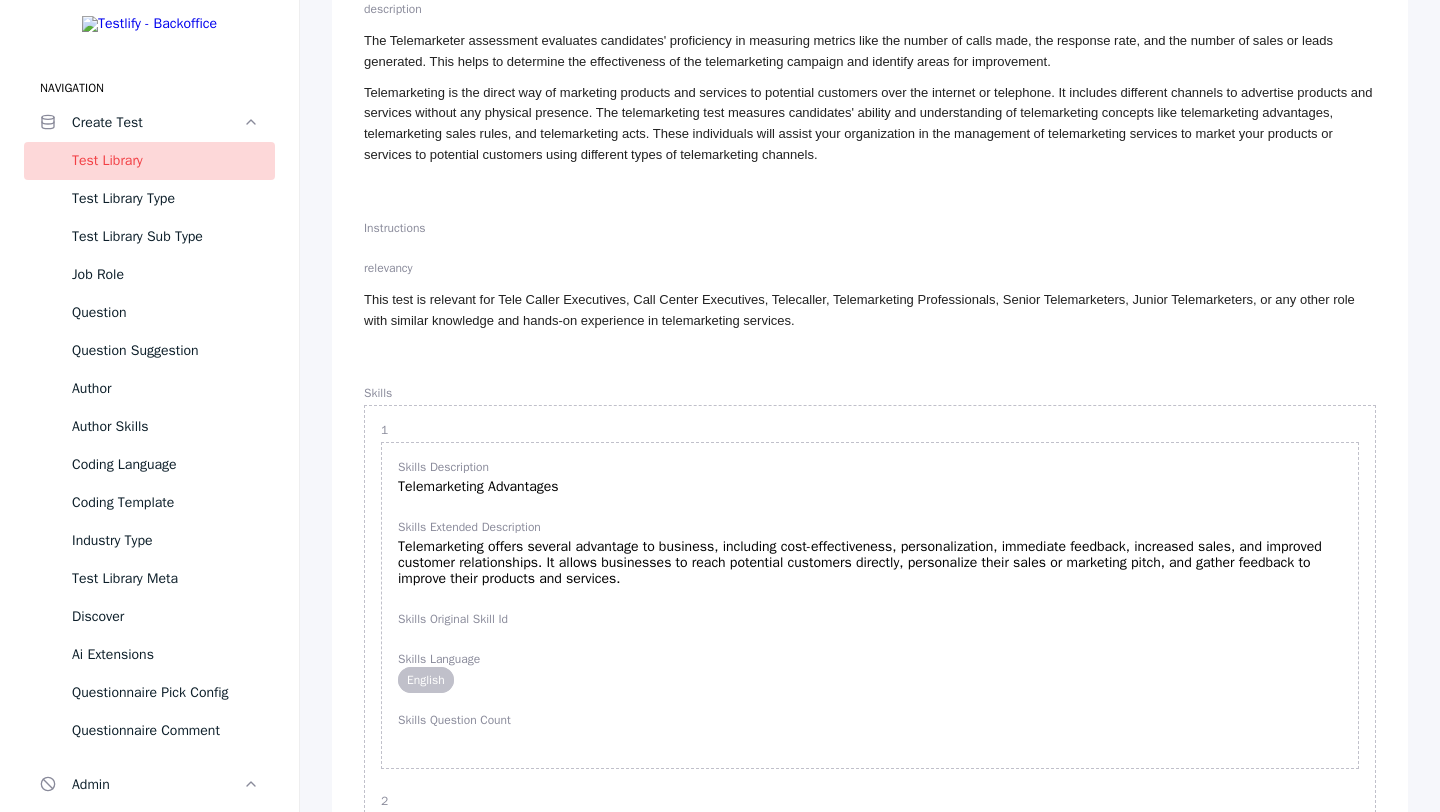 scroll, scrollTop: 0, scrollLeft: 0, axis: both 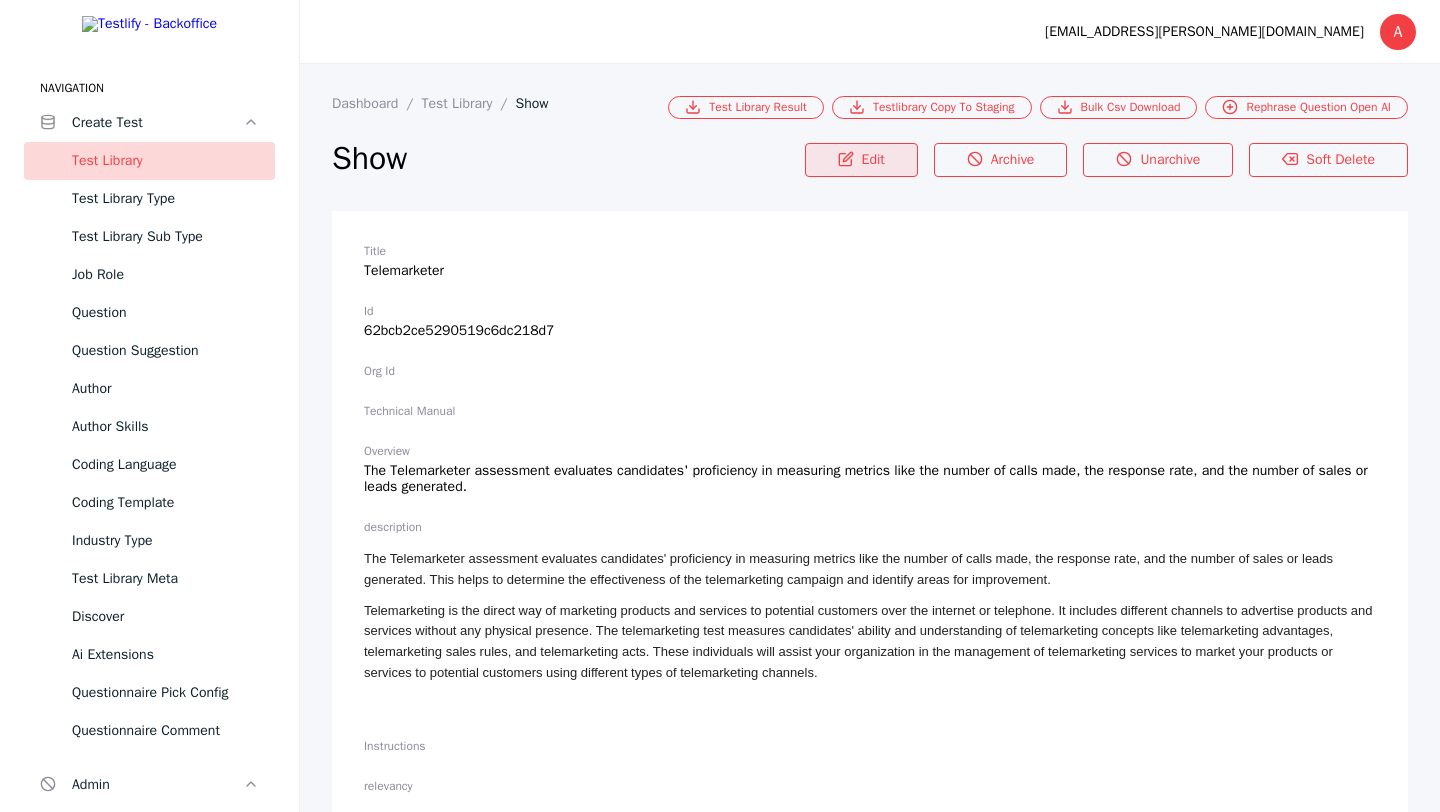 click on "Edit" at bounding box center (861, 160) 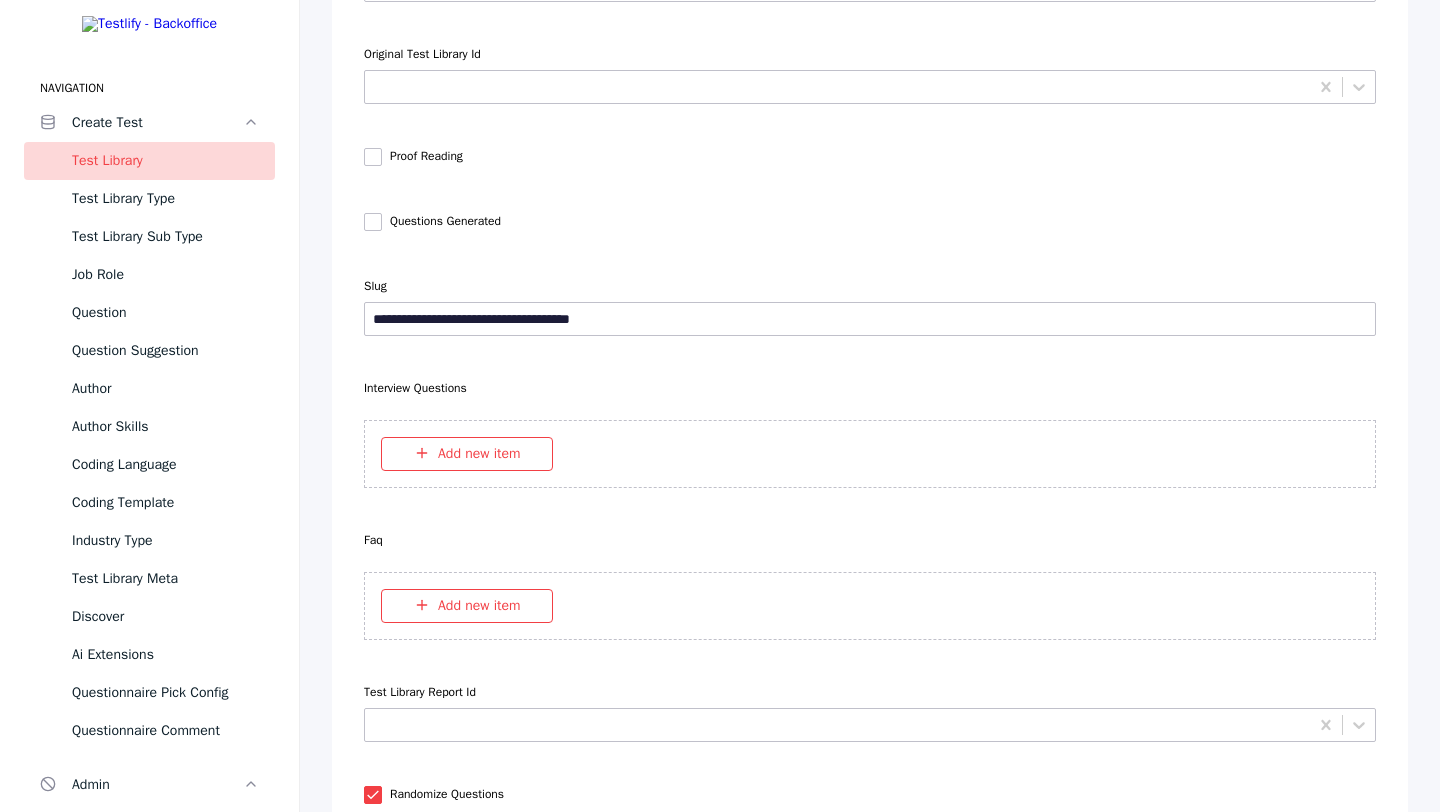 scroll, scrollTop: 6660, scrollLeft: 0, axis: vertical 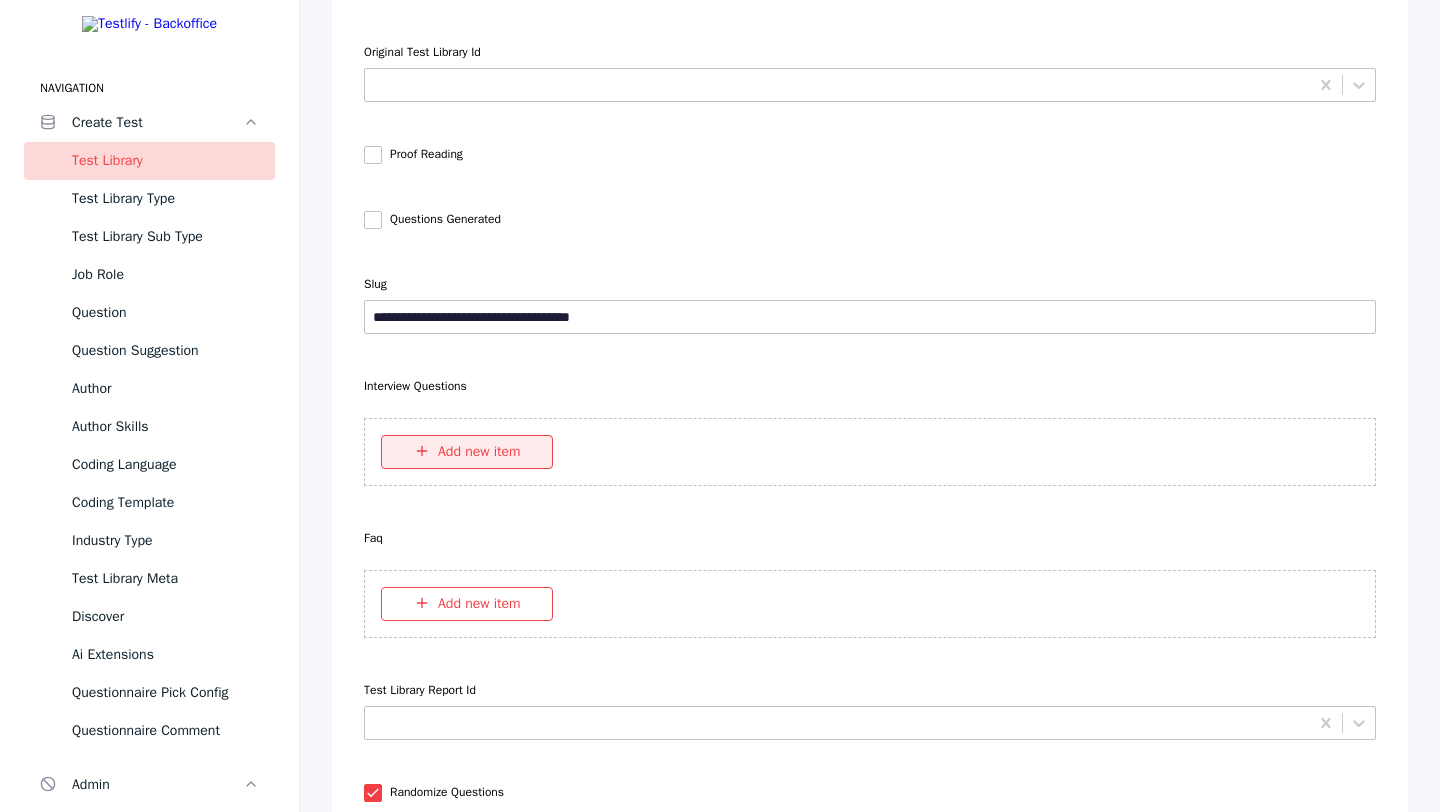 click on "Add new item" at bounding box center [467, 452] 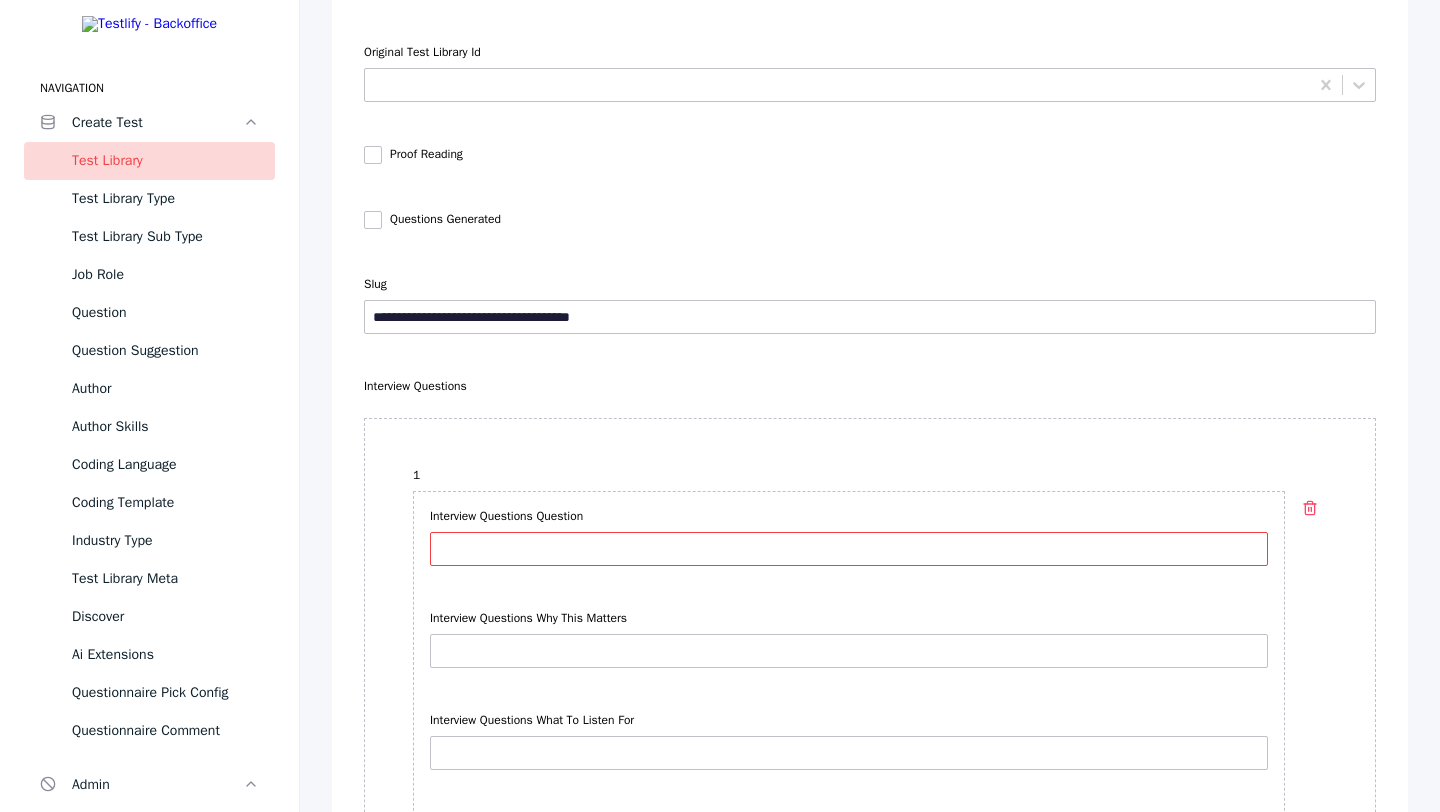 click on "Interview Questions Question" at bounding box center [849, 549] 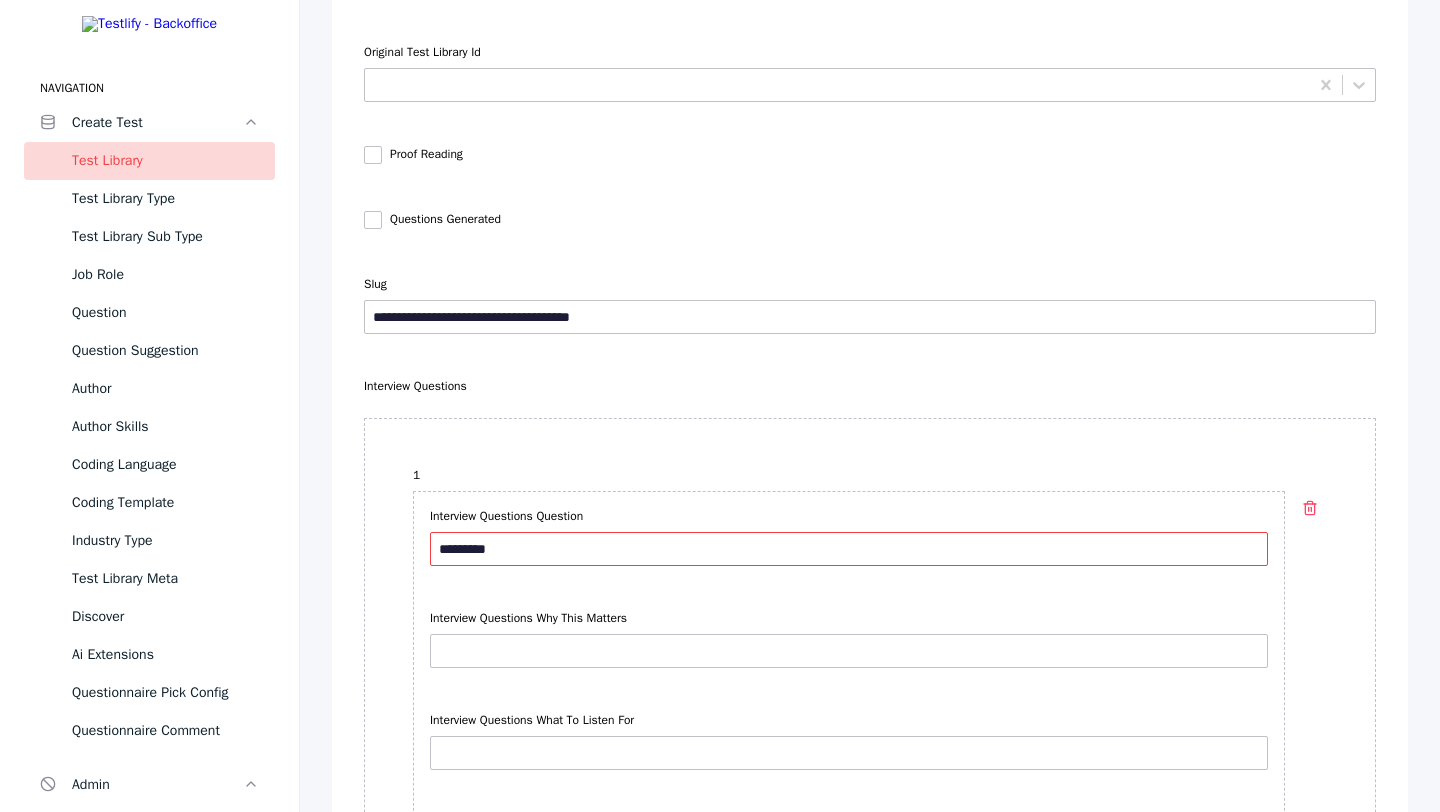type on "*********" 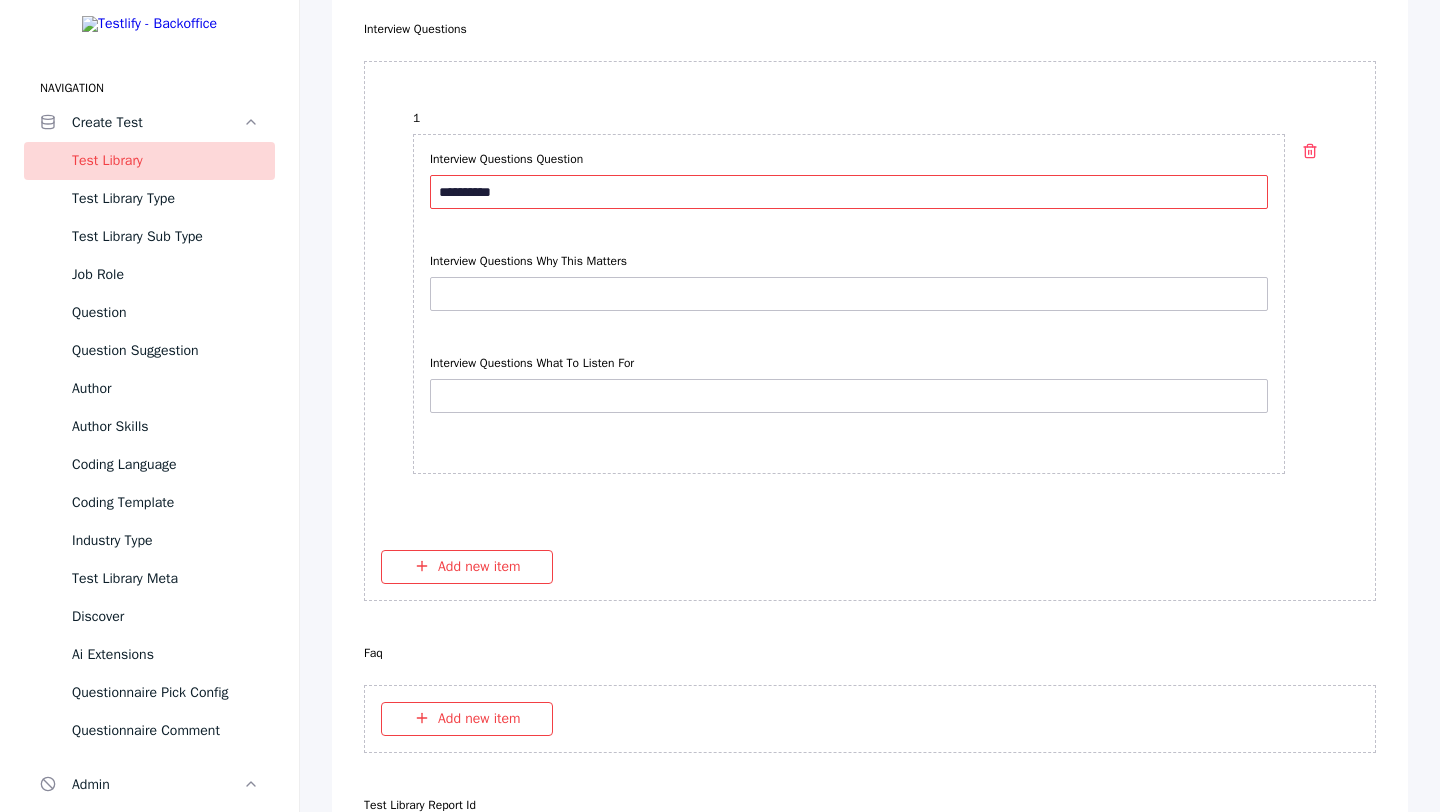scroll, scrollTop: 6928, scrollLeft: 0, axis: vertical 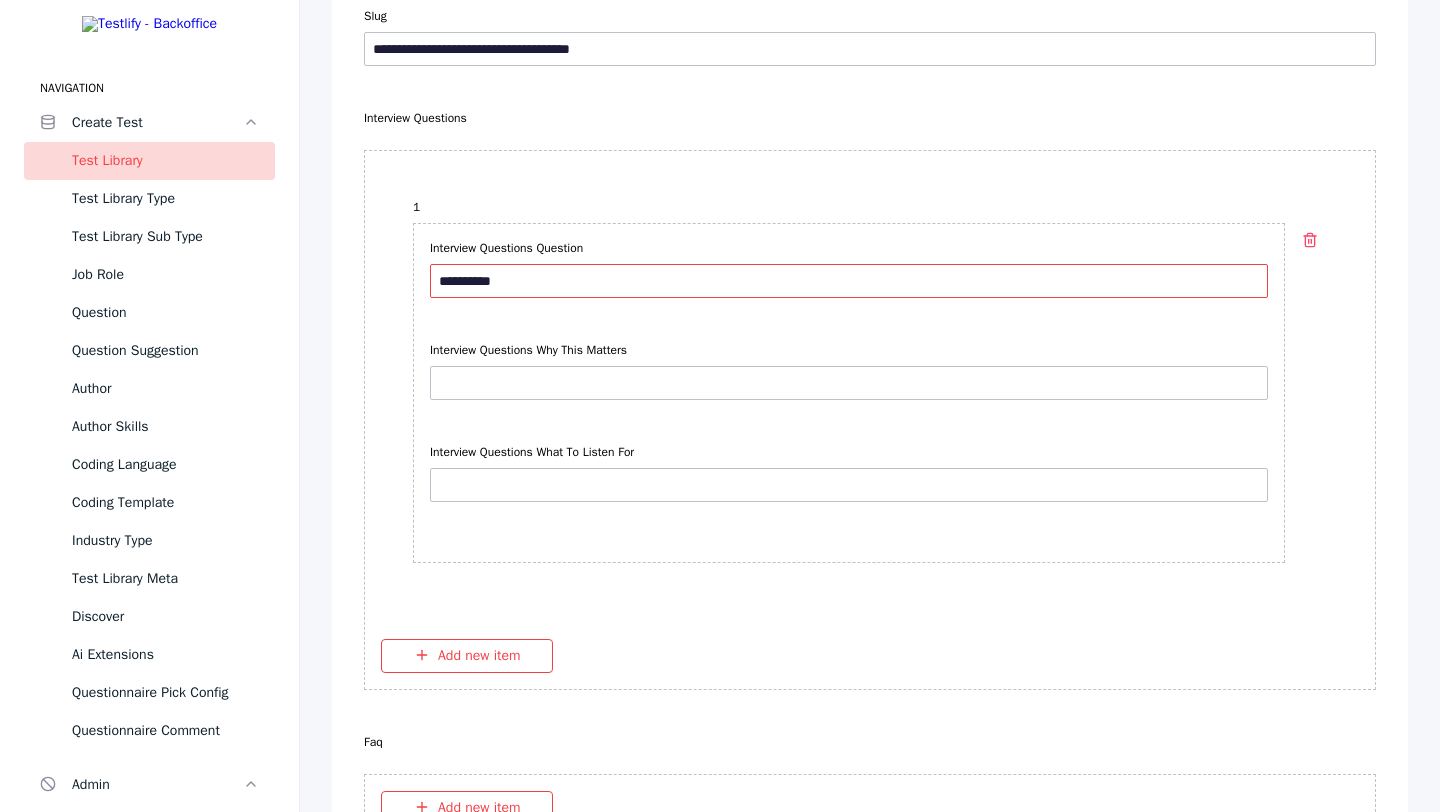 drag, startPoint x: 511, startPoint y: 265, endPoint x: 425, endPoint y: 261, distance: 86.09297 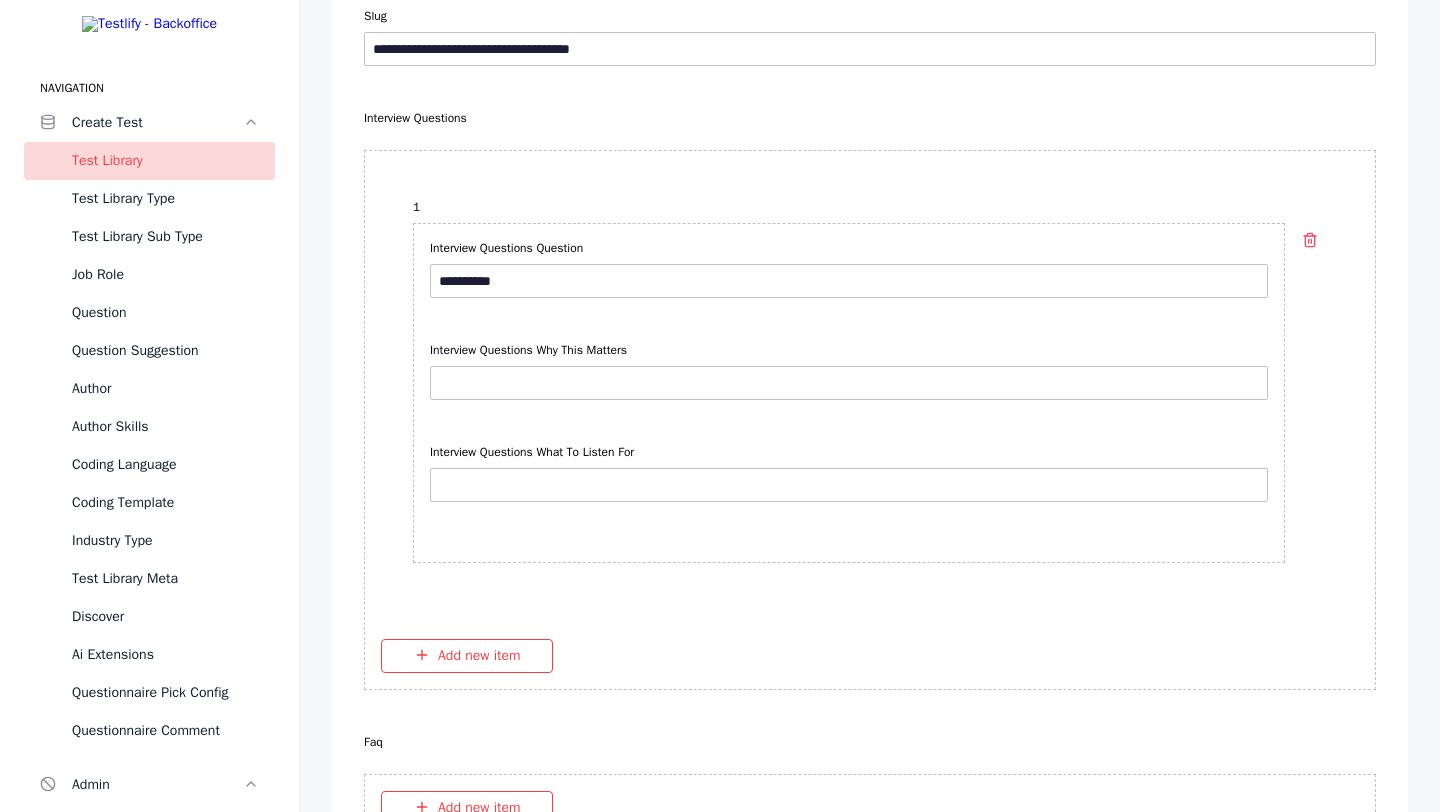 type on "*********" 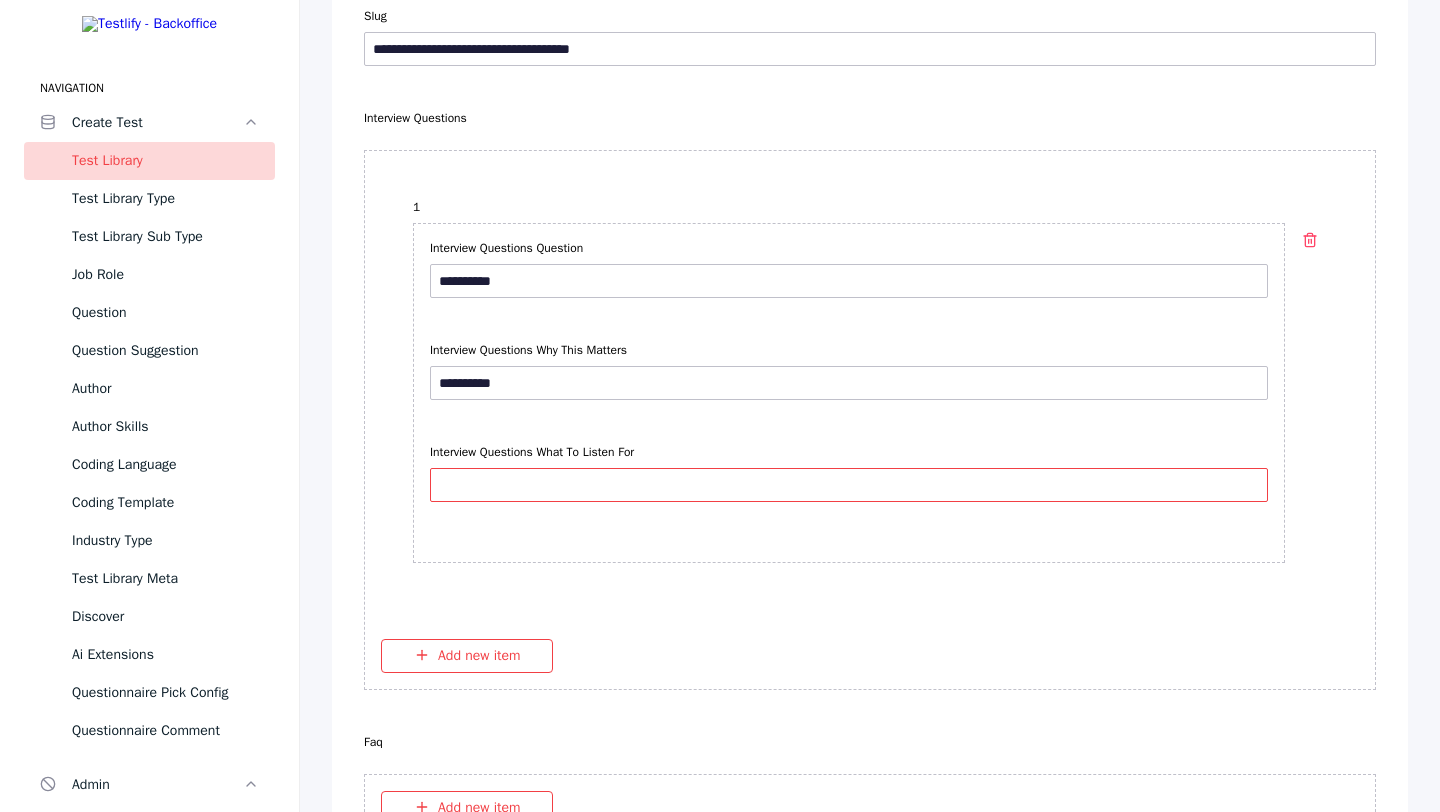 click on "Interview Questions What To Listen For" at bounding box center [849, 485] 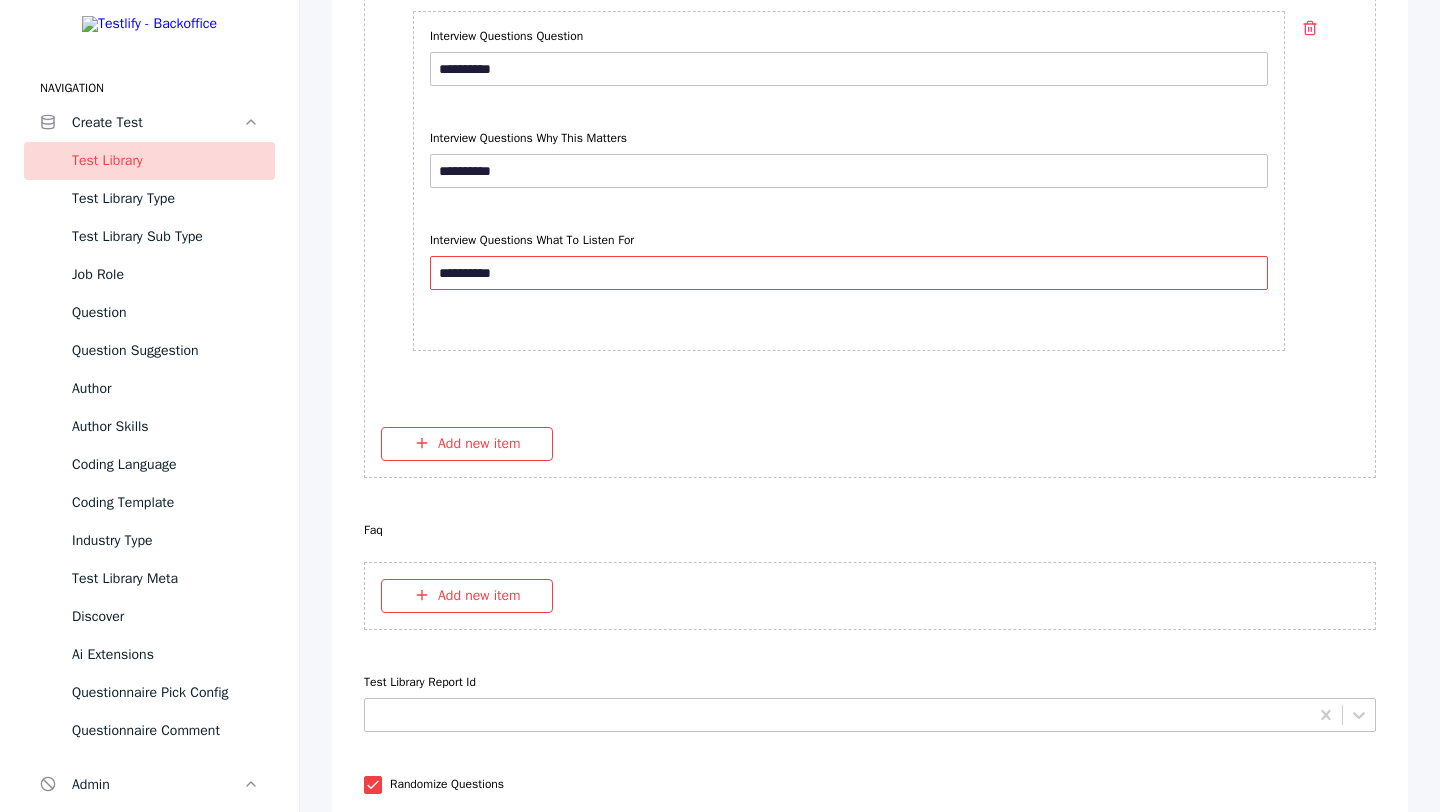 scroll, scrollTop: 7142, scrollLeft: 0, axis: vertical 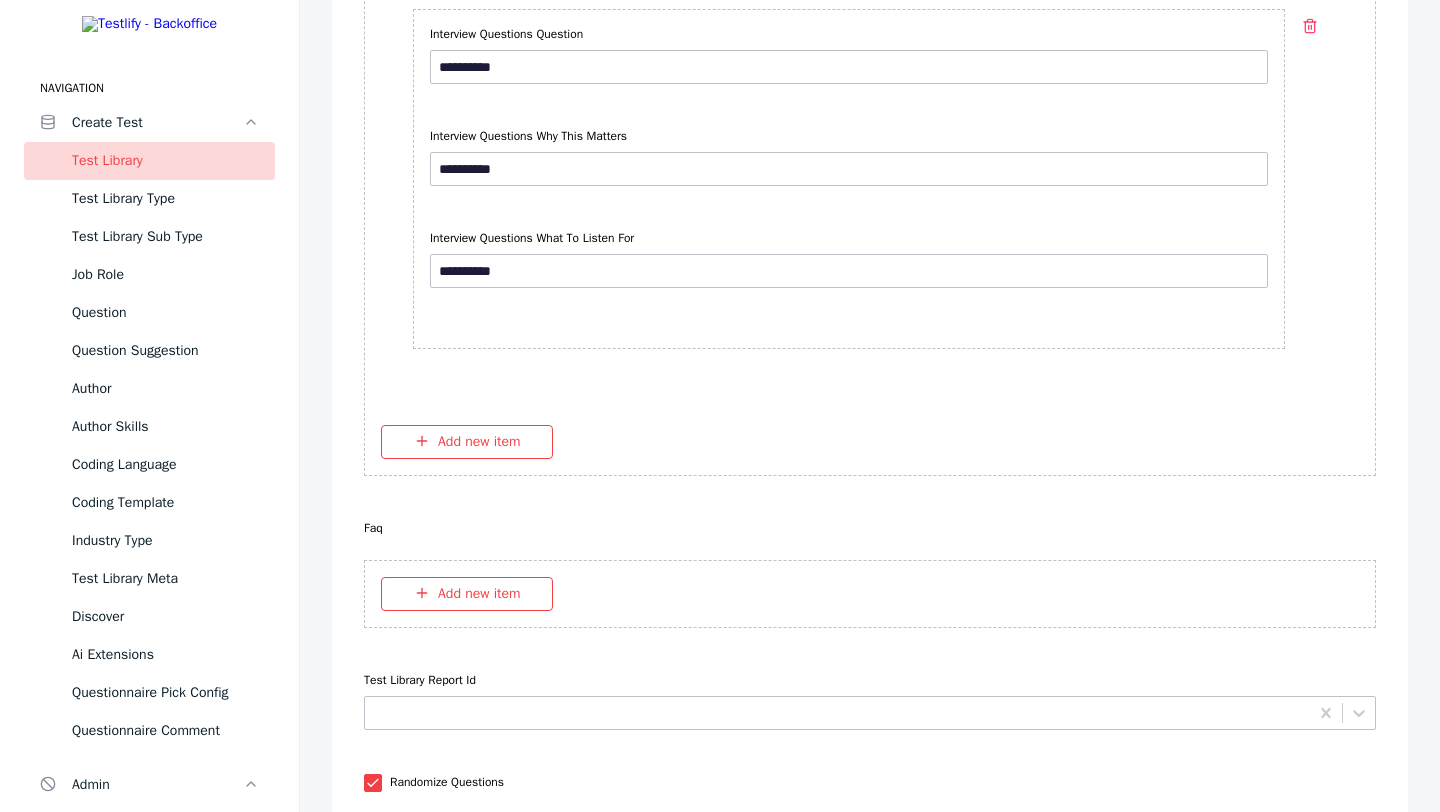 click on "Add new item" at bounding box center (870, 594) 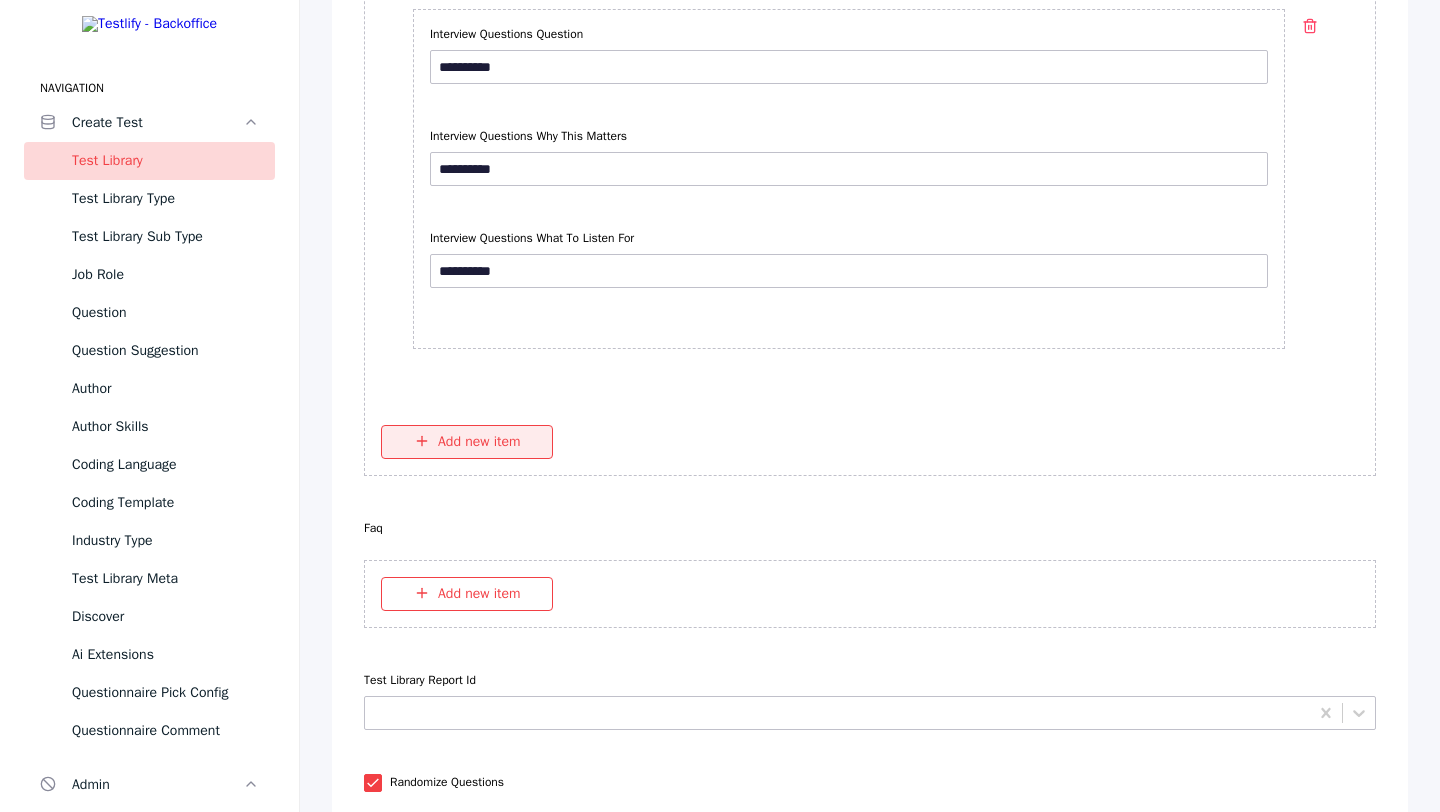 click on "Add new item" at bounding box center [467, 442] 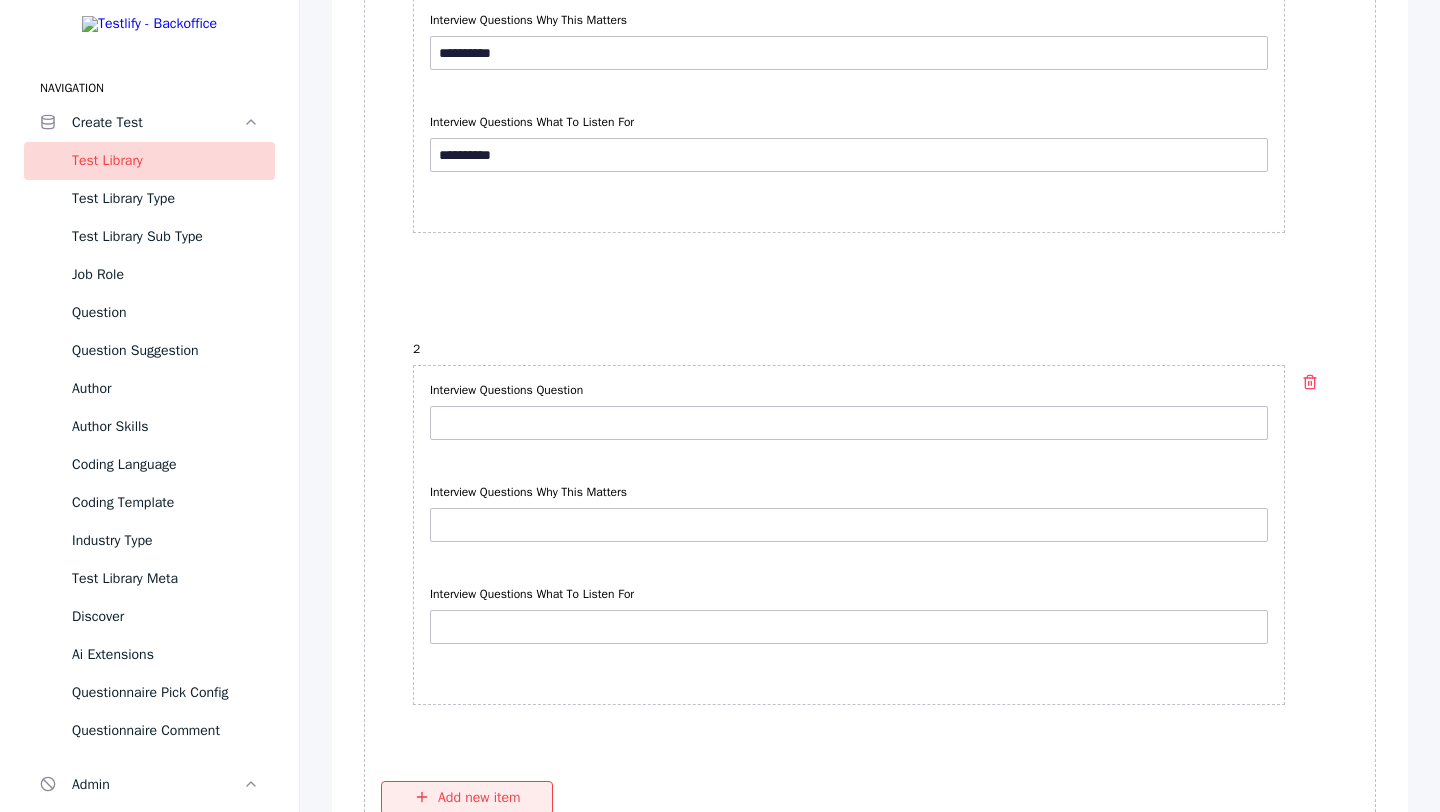 scroll, scrollTop: 7247, scrollLeft: 0, axis: vertical 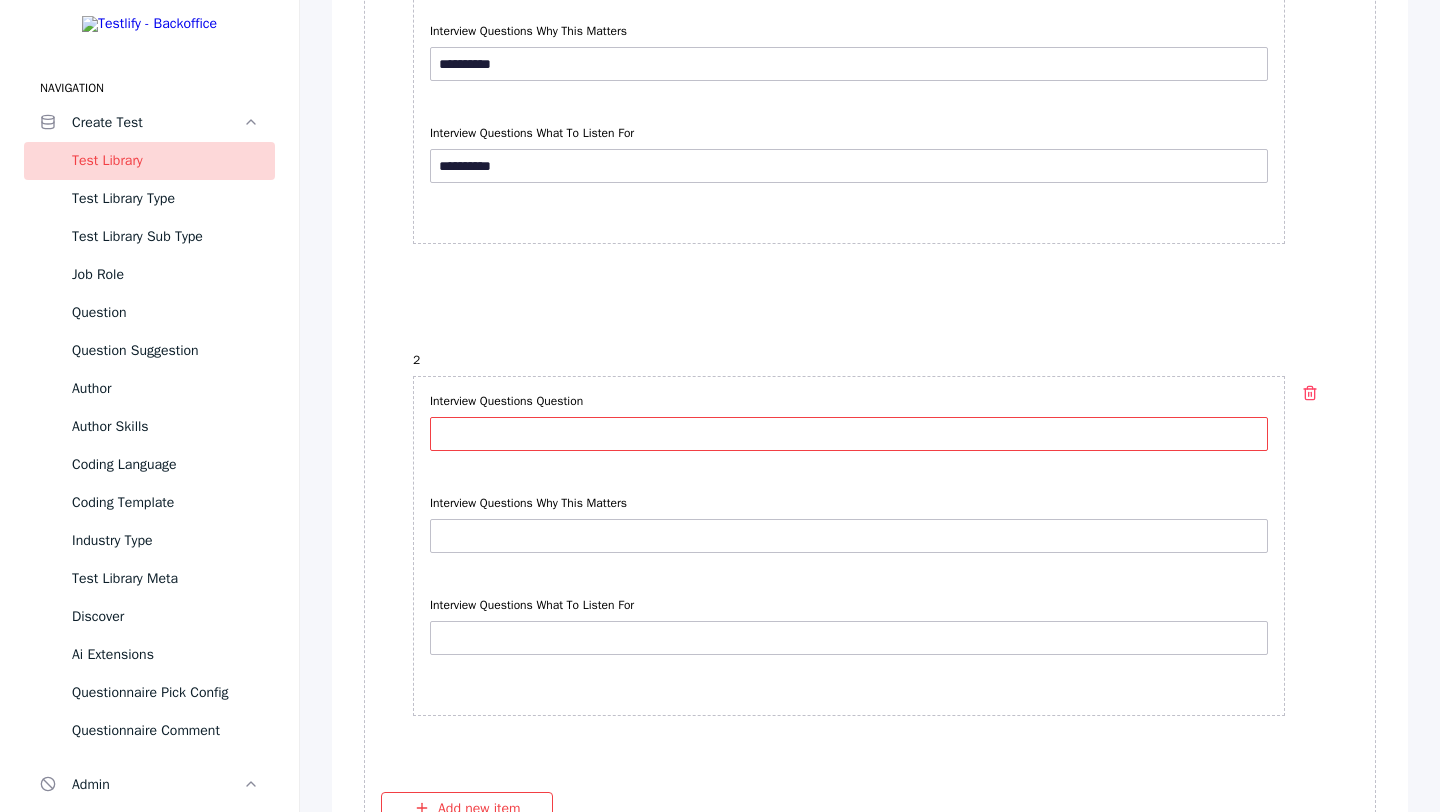 click on "Interview Questions Question" at bounding box center [849, 434] 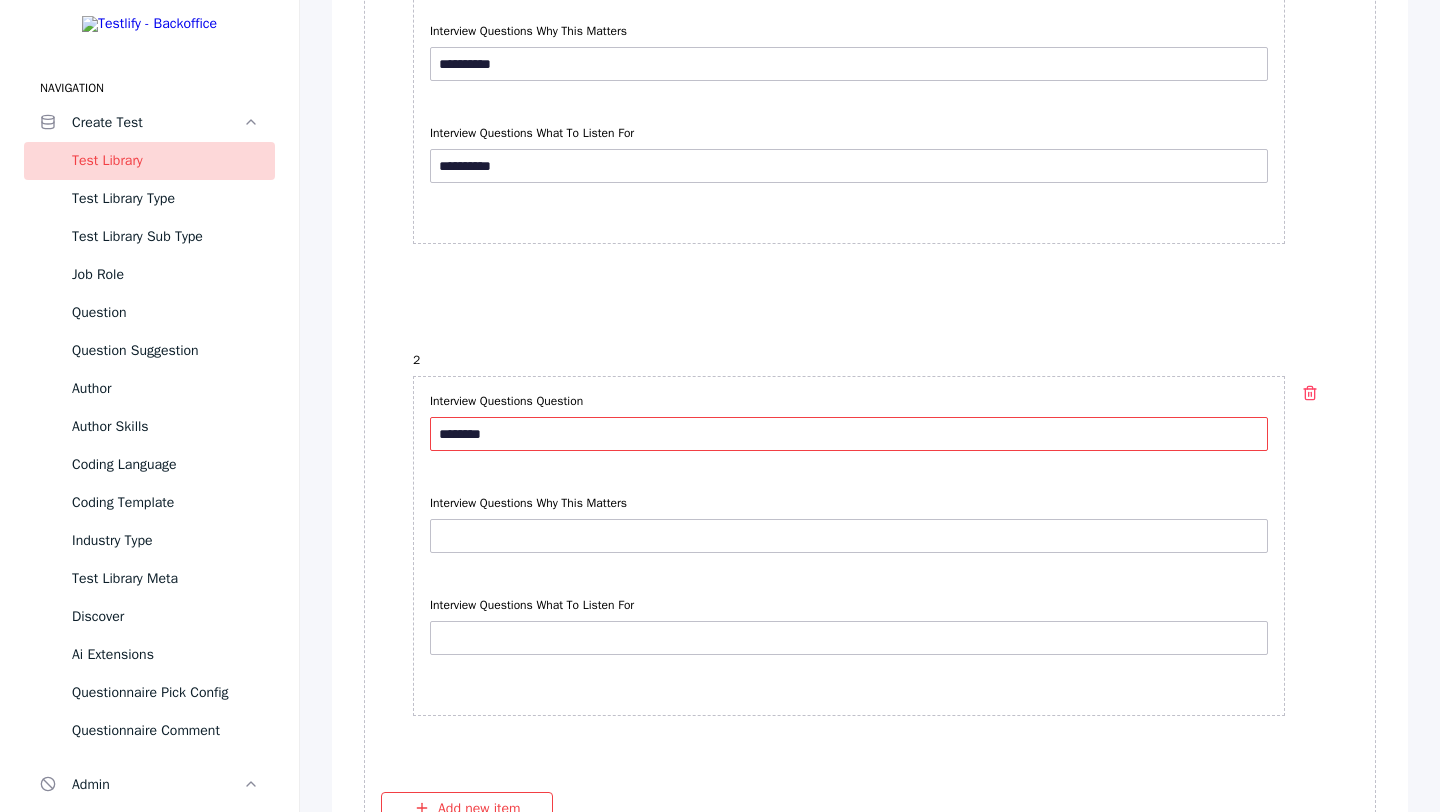 type on "*********" 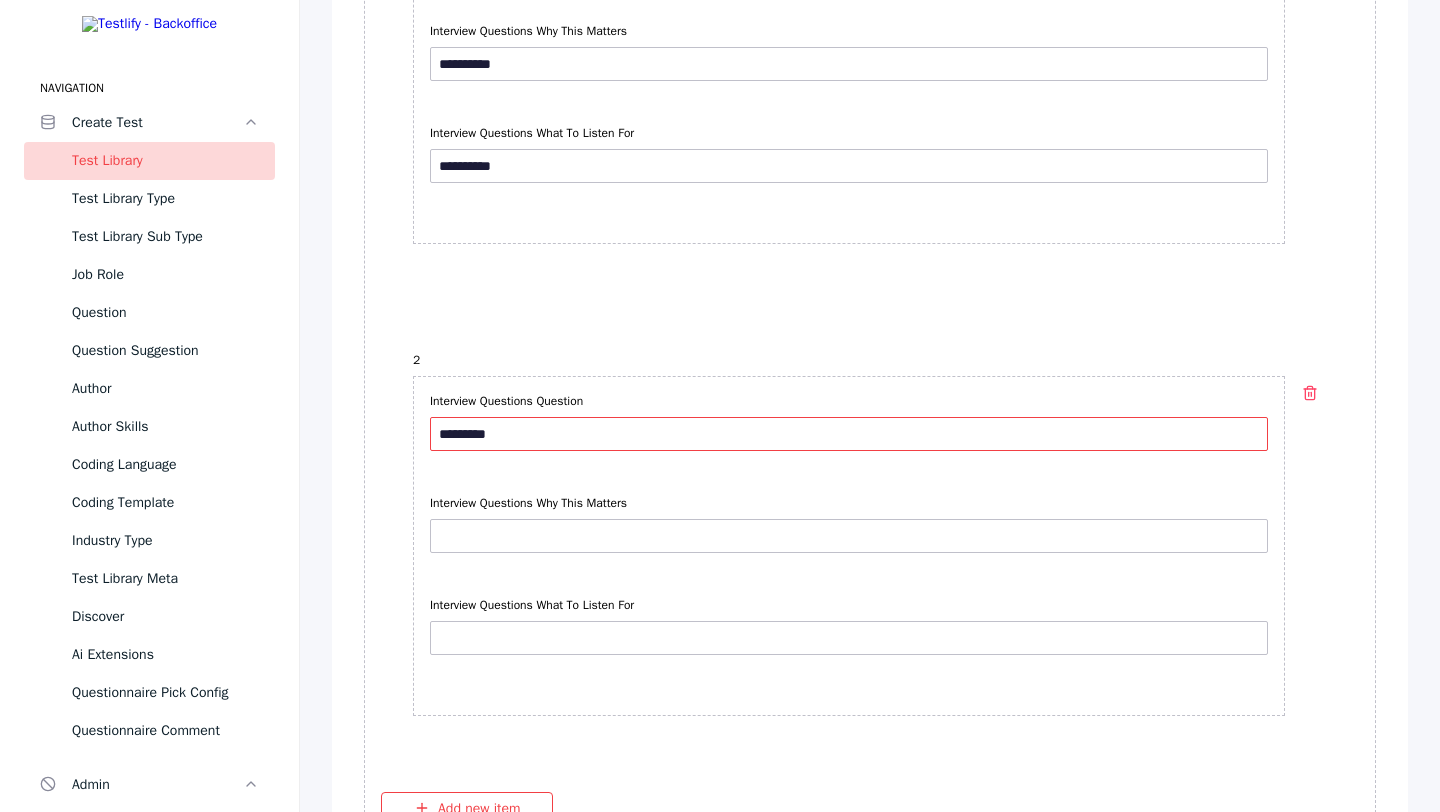 drag, startPoint x: 502, startPoint y: 427, endPoint x: 433, endPoint y: 424, distance: 69.065186 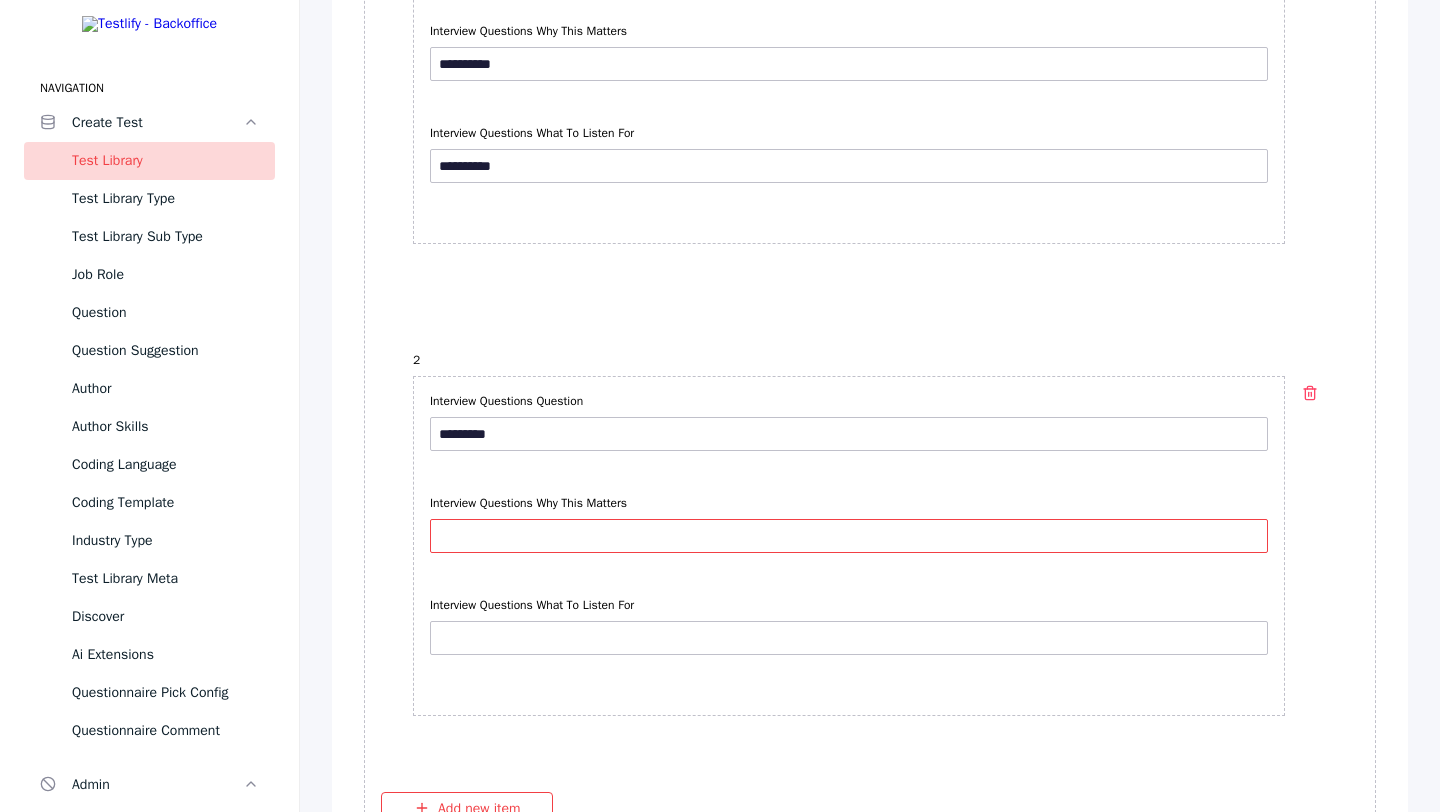 click on "Interview Questions Why This Matters" at bounding box center [849, 536] 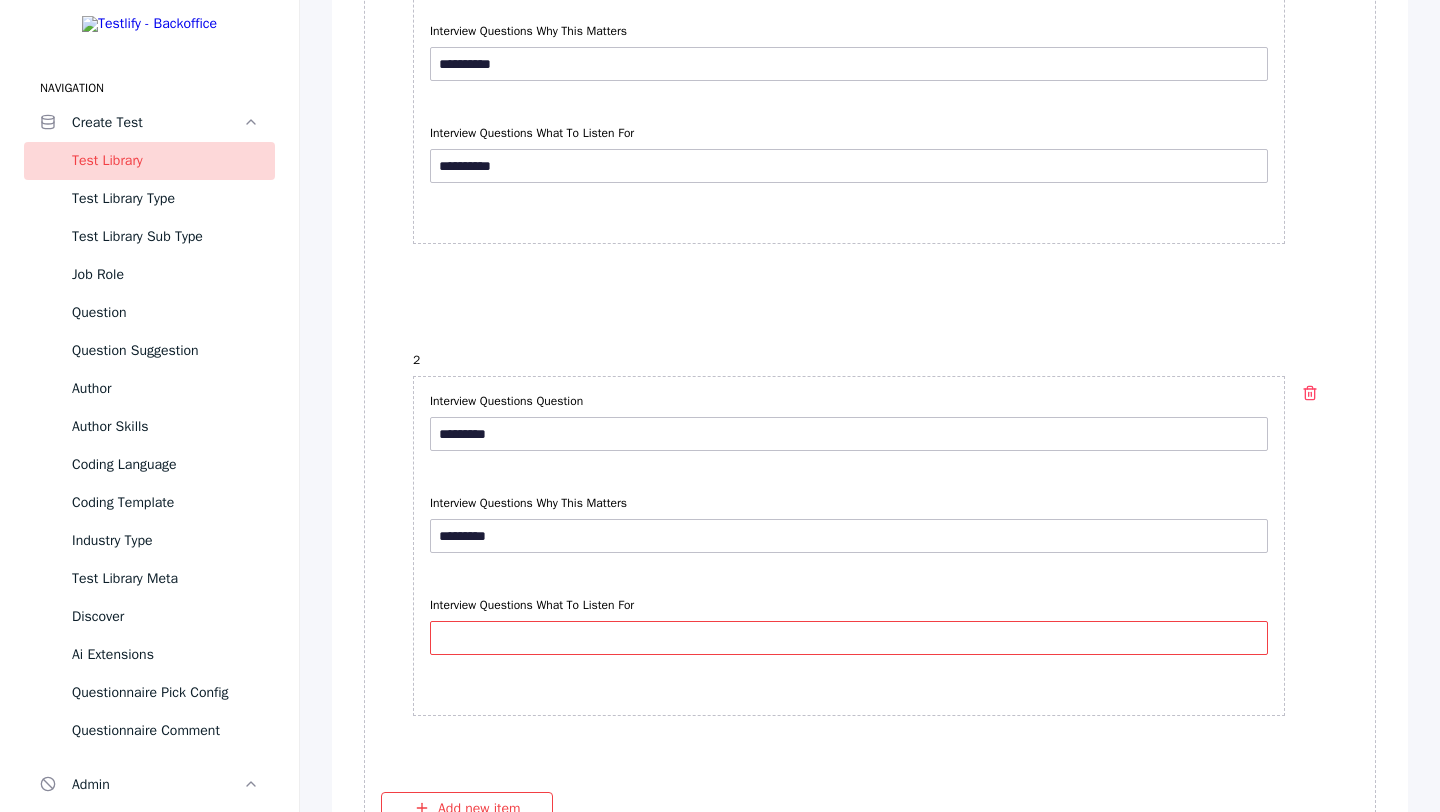 click on "Interview Questions What To Listen For" at bounding box center (849, 638) 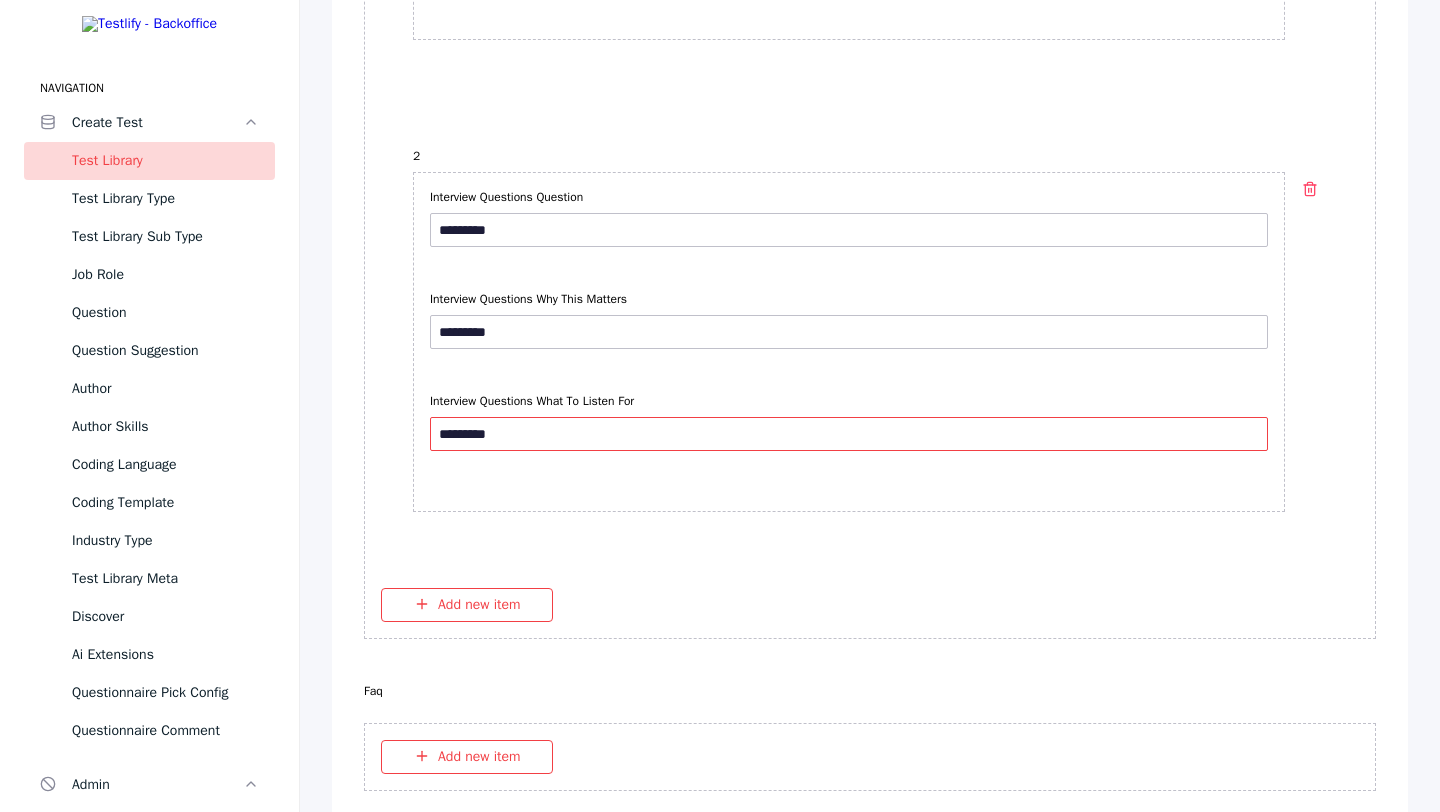 scroll, scrollTop: 7556, scrollLeft: 0, axis: vertical 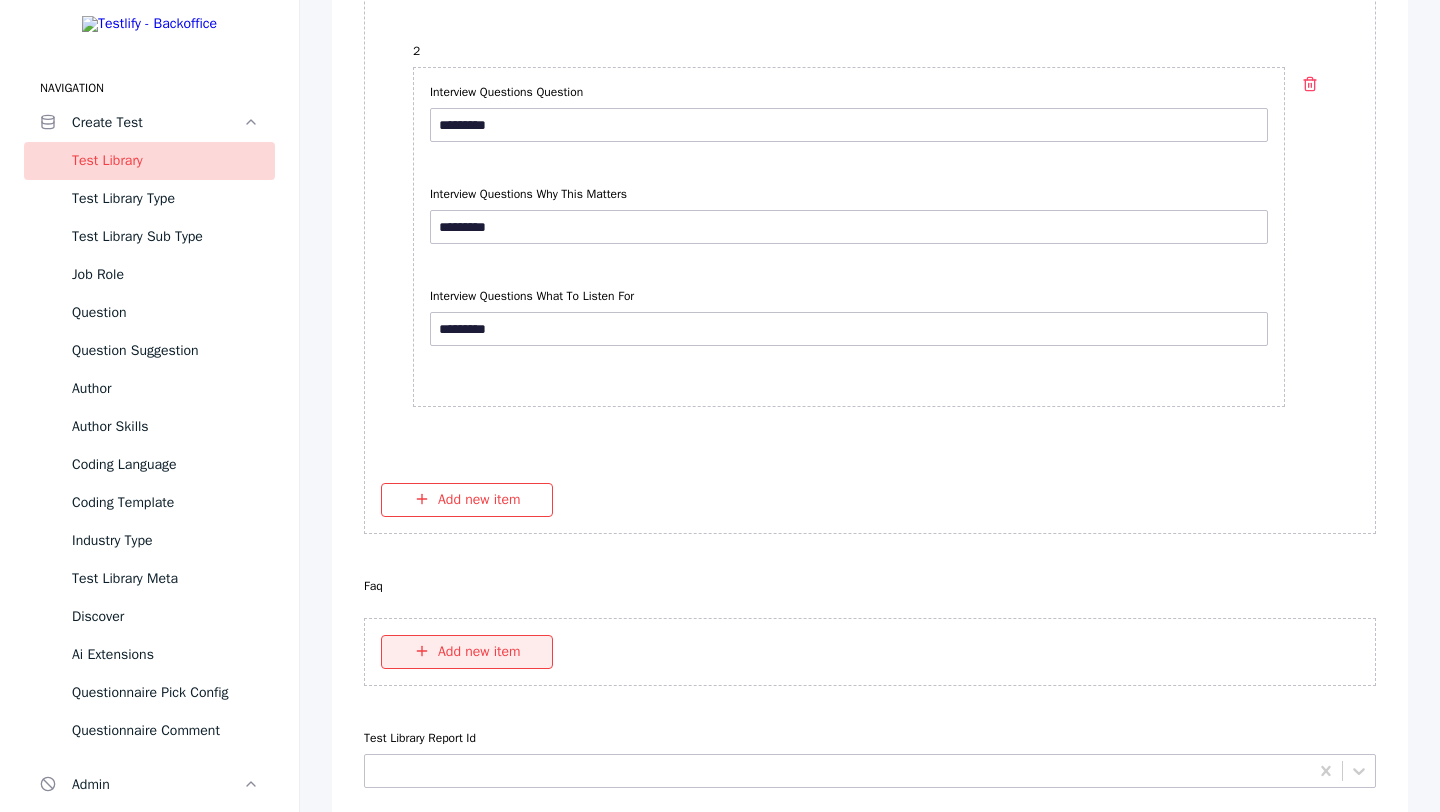 click on "Add new item" at bounding box center (467, 652) 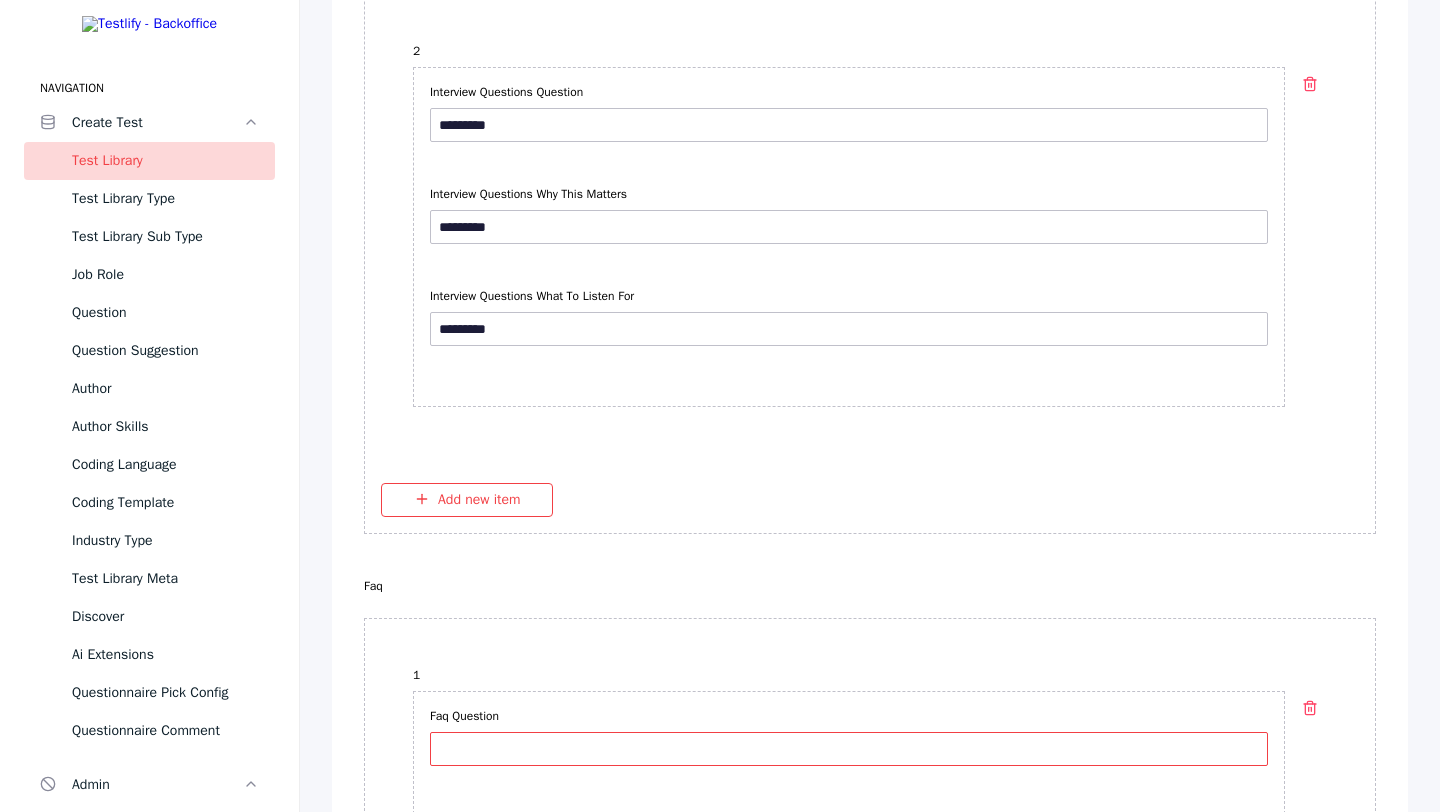 click on "Faq Question" at bounding box center (849, 749) 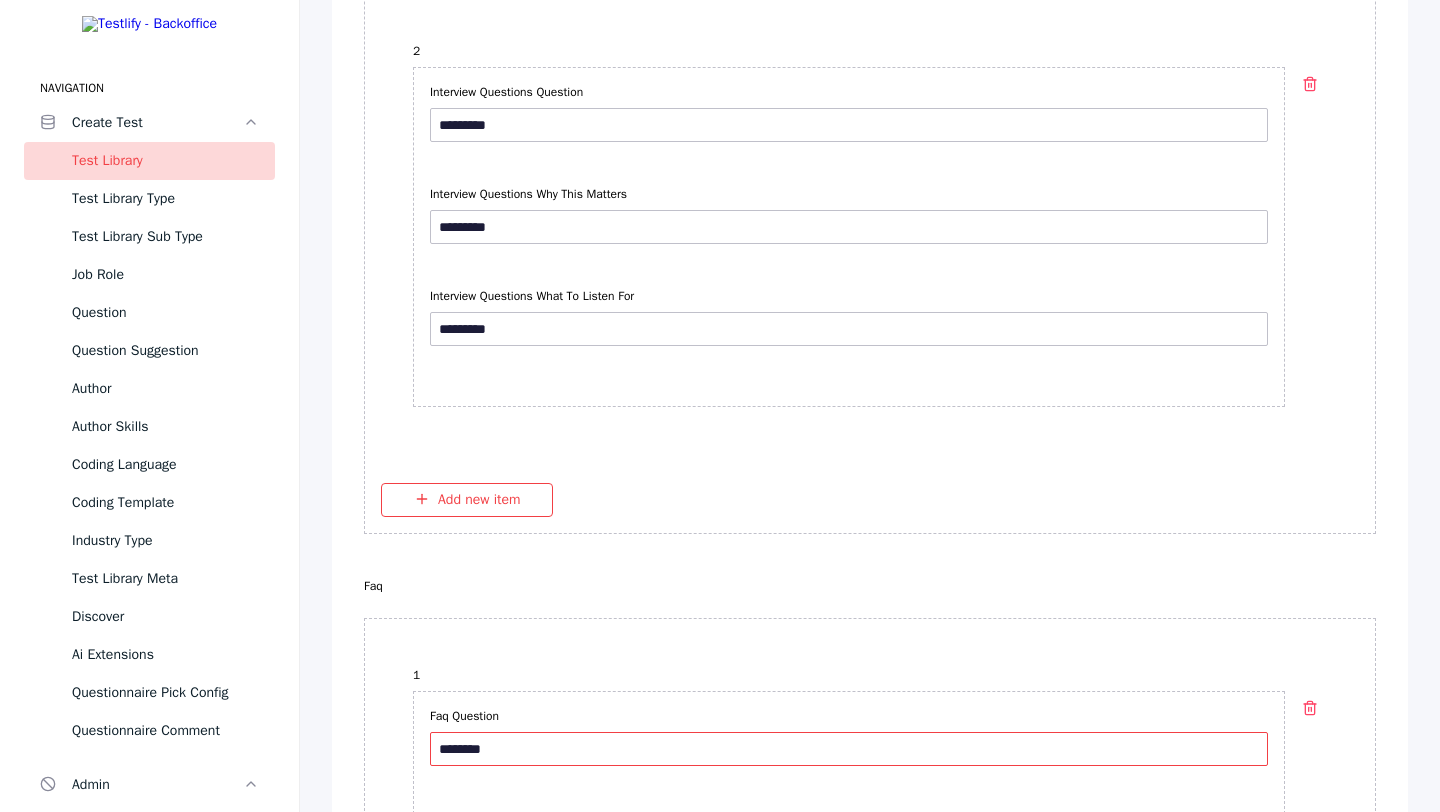type on "*********" 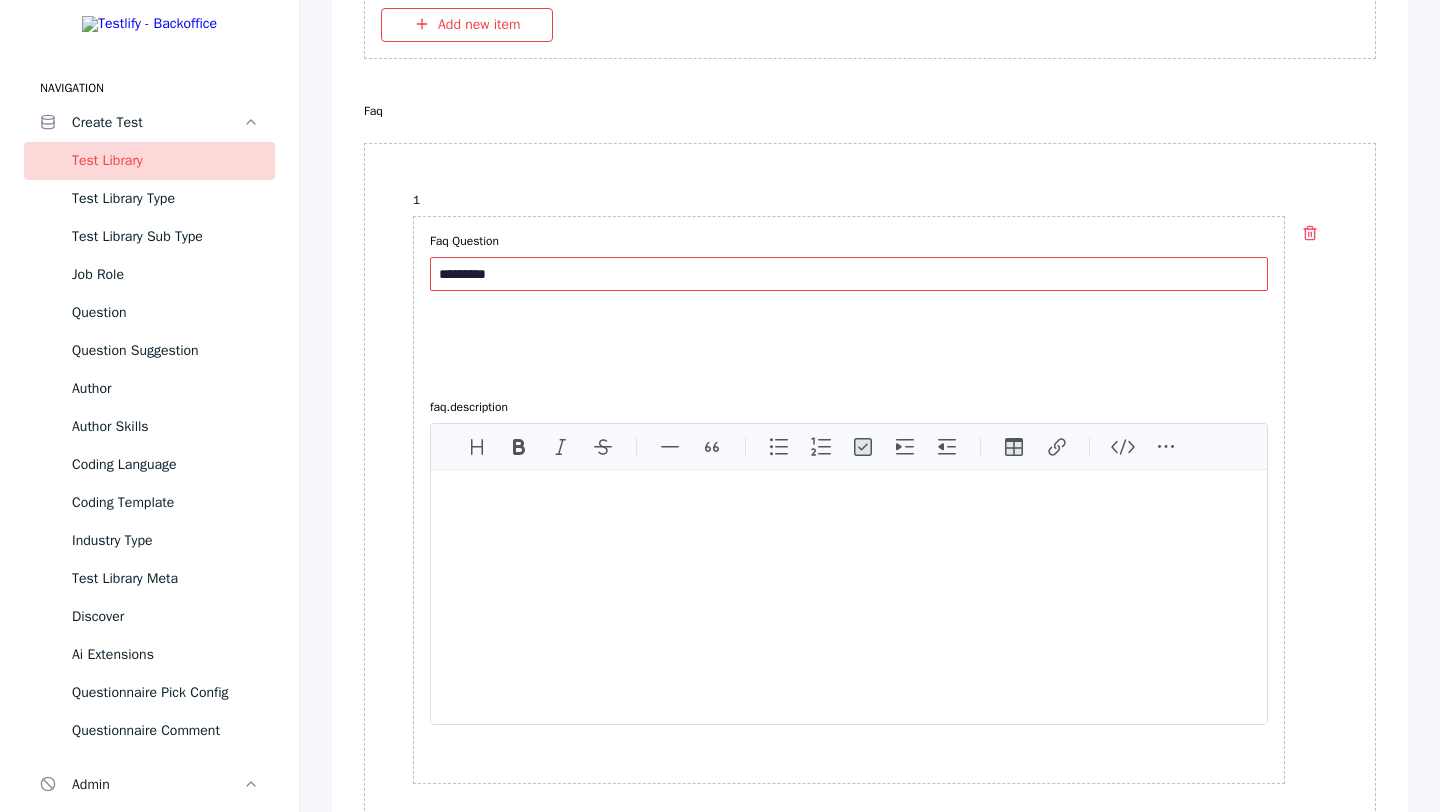scroll, scrollTop: 8055, scrollLeft: 0, axis: vertical 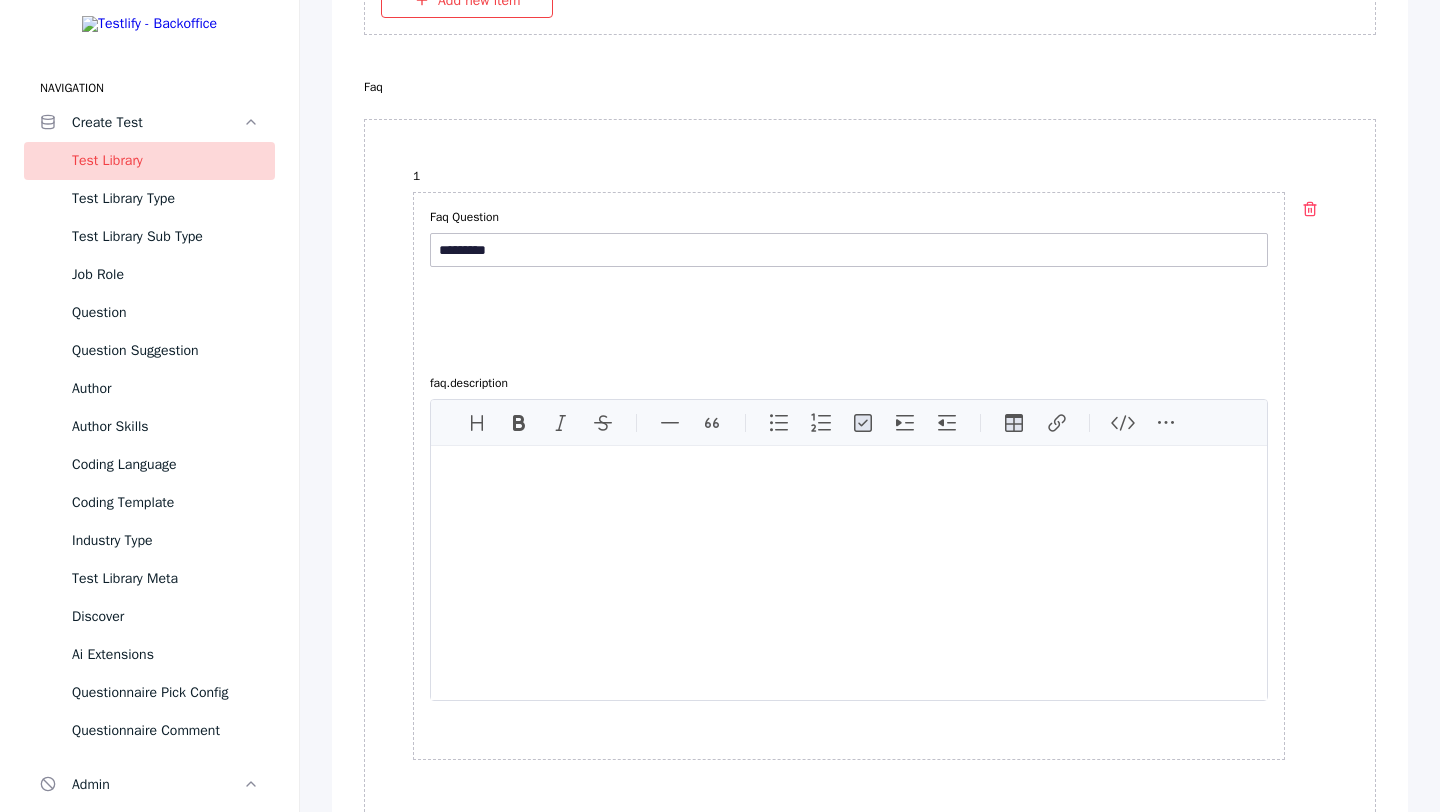 click at bounding box center [849, 573] 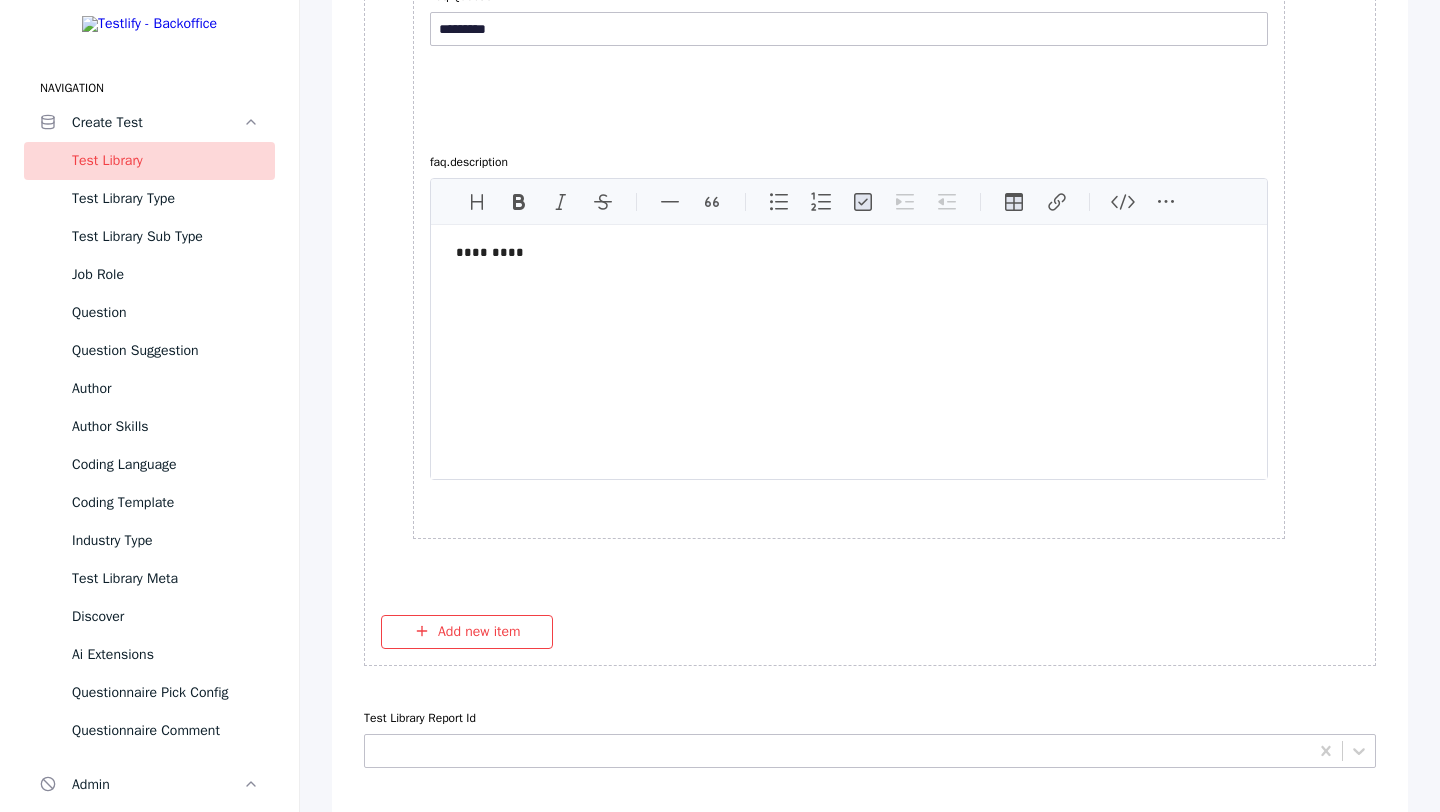type 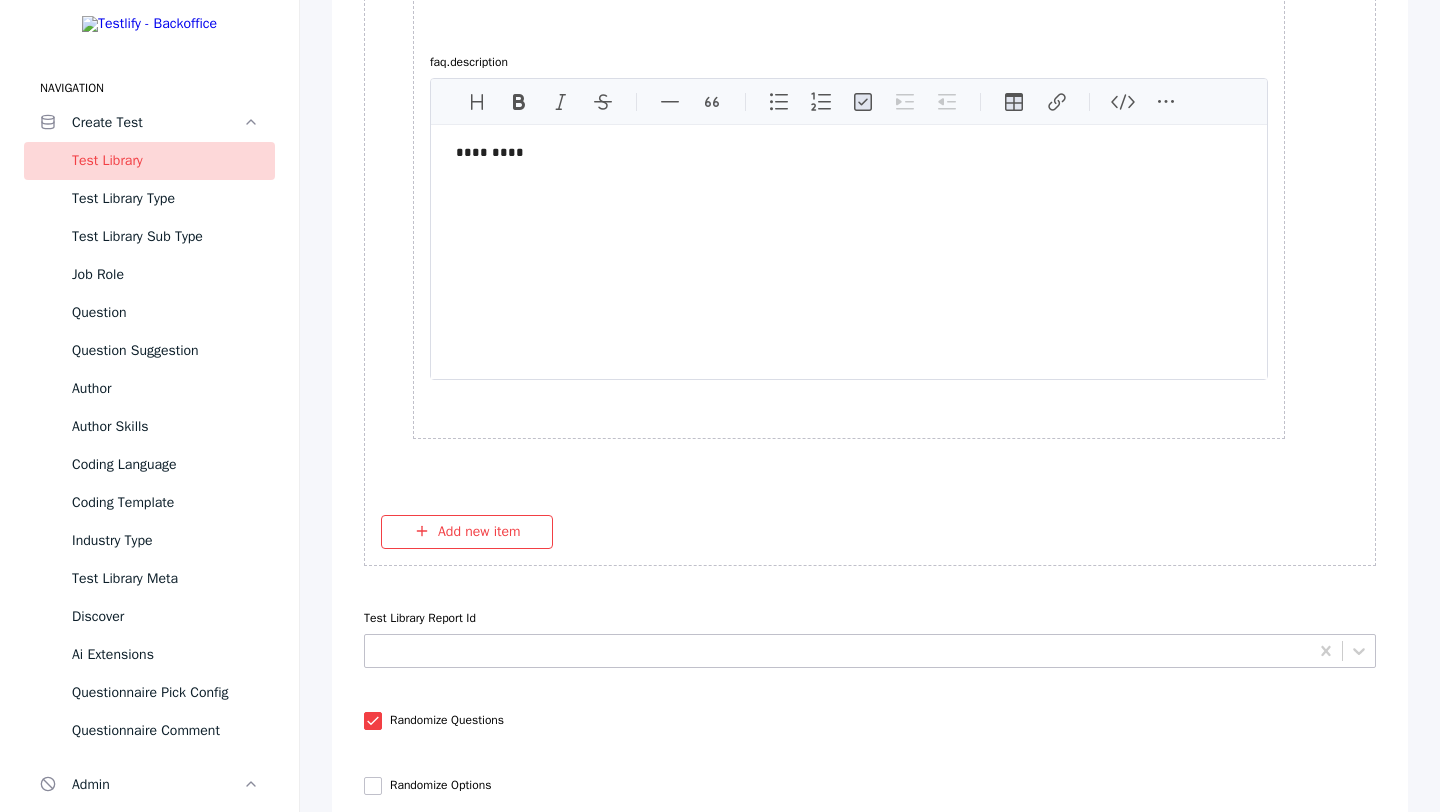 scroll, scrollTop: 8377, scrollLeft: 0, axis: vertical 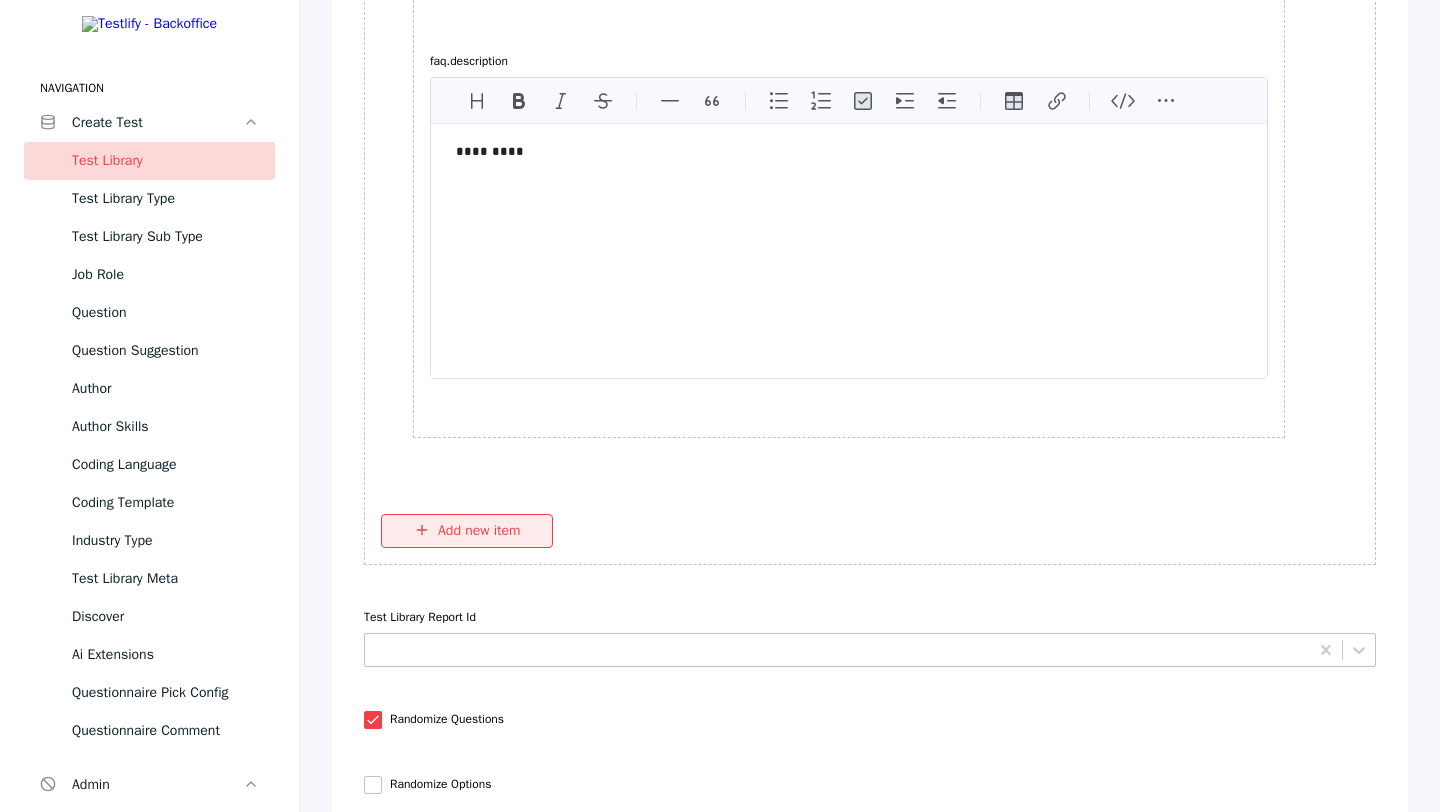 click on "Add new item" at bounding box center (467, 531) 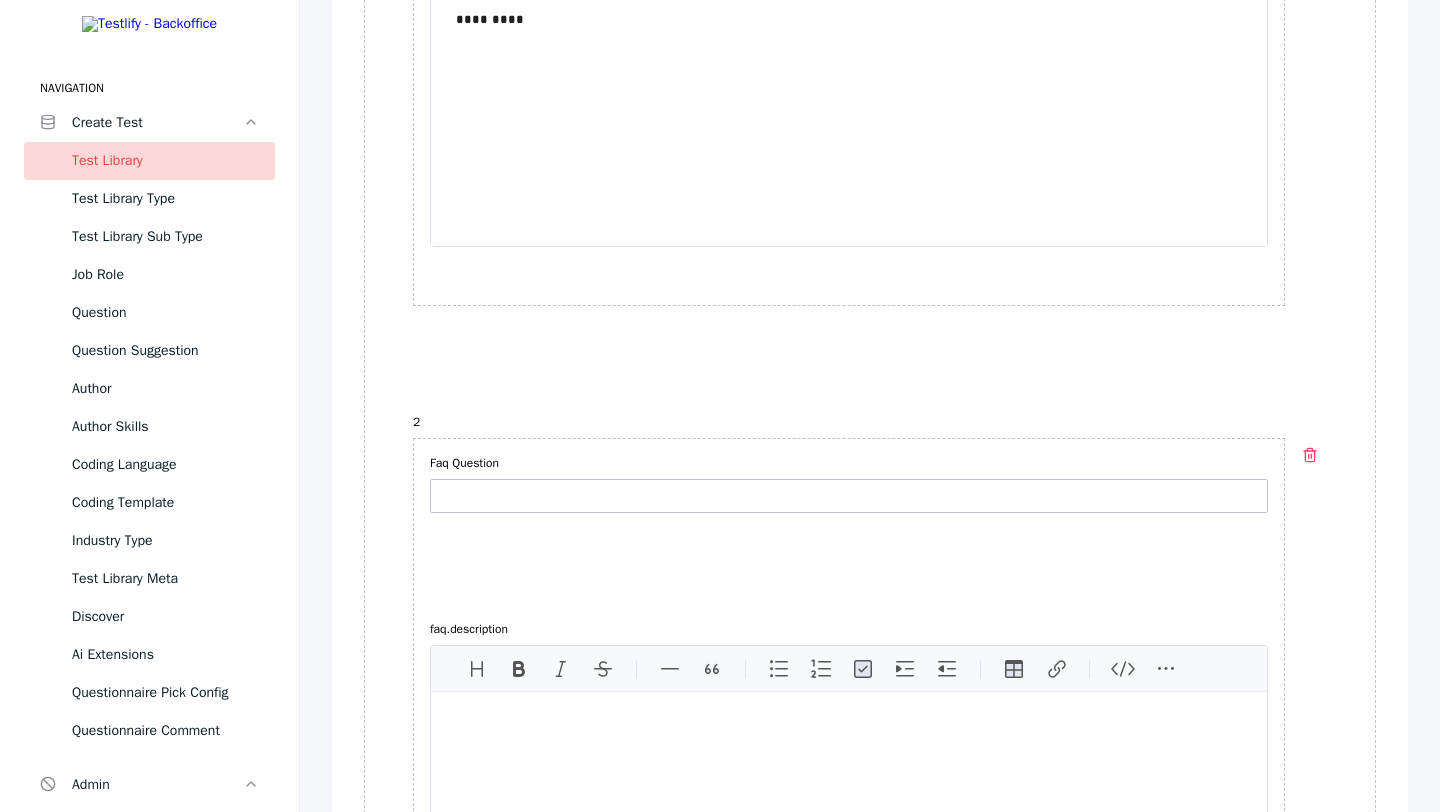 scroll, scrollTop: 8507, scrollLeft: 0, axis: vertical 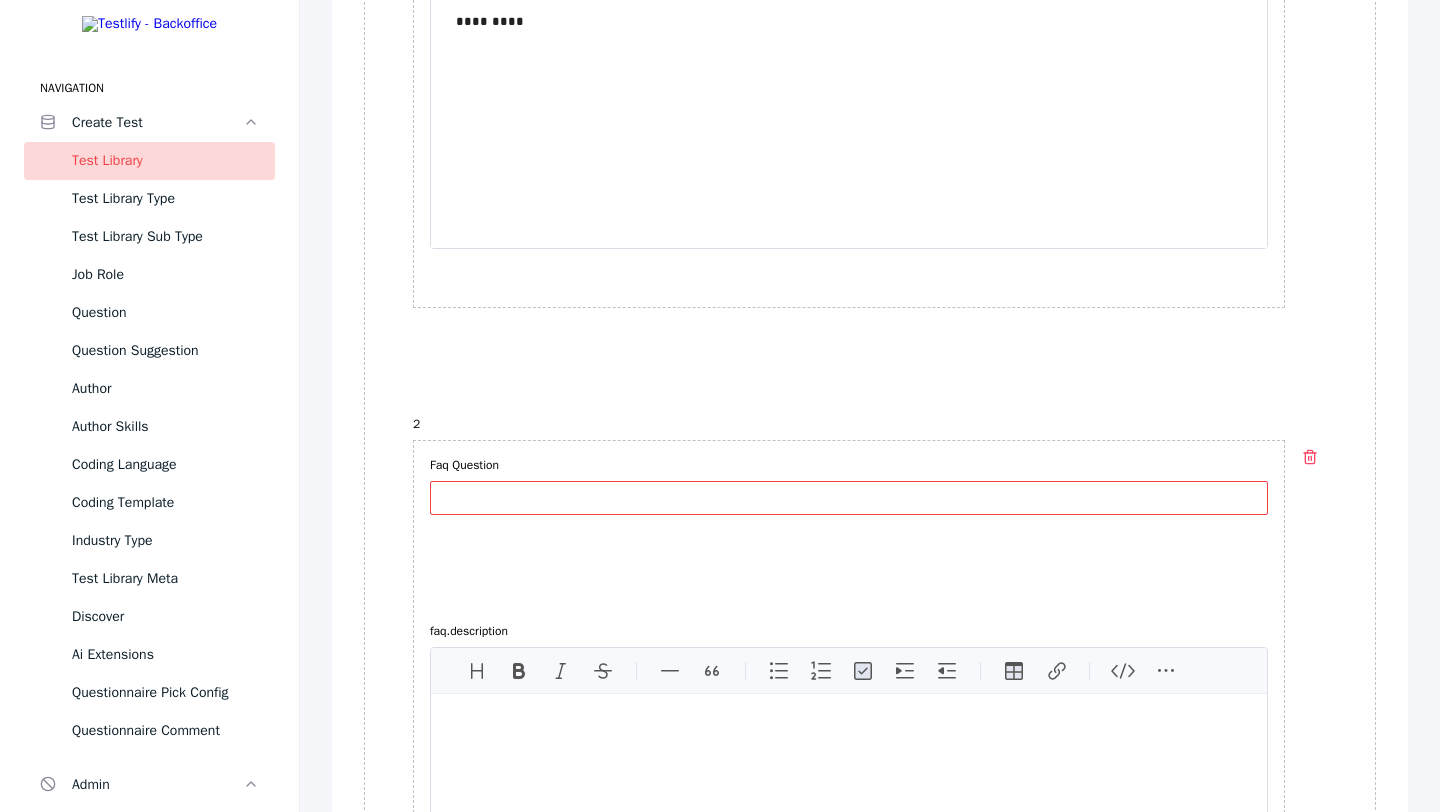 click on "Faq Question" at bounding box center [849, 498] 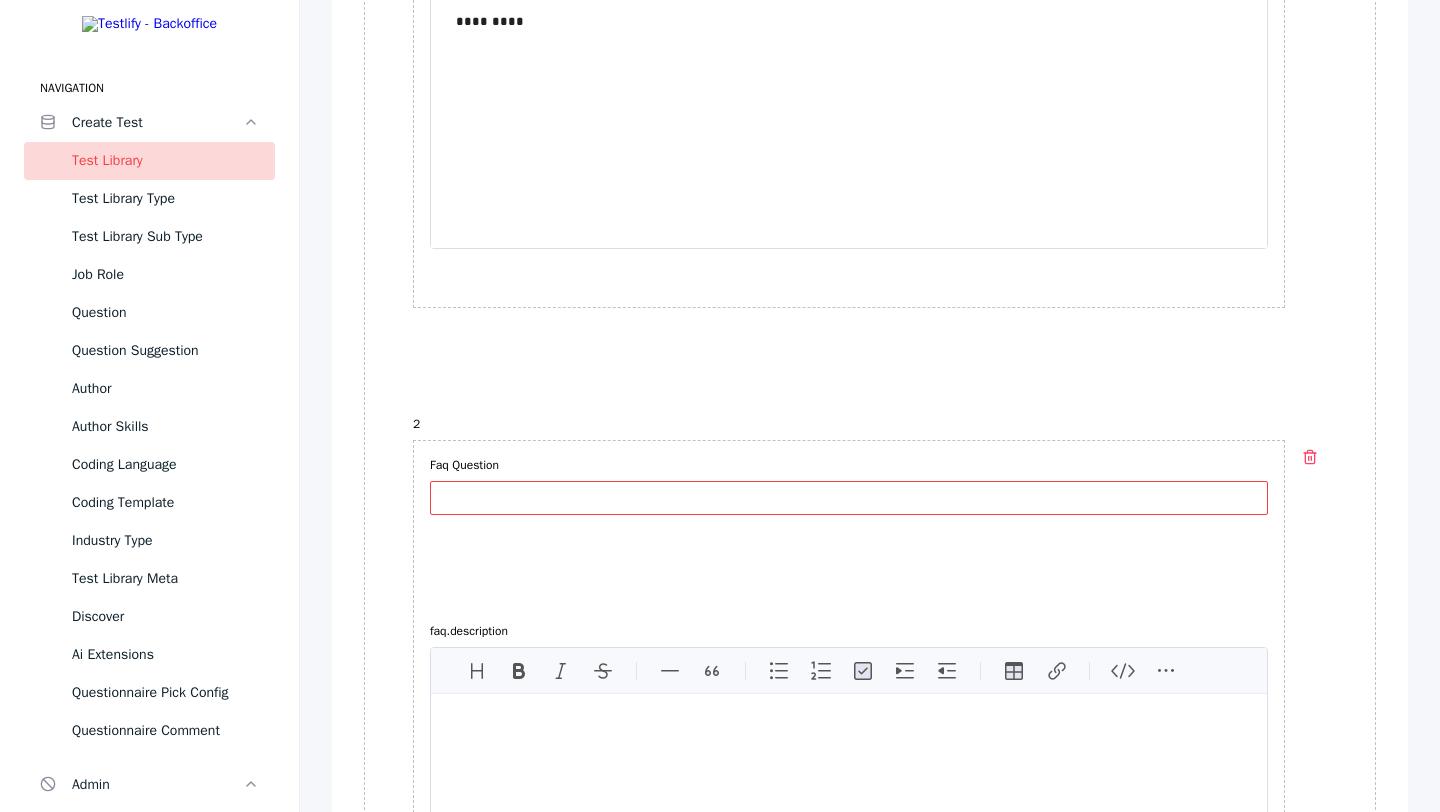 paste on "*********" 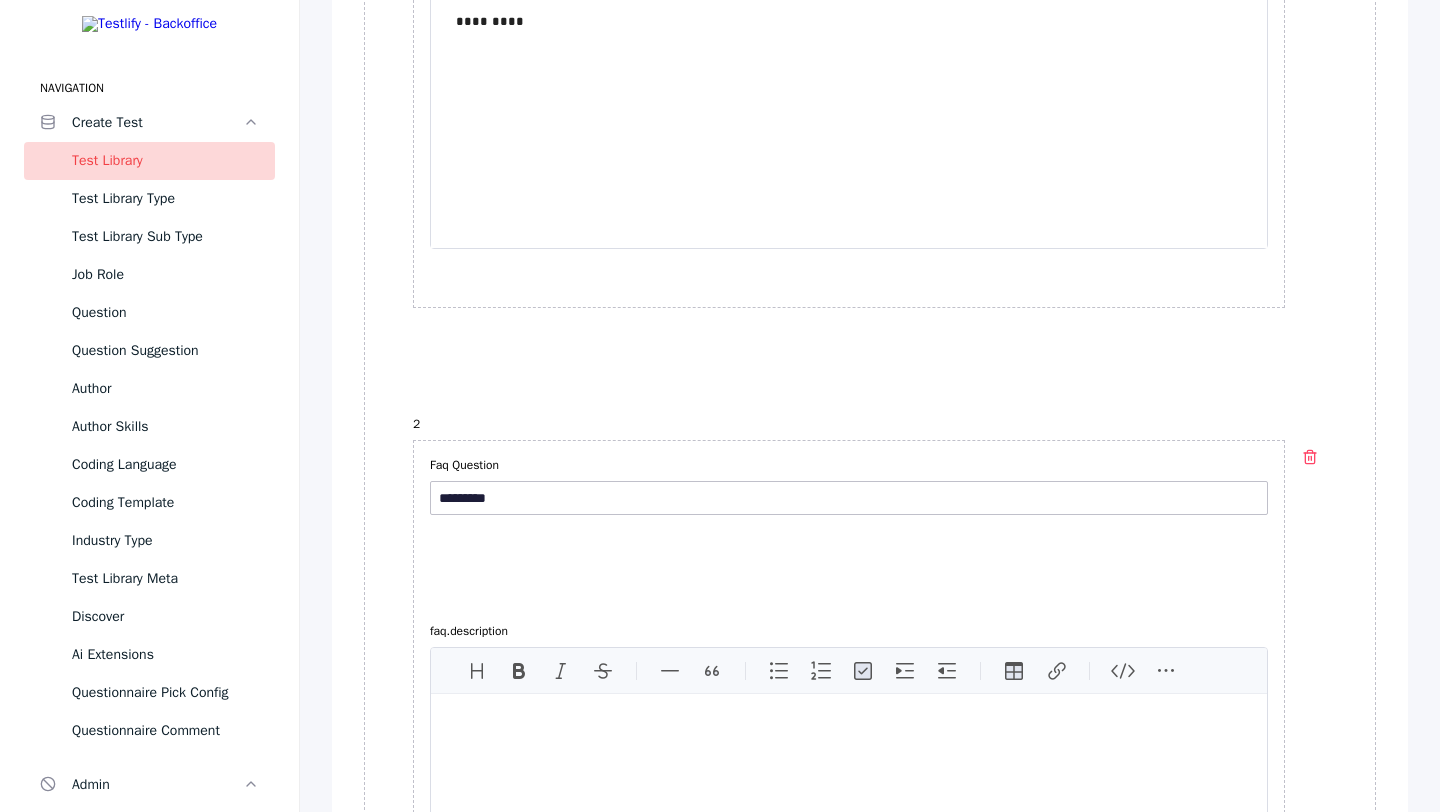 click at bounding box center (849, 821) 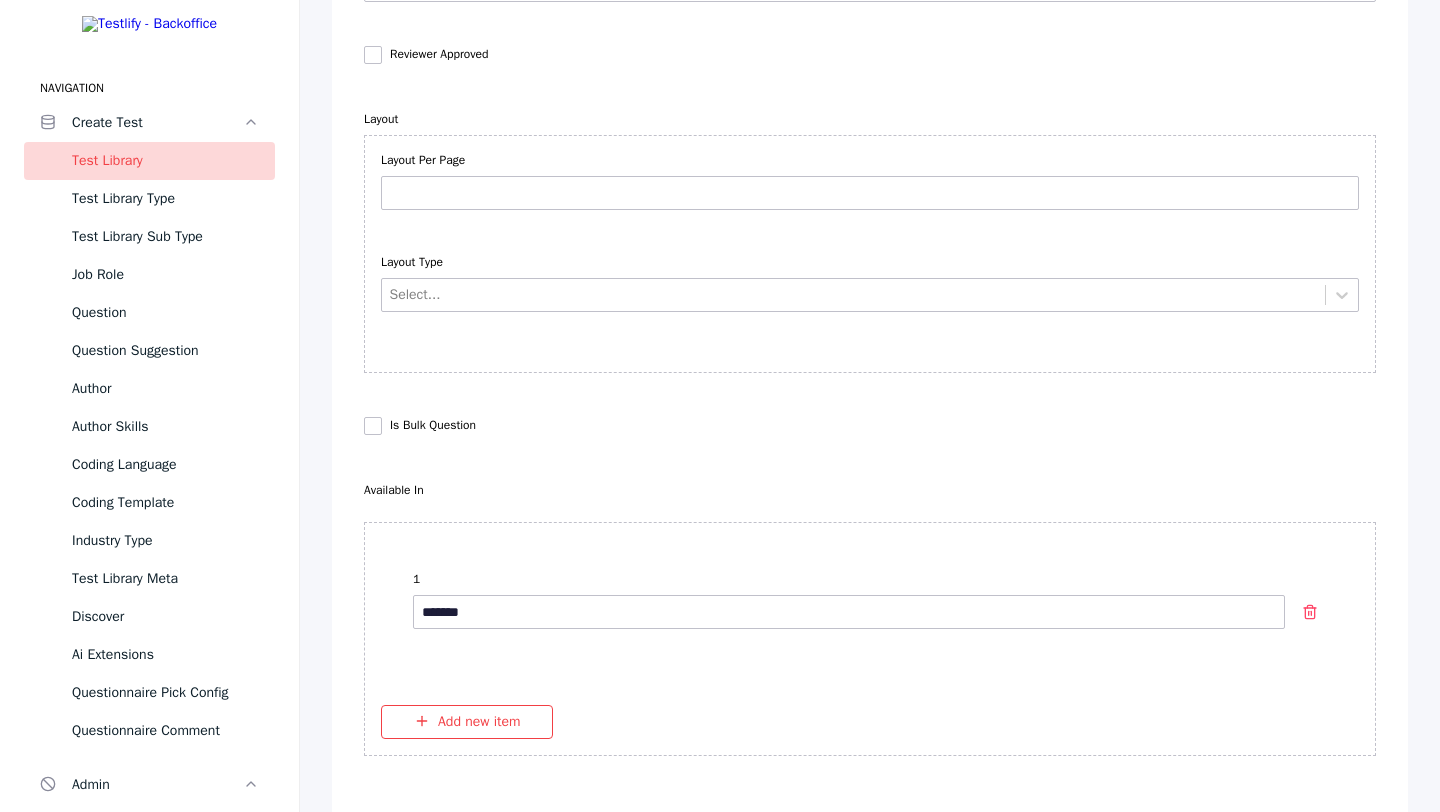 scroll, scrollTop: 10501, scrollLeft: 0, axis: vertical 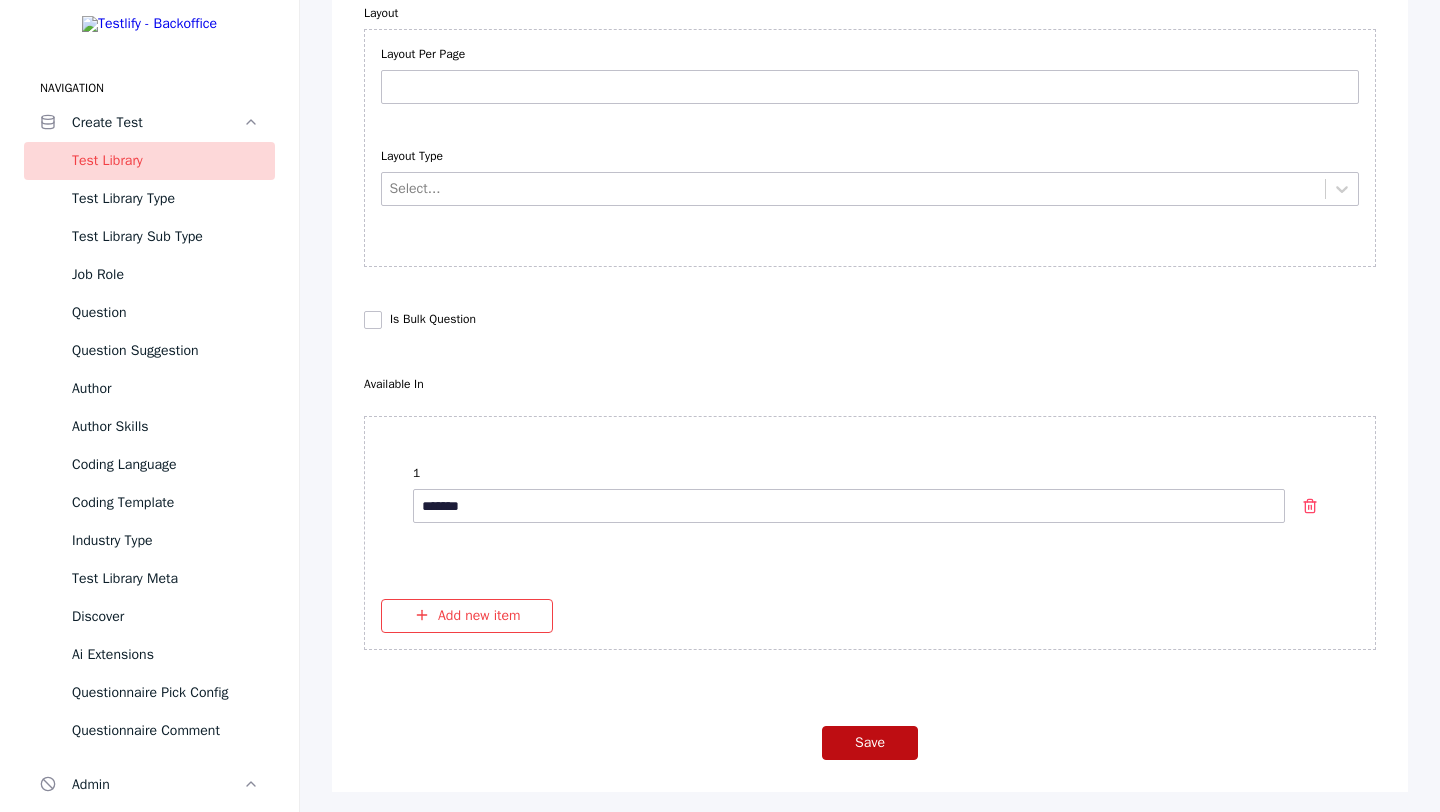 click on "Save" at bounding box center (870, 743) 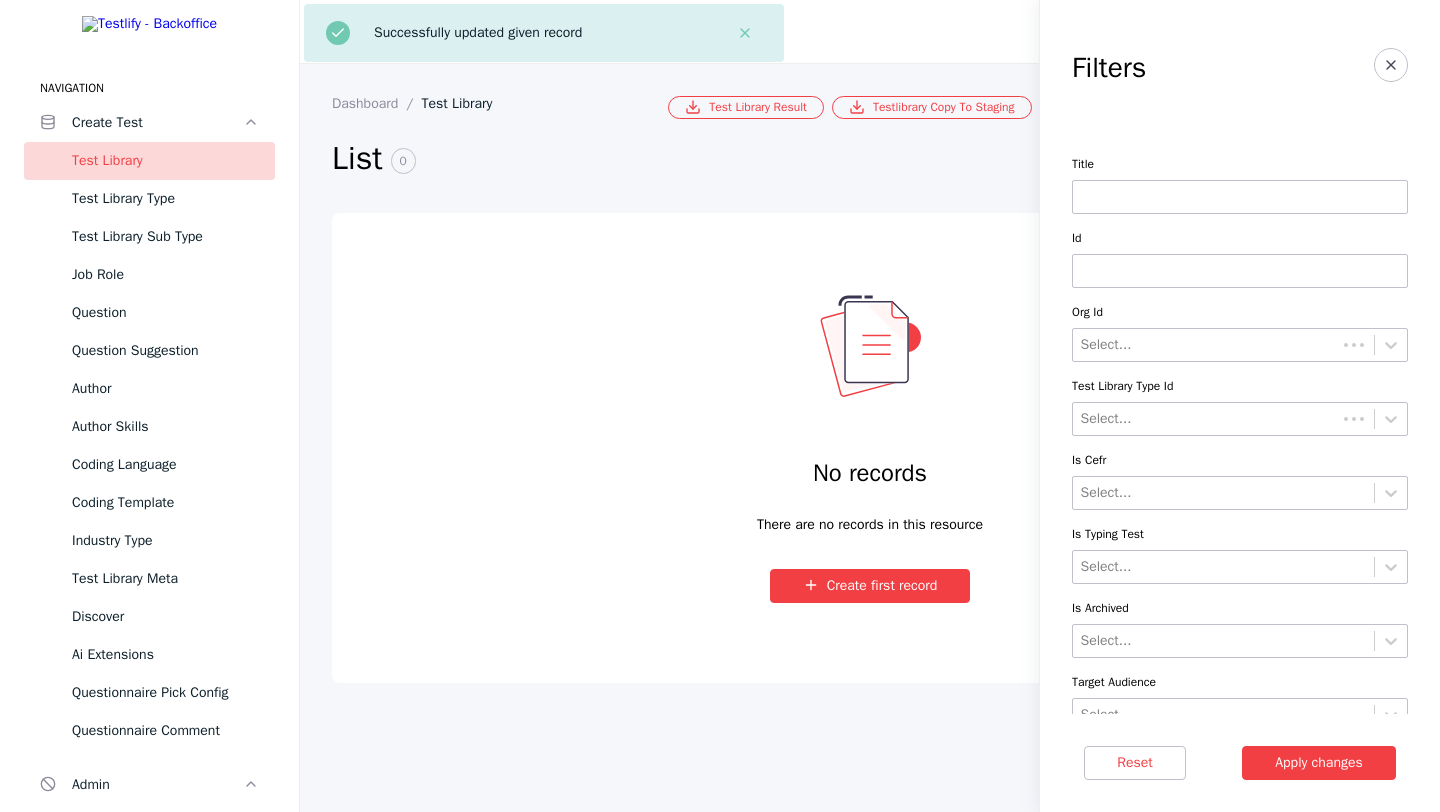 scroll, scrollTop: 0, scrollLeft: 0, axis: both 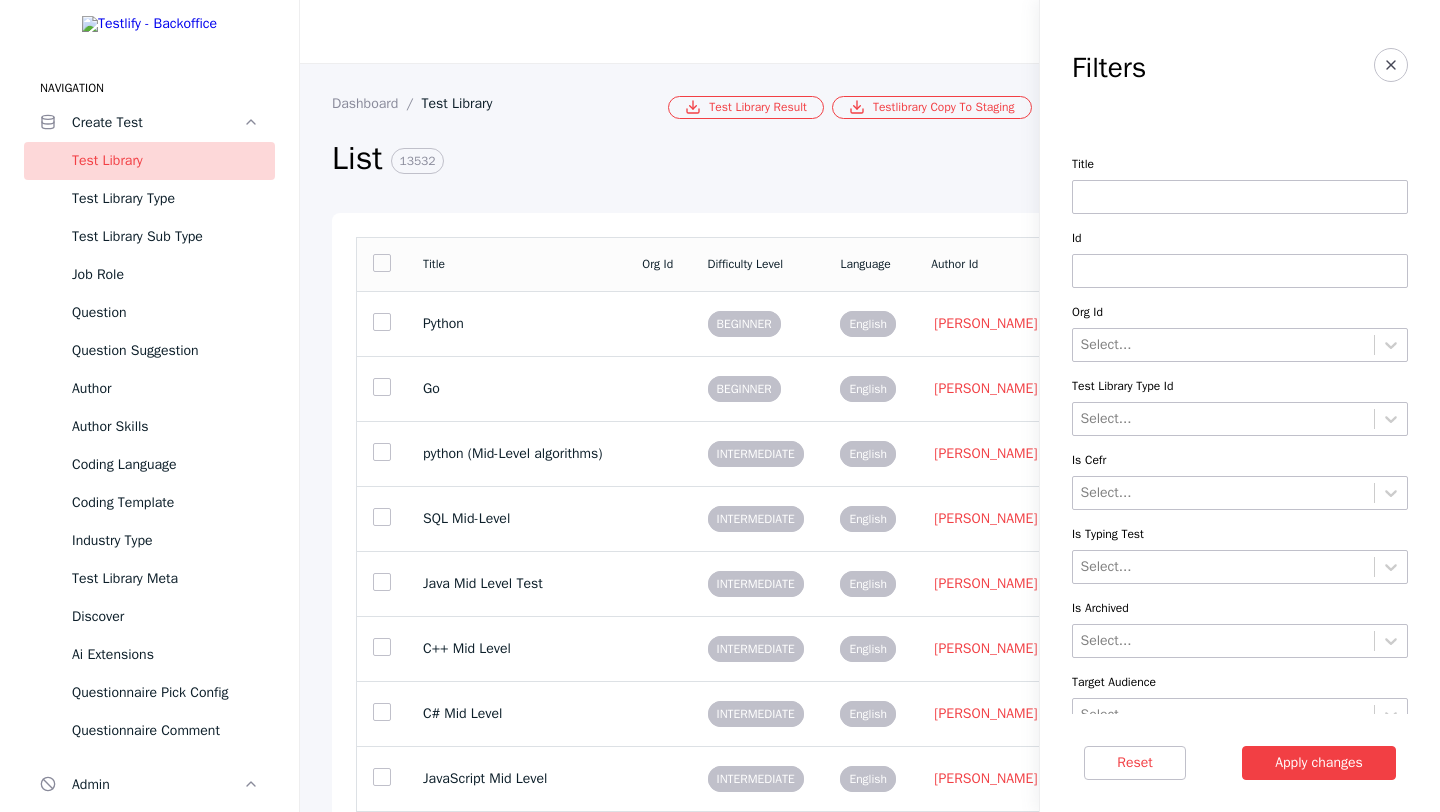 click at bounding box center [1240, 271] 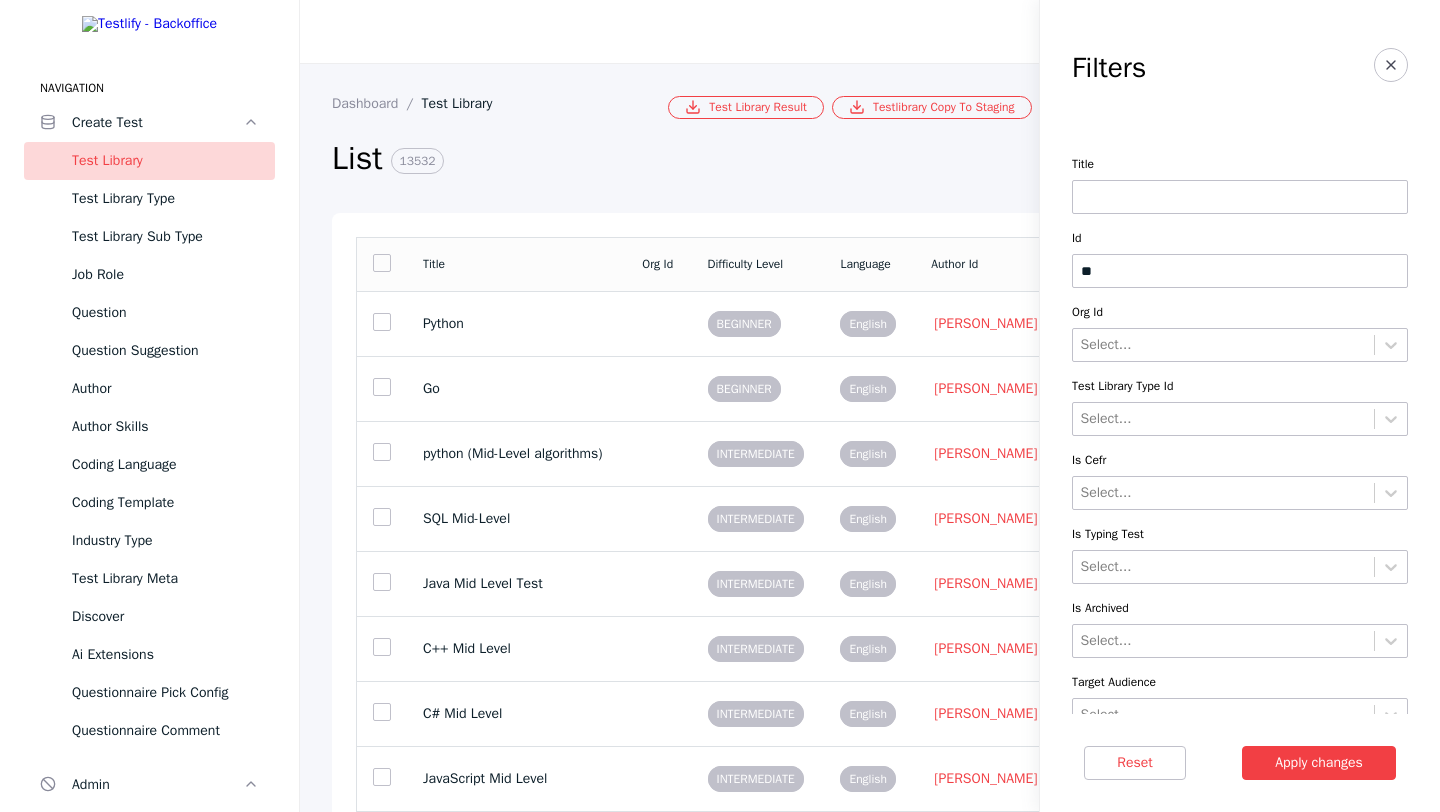 type on "*" 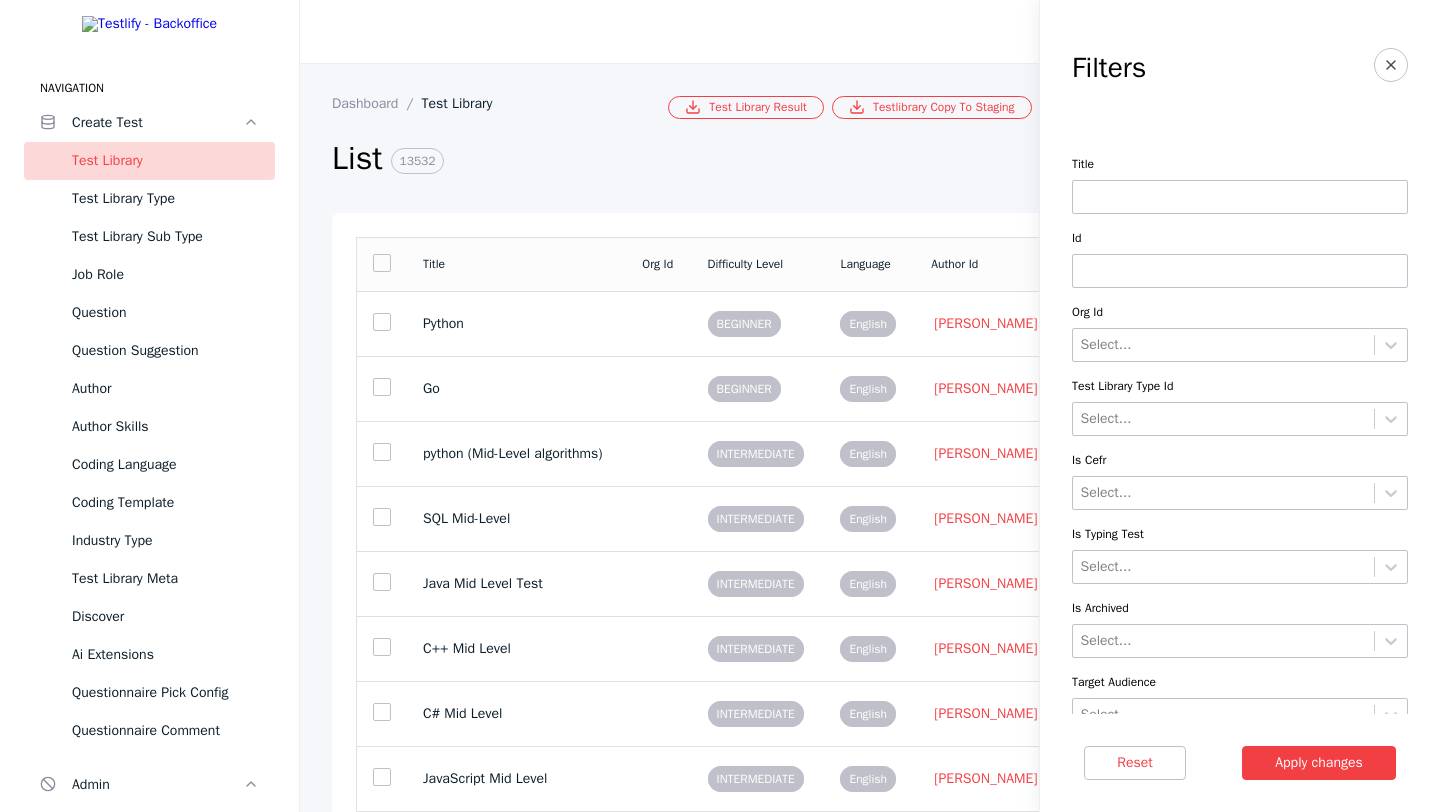 click at bounding box center [1240, 271] 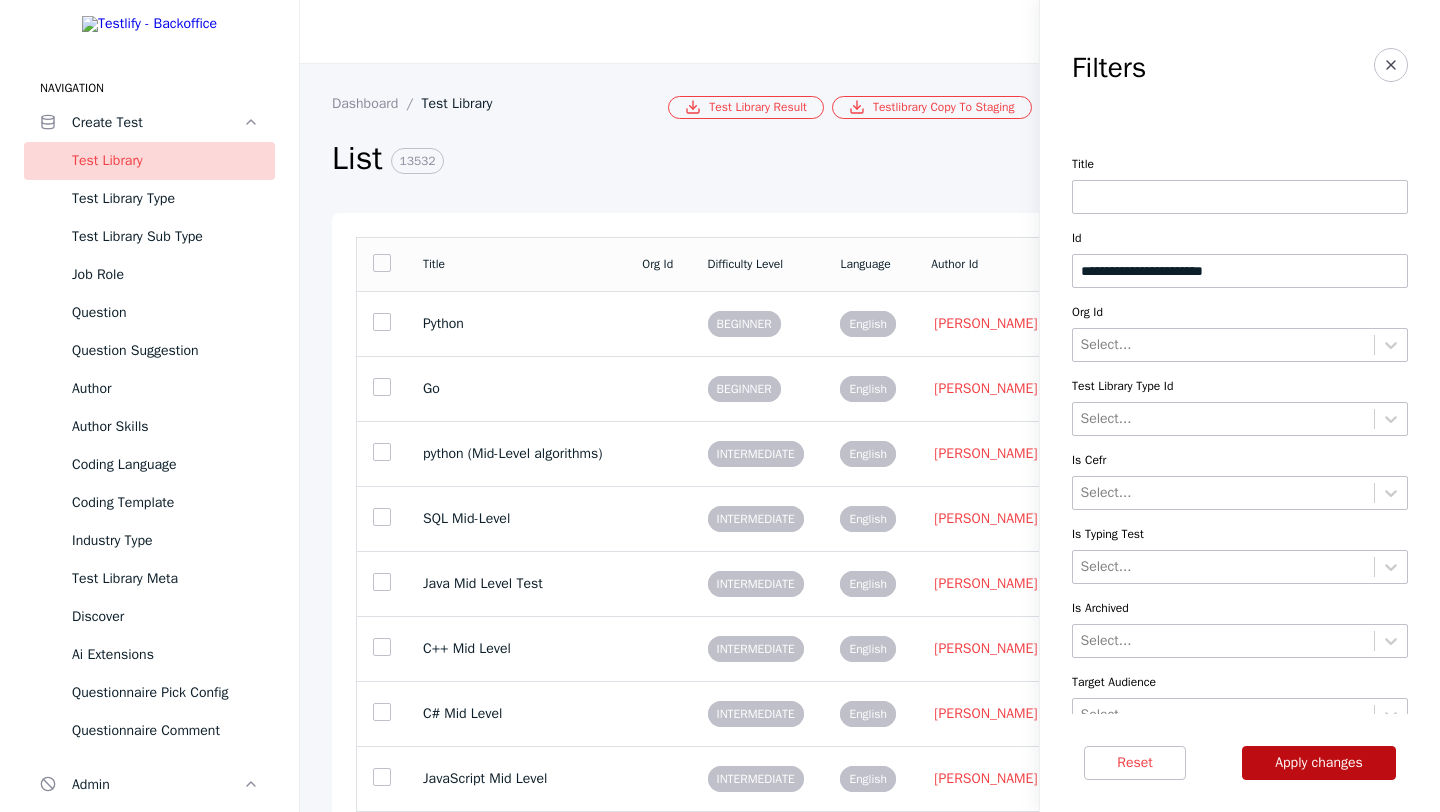 click on "Apply changes" at bounding box center [1319, 763] 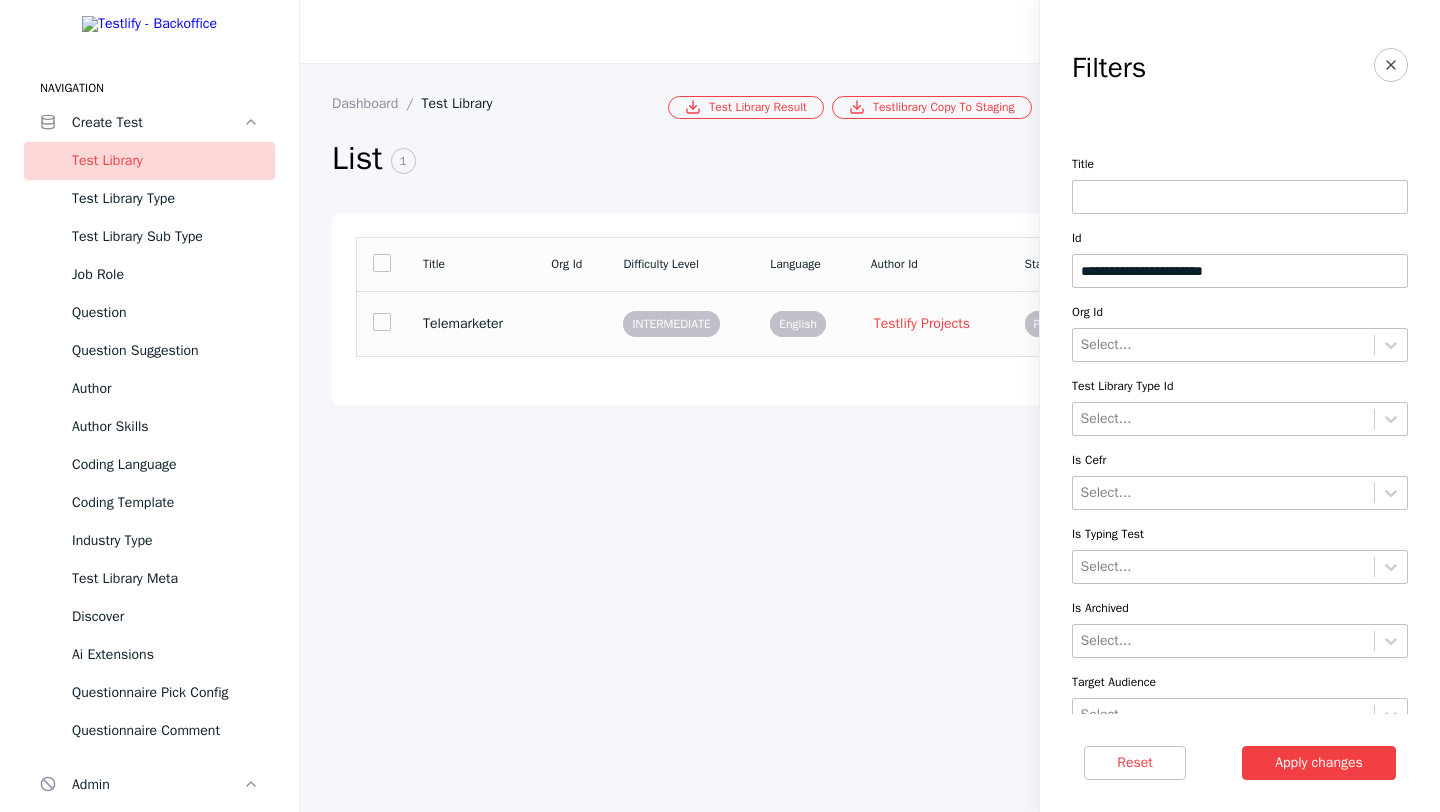 click at bounding box center (571, 323) 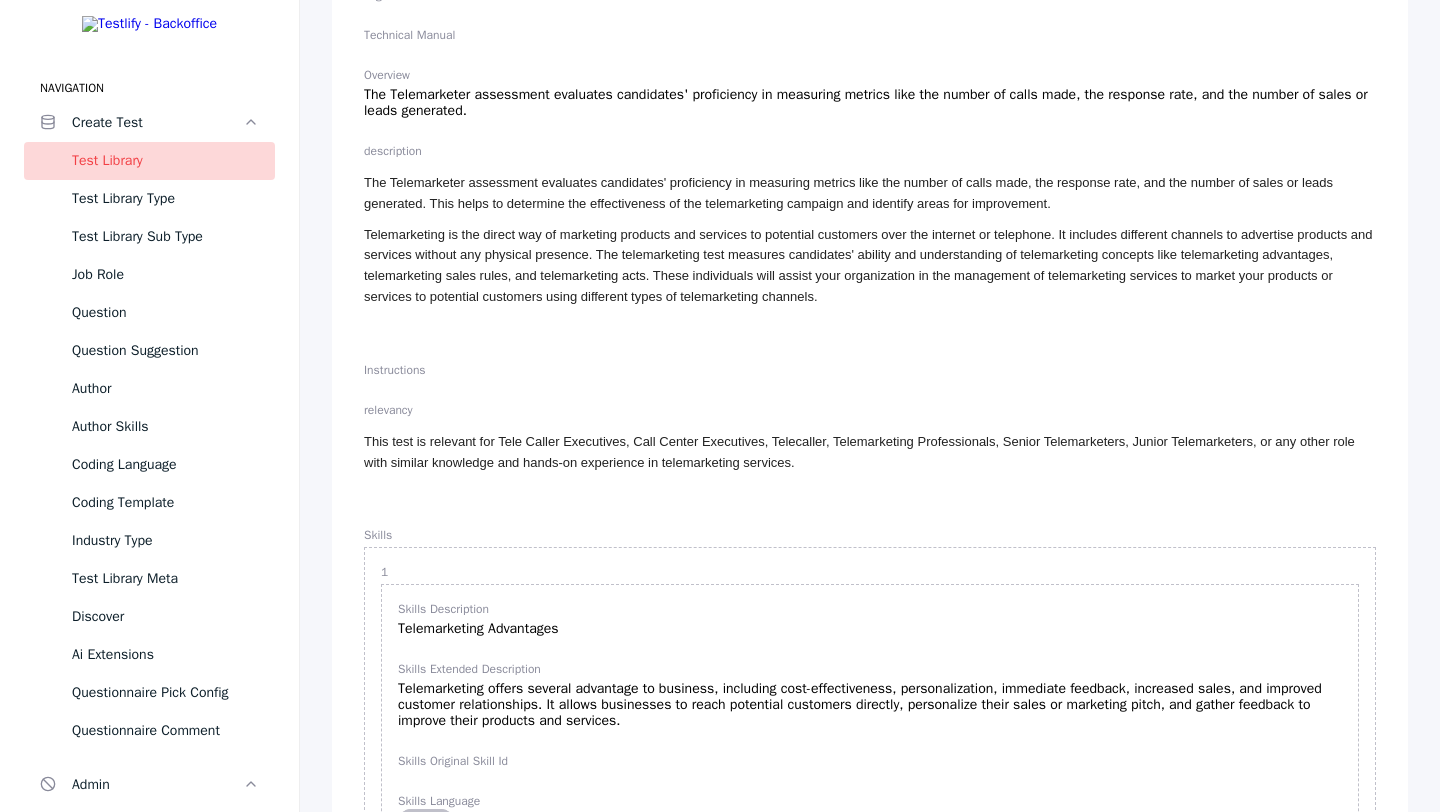 scroll, scrollTop: 0, scrollLeft: 0, axis: both 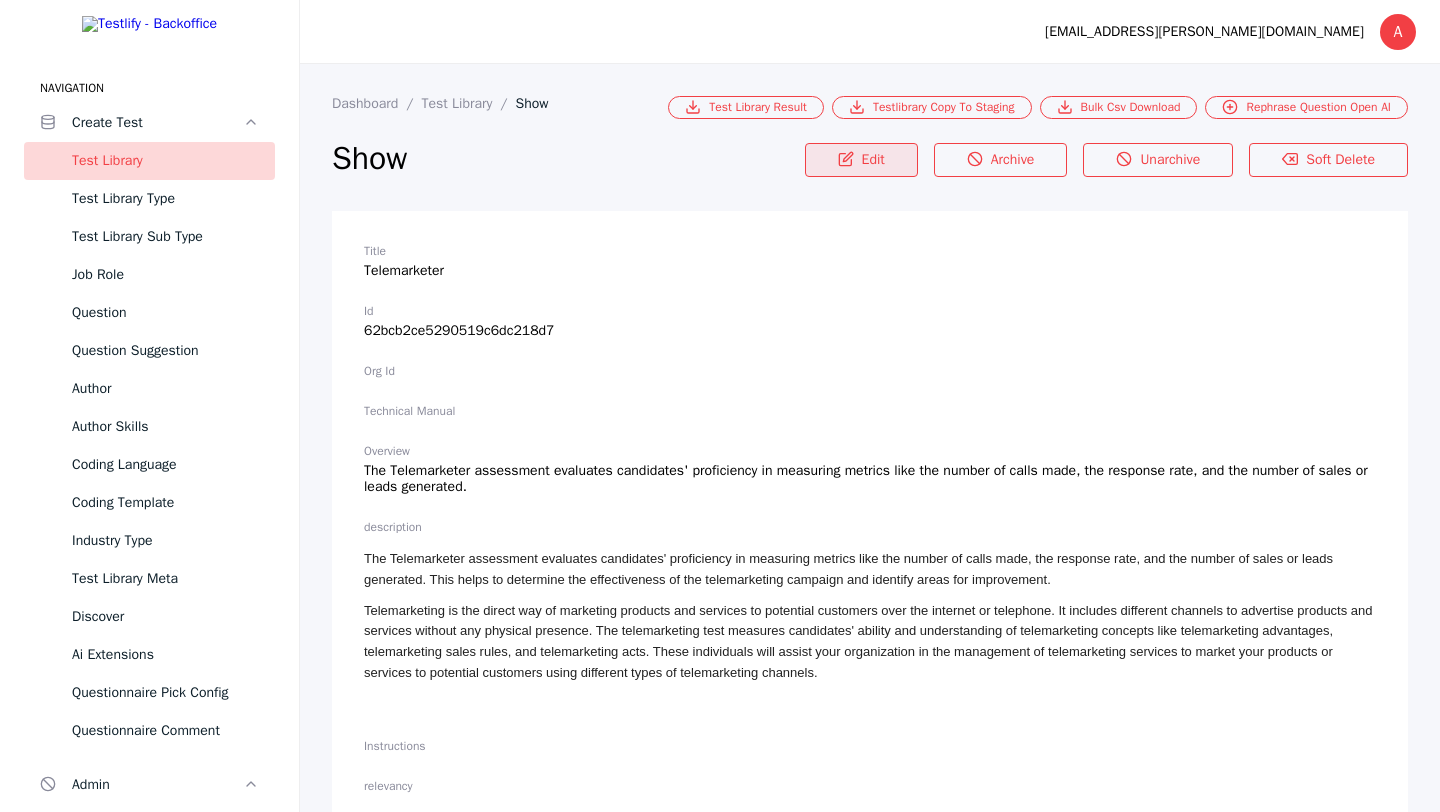 click on "Edit" at bounding box center (861, 160) 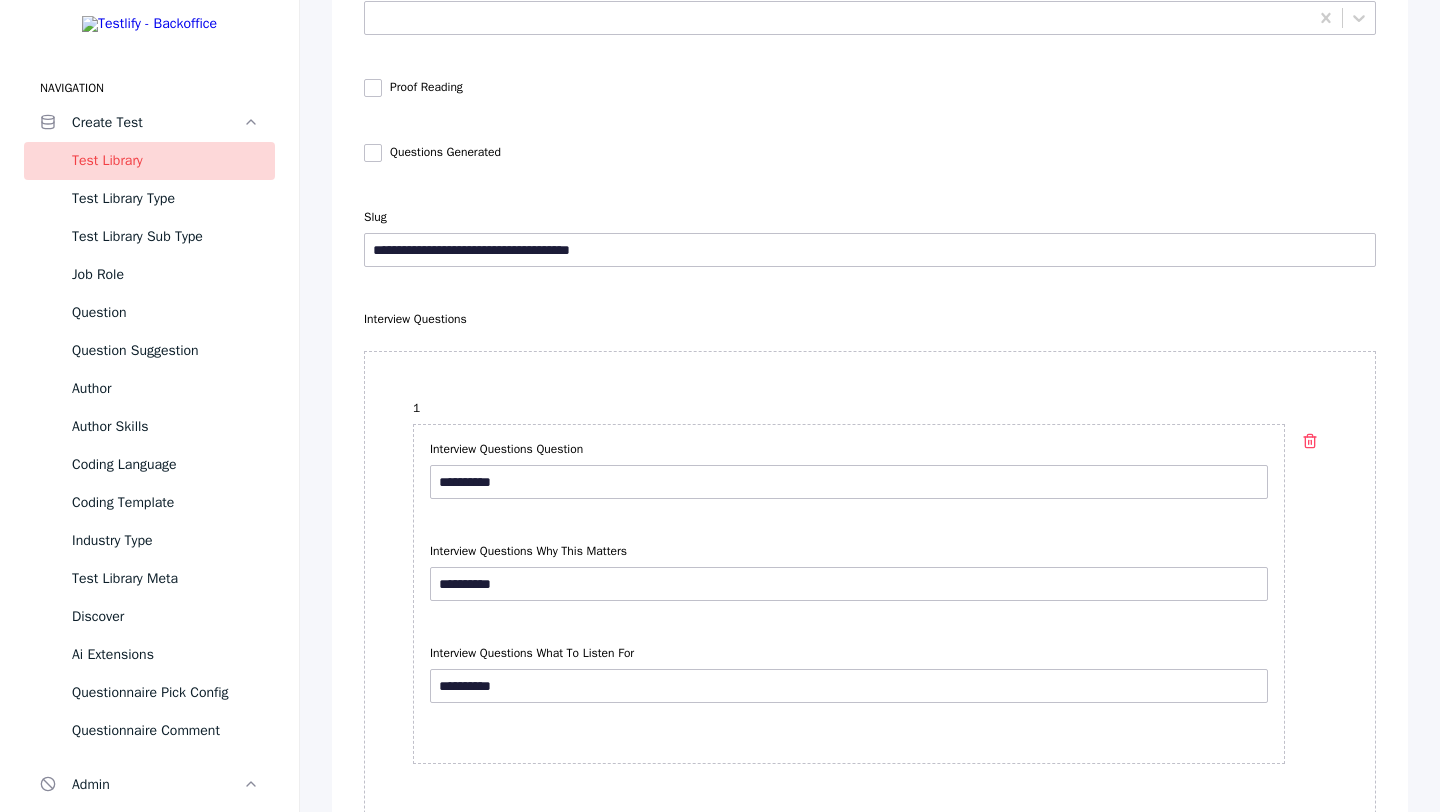 scroll, scrollTop: 6805, scrollLeft: 0, axis: vertical 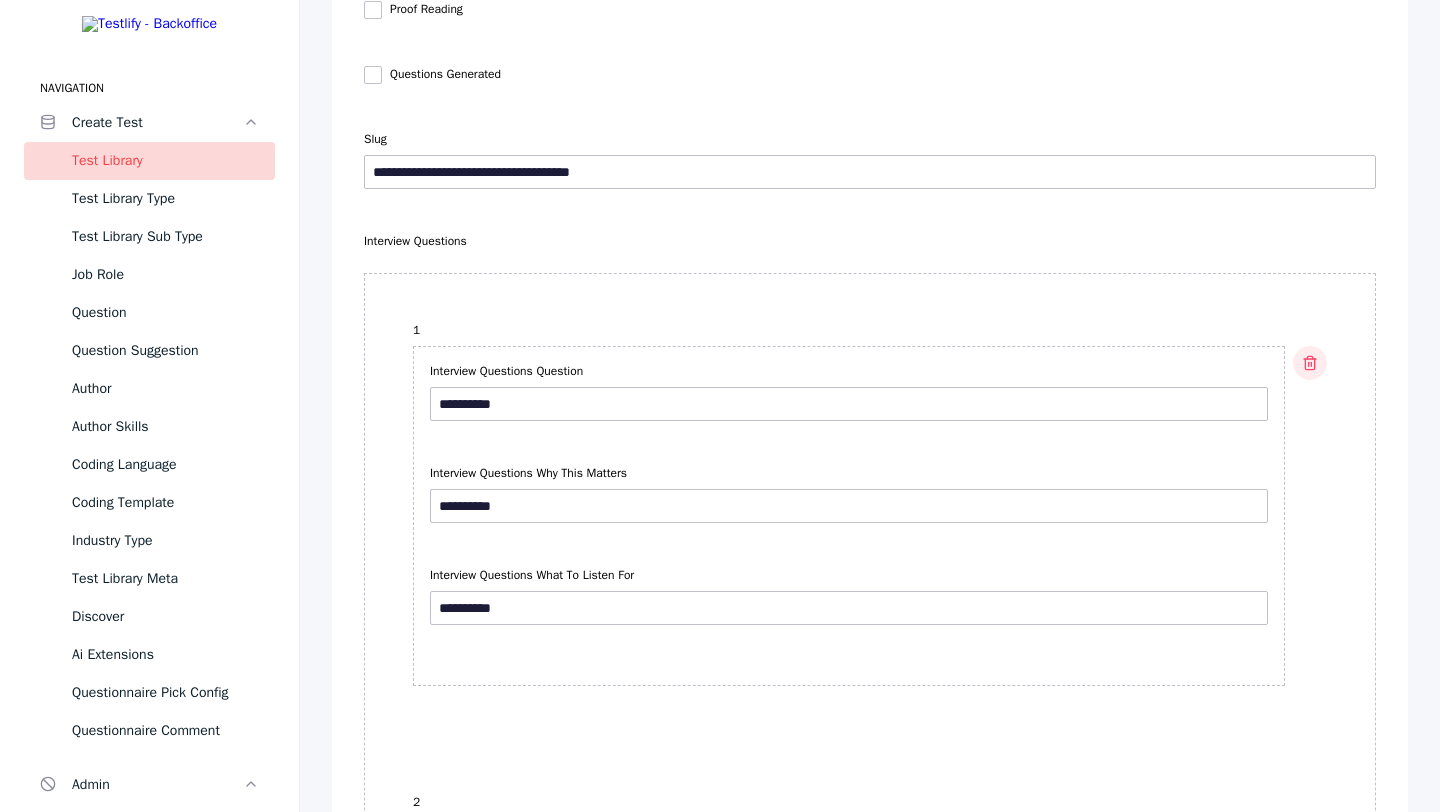 click 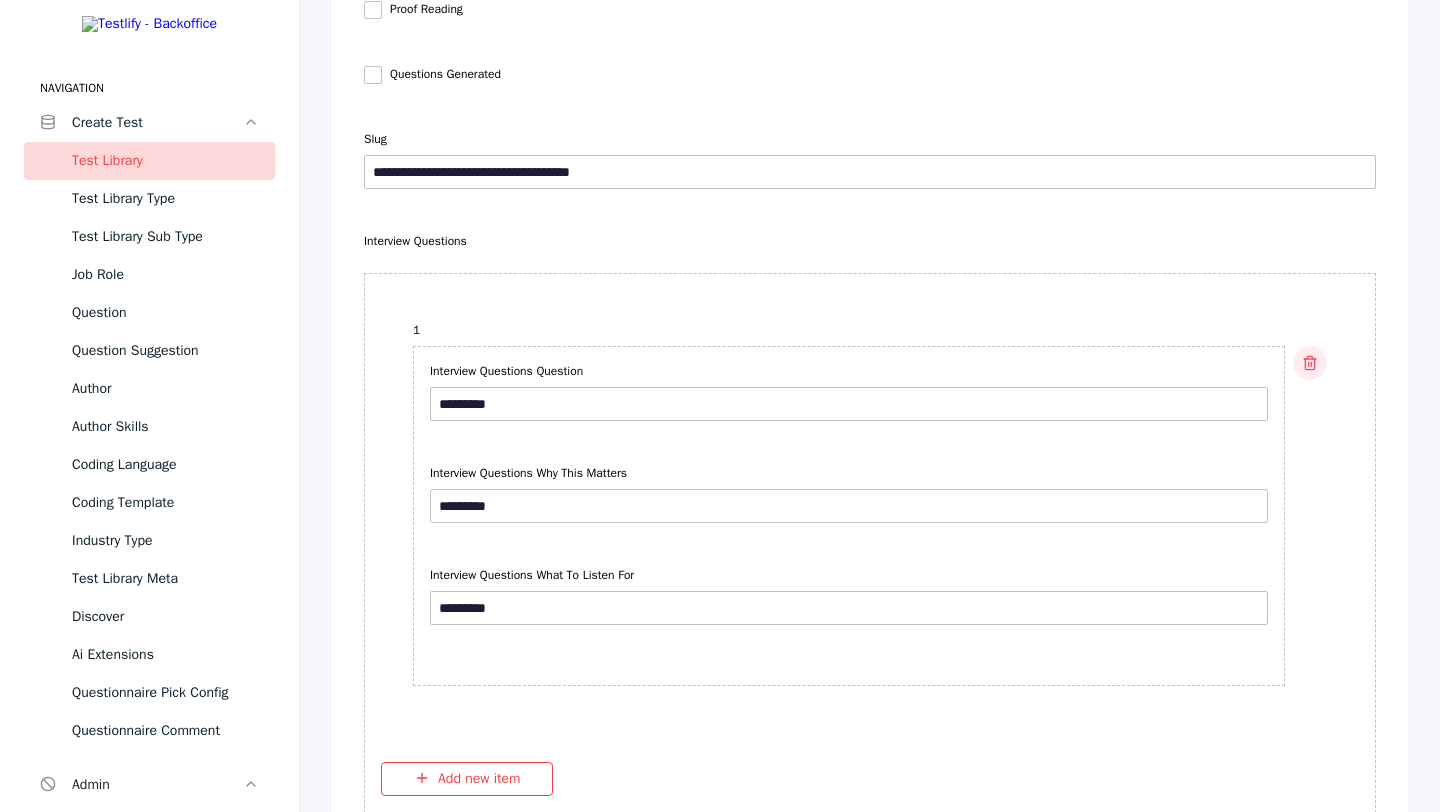 click 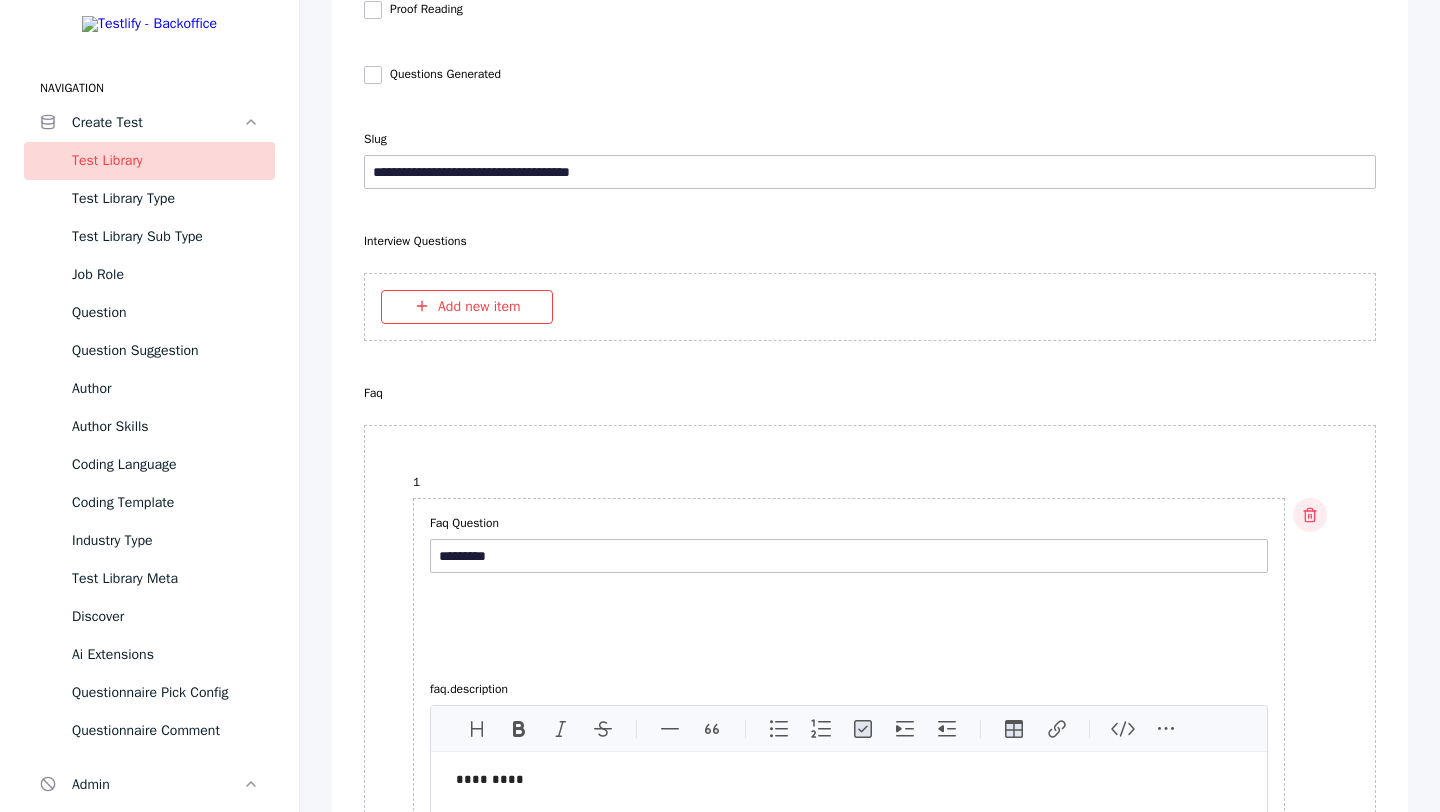 click at bounding box center [1310, 515] 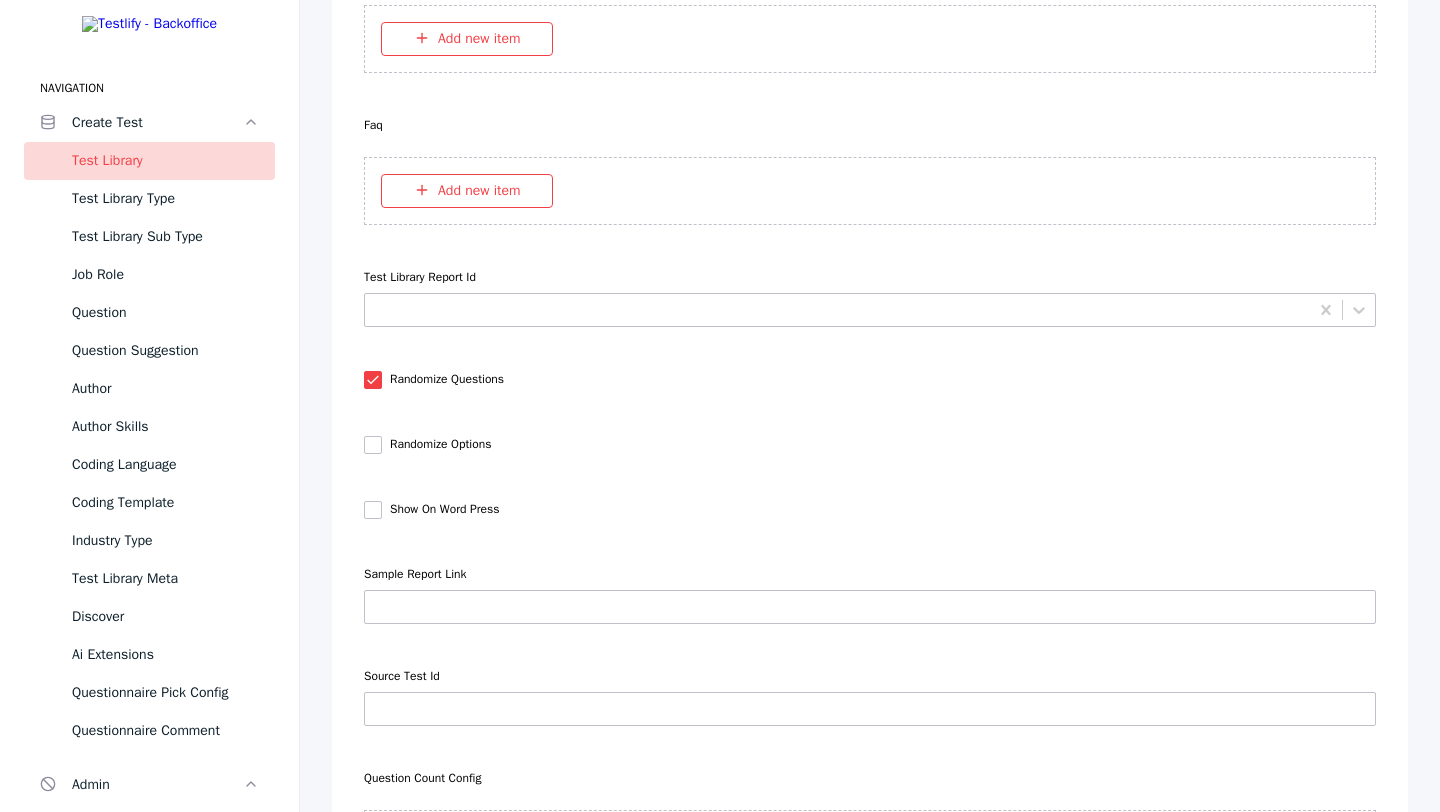 scroll, scrollTop: 8157, scrollLeft: 0, axis: vertical 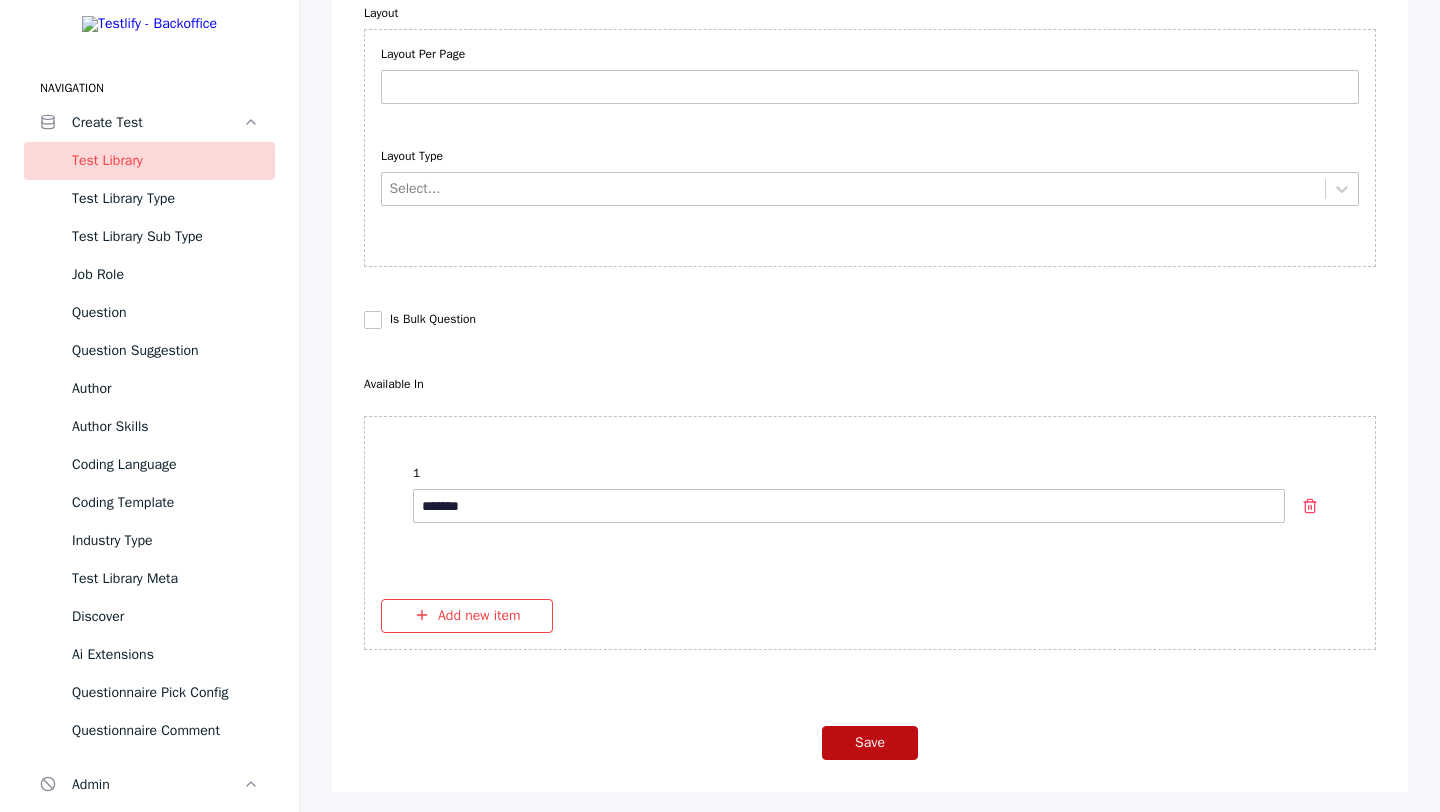 click on "Save" at bounding box center [870, 743] 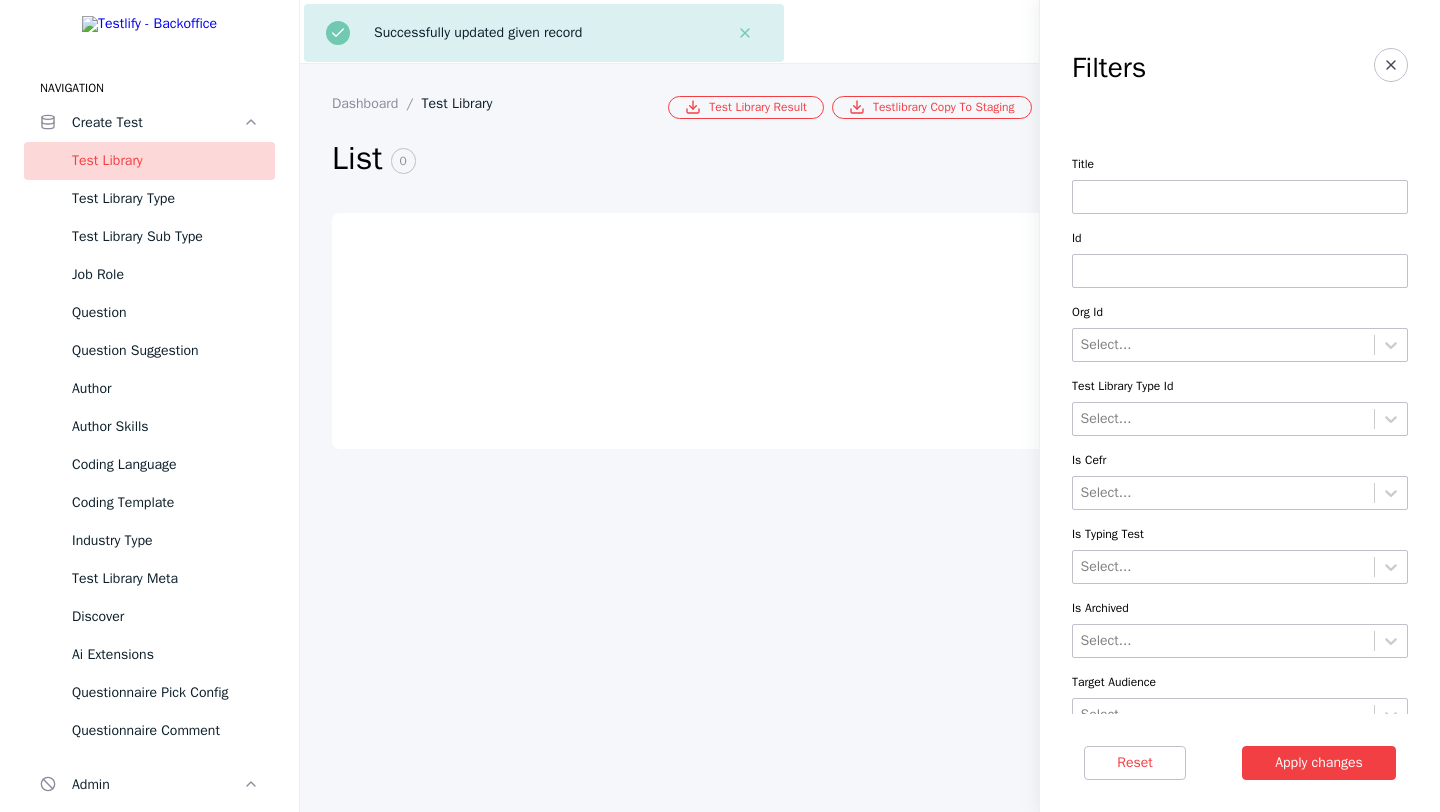 scroll, scrollTop: 0, scrollLeft: 0, axis: both 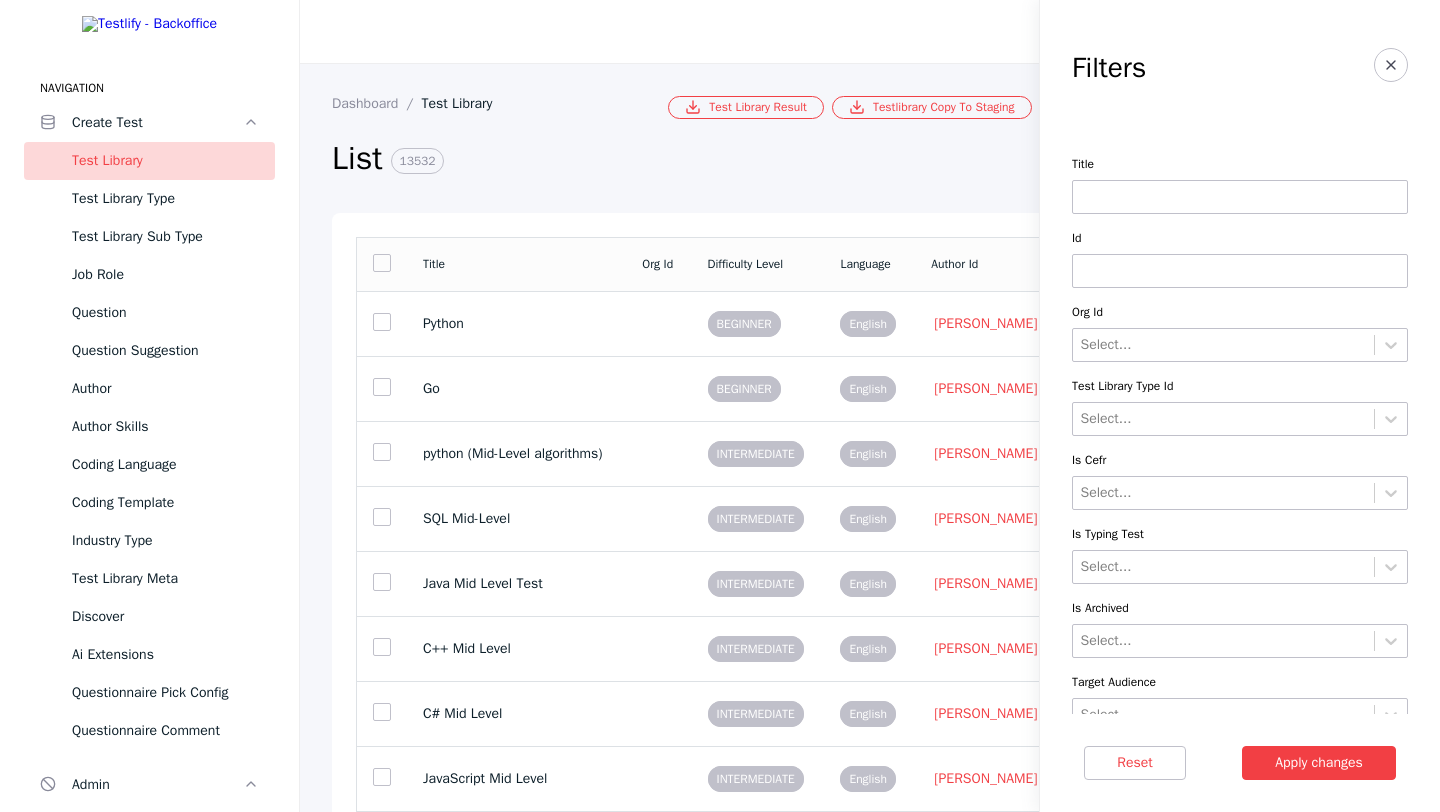 click at bounding box center [1240, 271] 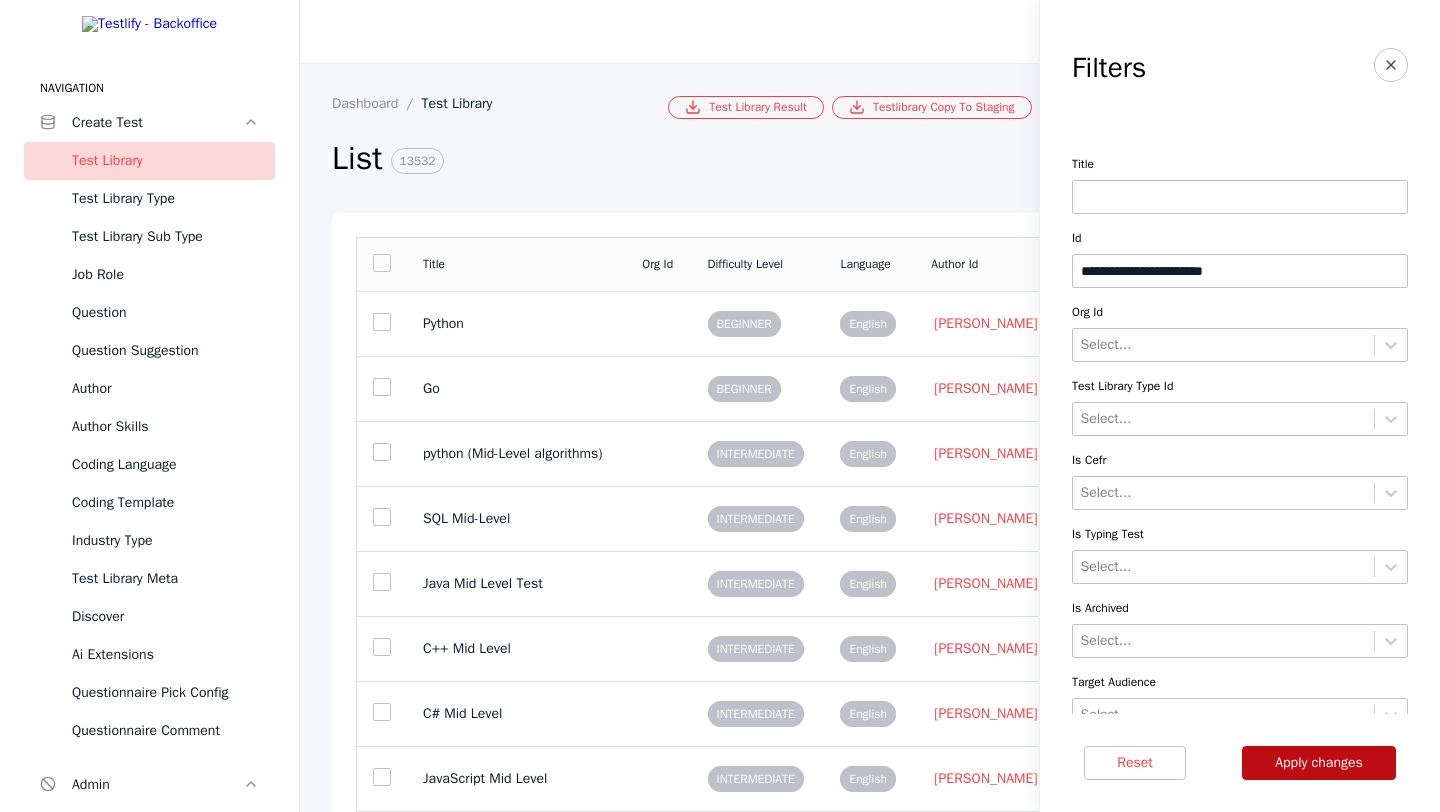 click on "Apply changes" at bounding box center [1319, 763] 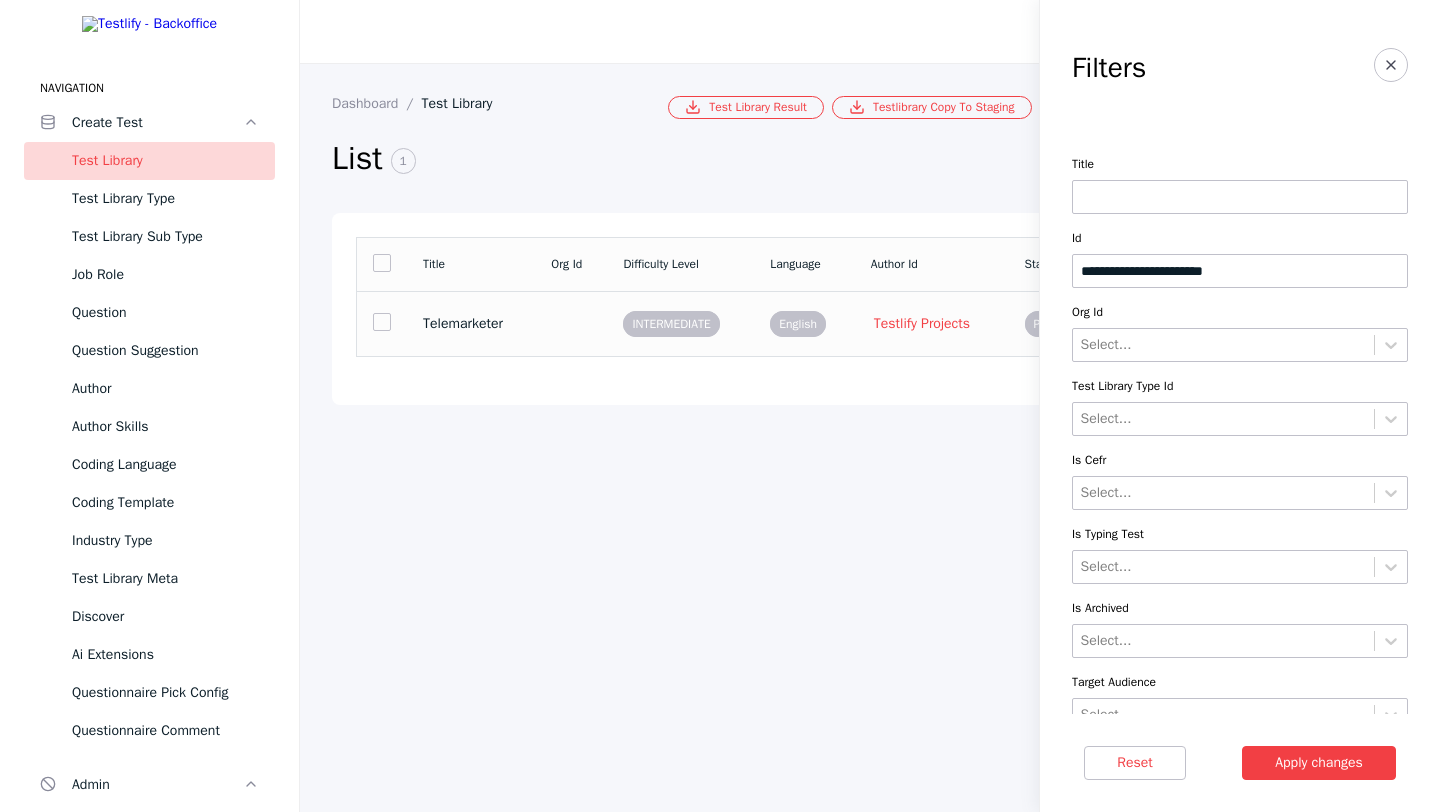 click at bounding box center (571, 323) 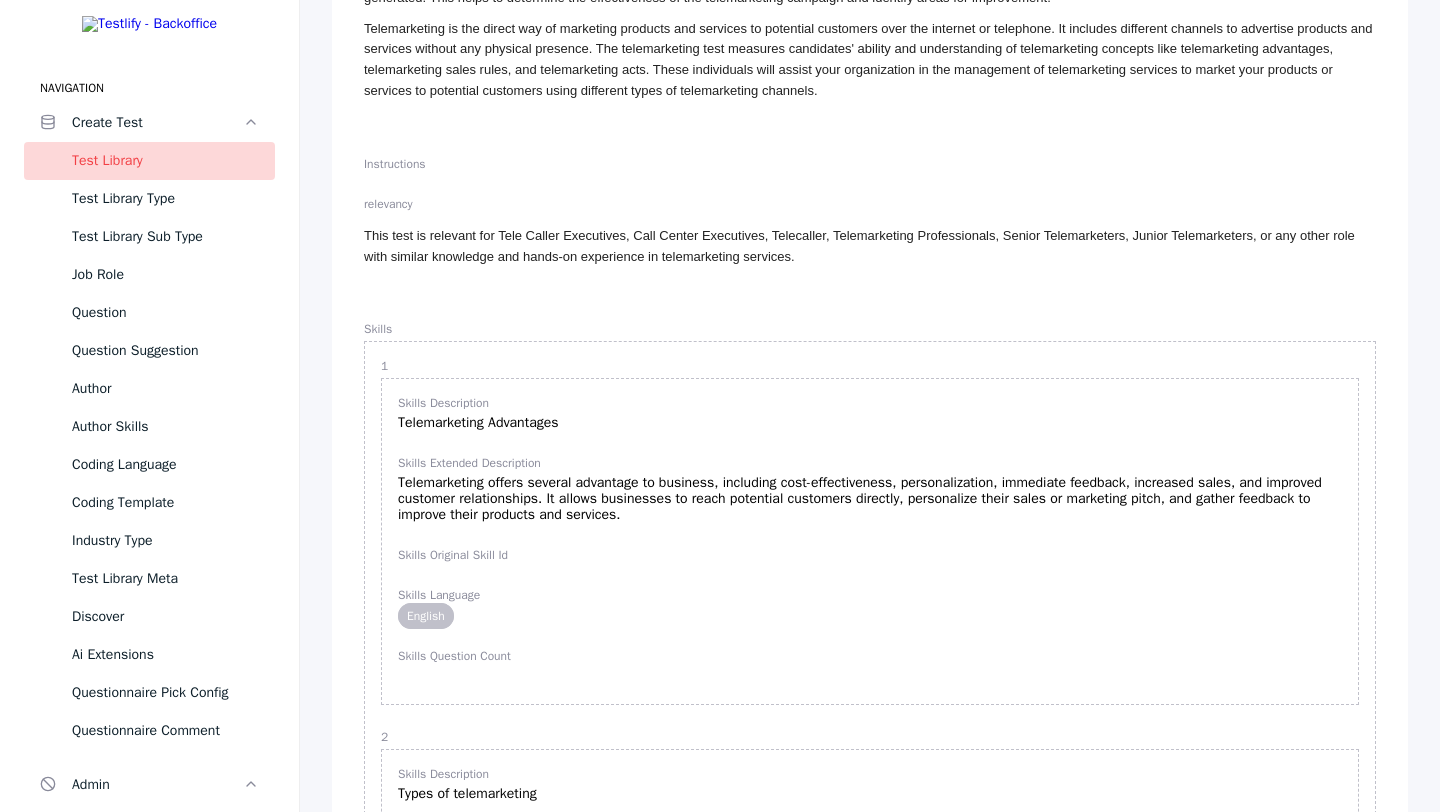 click on "Telemarketing is the direct way of marketing products and services to potential customers over the internet or telephone. It includes different channels to advertise products and services without any physical presence. The telemarketing test measures candidates' ability and understanding of telemarketing concepts like telemarketing advantages, telemarketing sales rules, and telemarketing acts. These individuals will assist your organization in the management of telemarketing services to market your products or services to potential customers using different types of telemarketing channels." at bounding box center [870, 60] 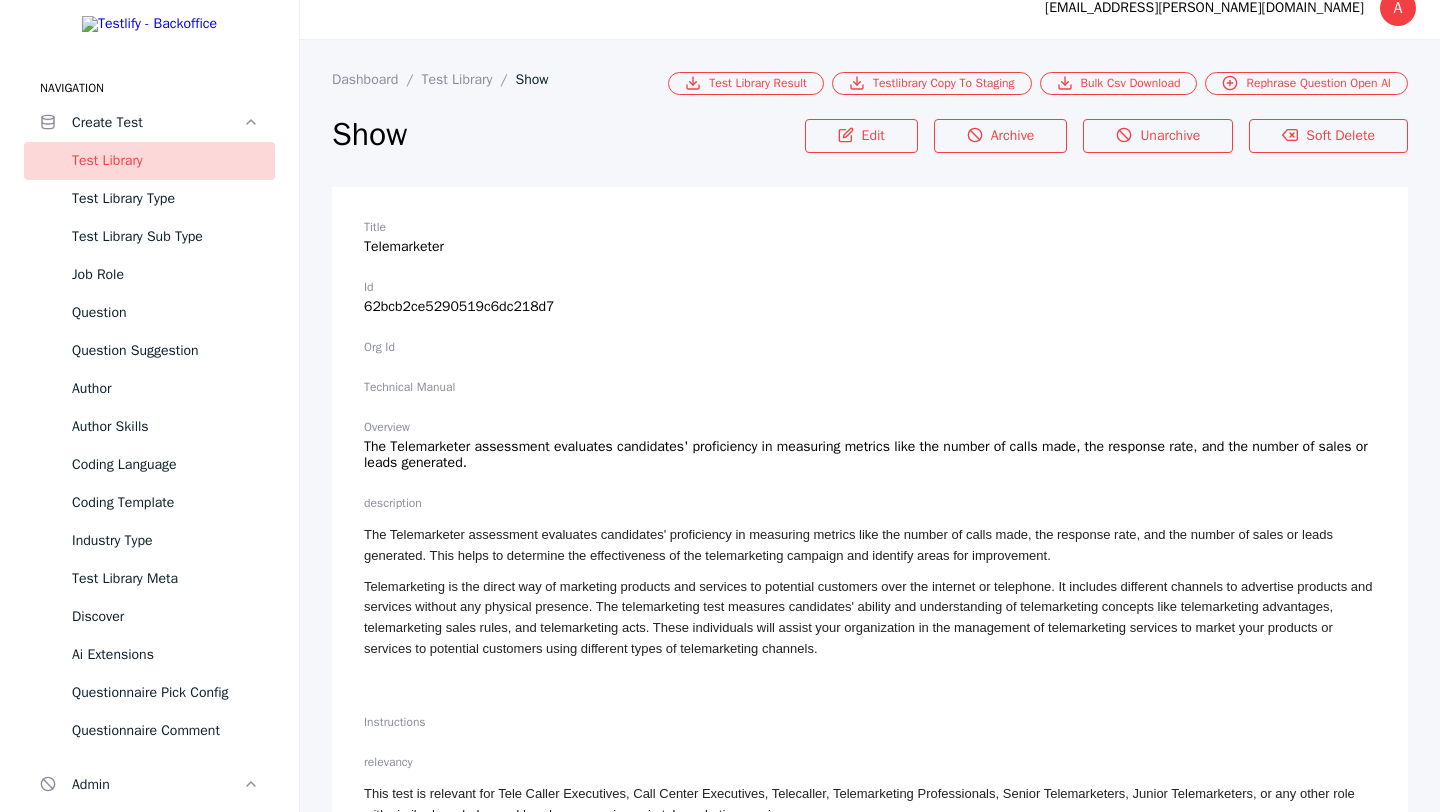 scroll, scrollTop: 0, scrollLeft: 0, axis: both 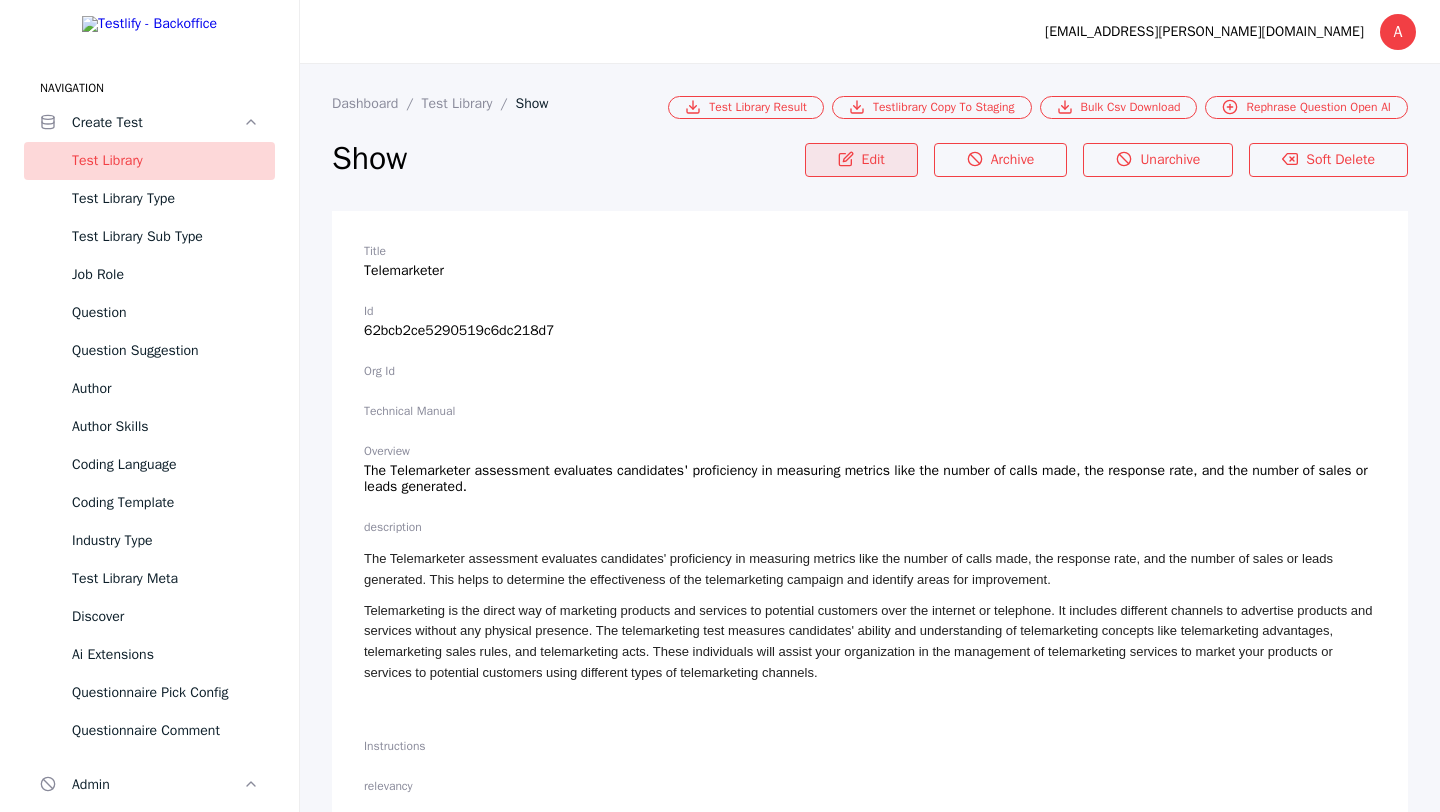 click on "Edit" at bounding box center [861, 160] 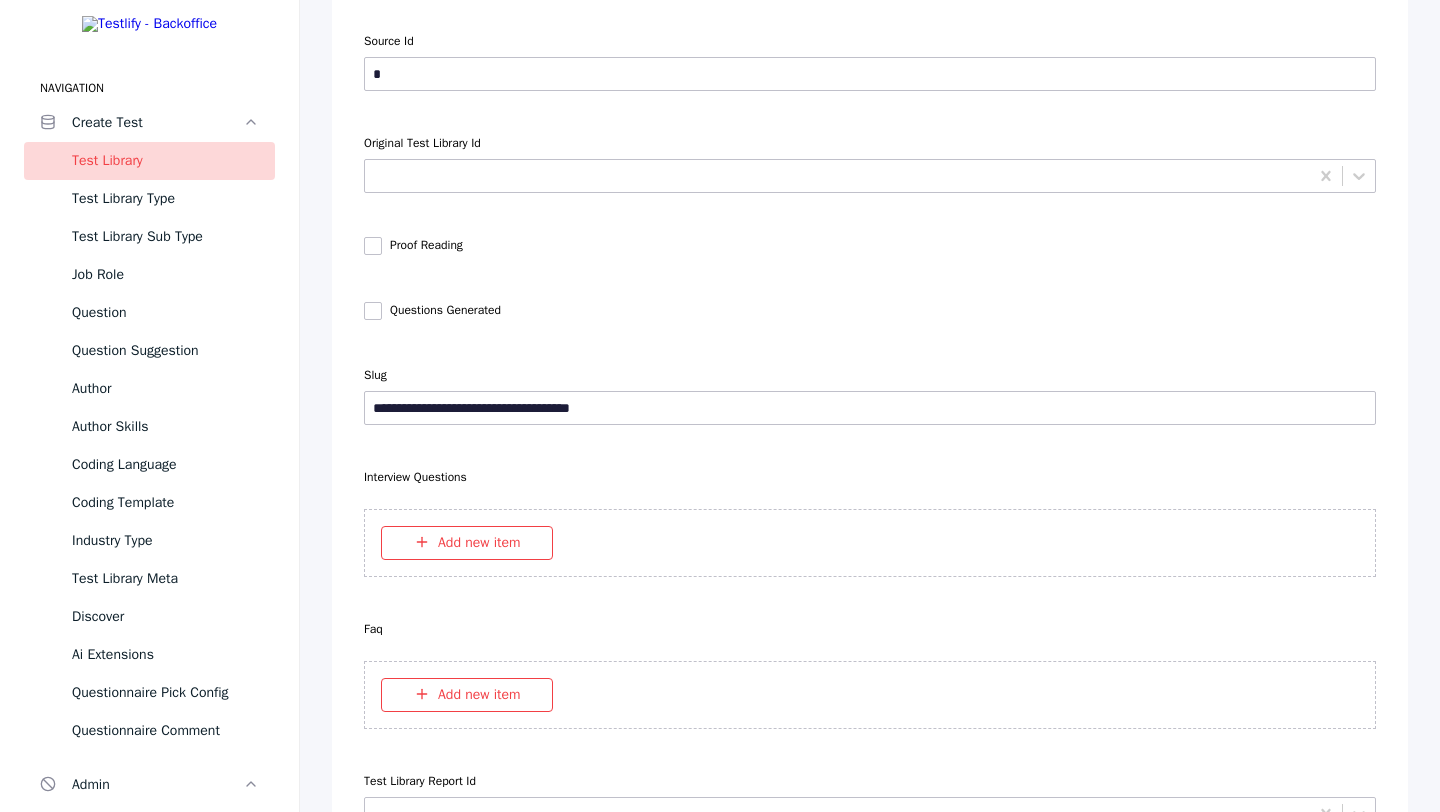 scroll, scrollTop: 6583, scrollLeft: 0, axis: vertical 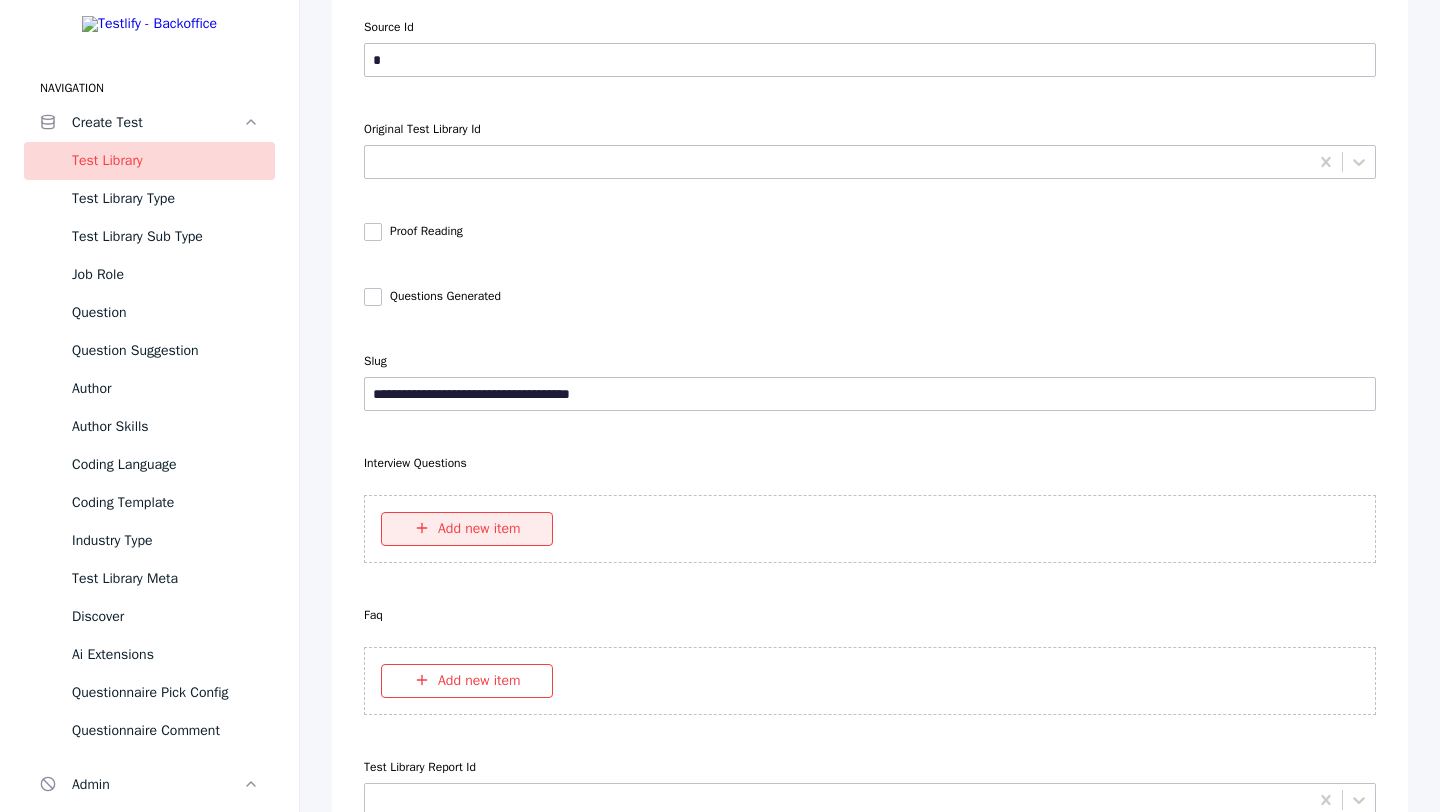 click on "Add new item" at bounding box center [467, 529] 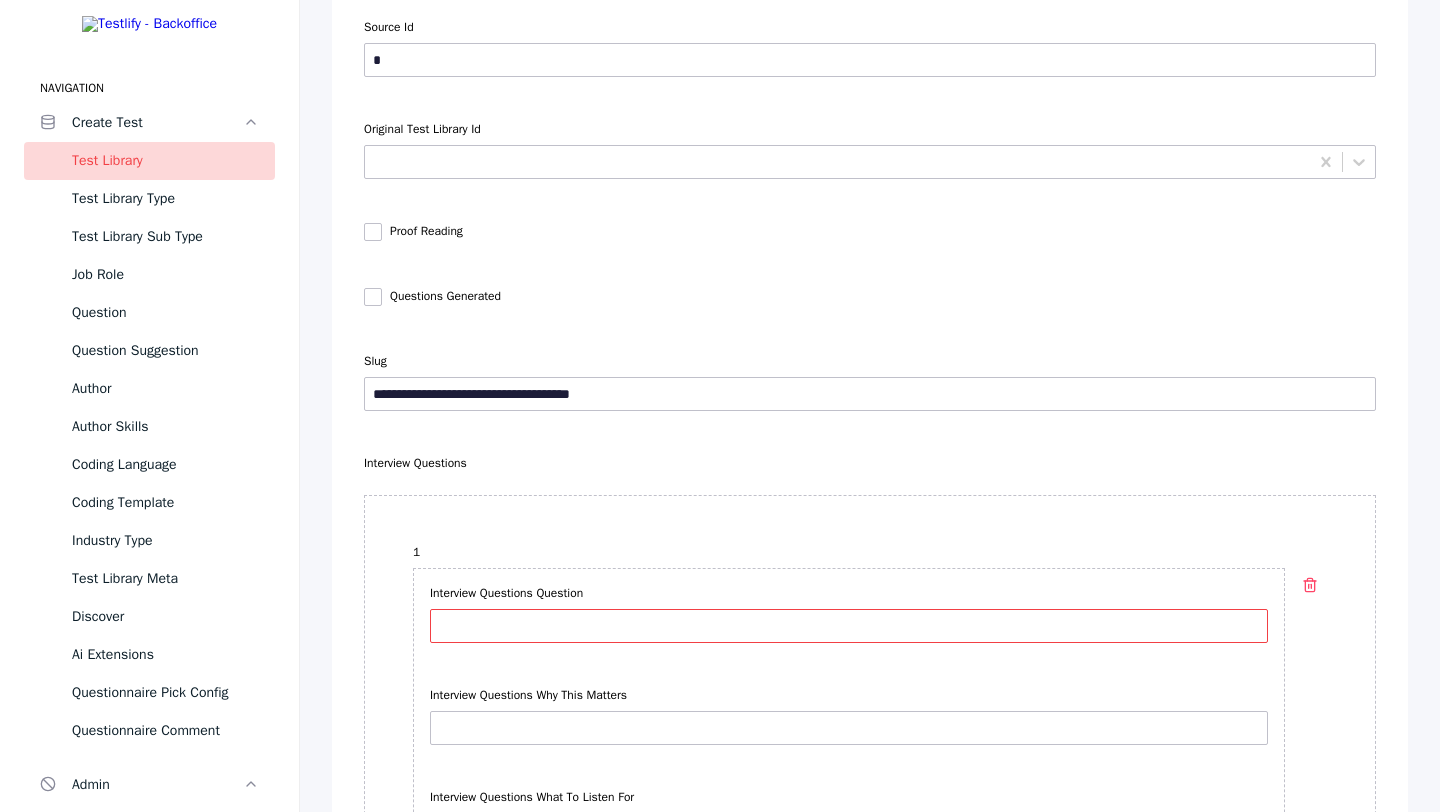 click on "Interview Questions Question" at bounding box center [849, 626] 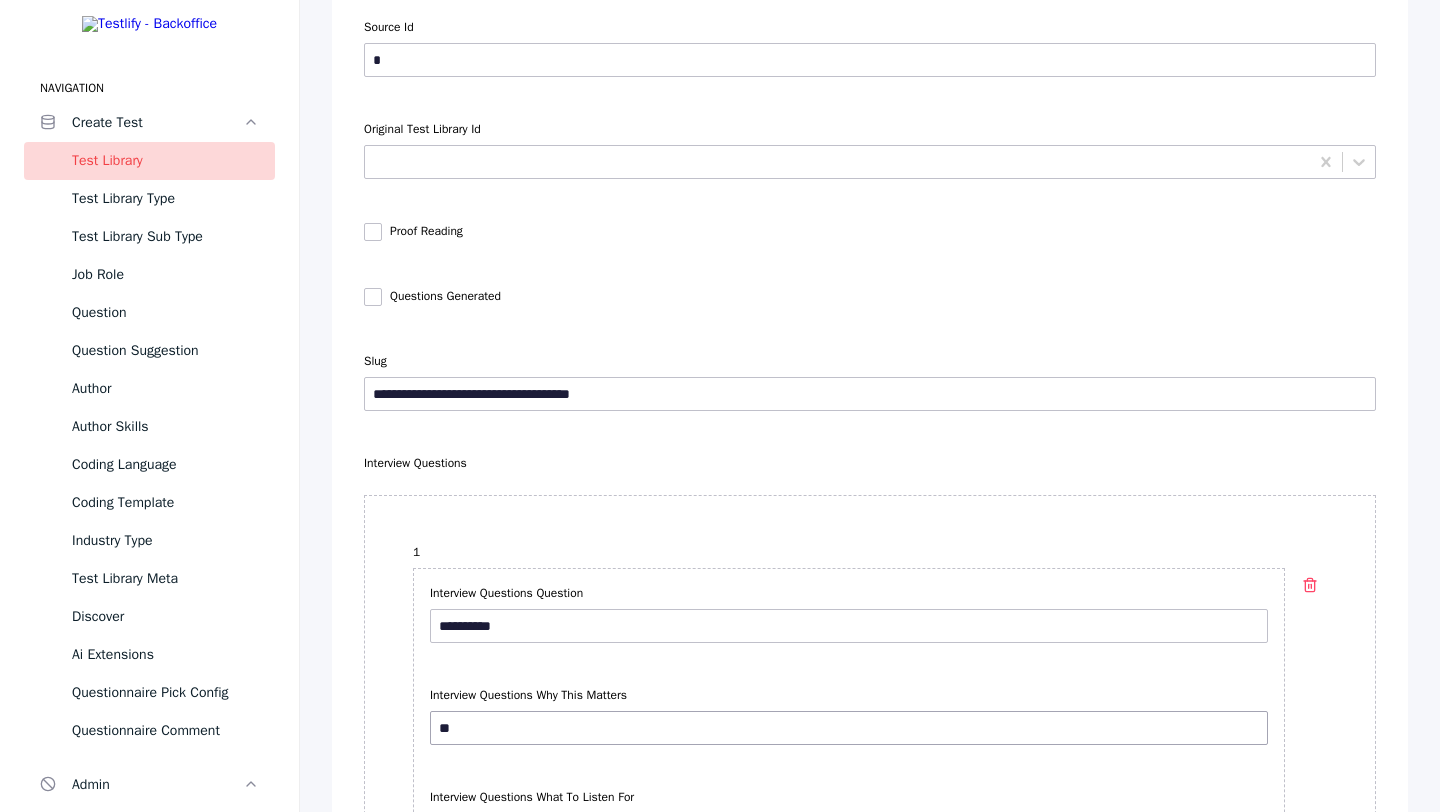 type on "***" 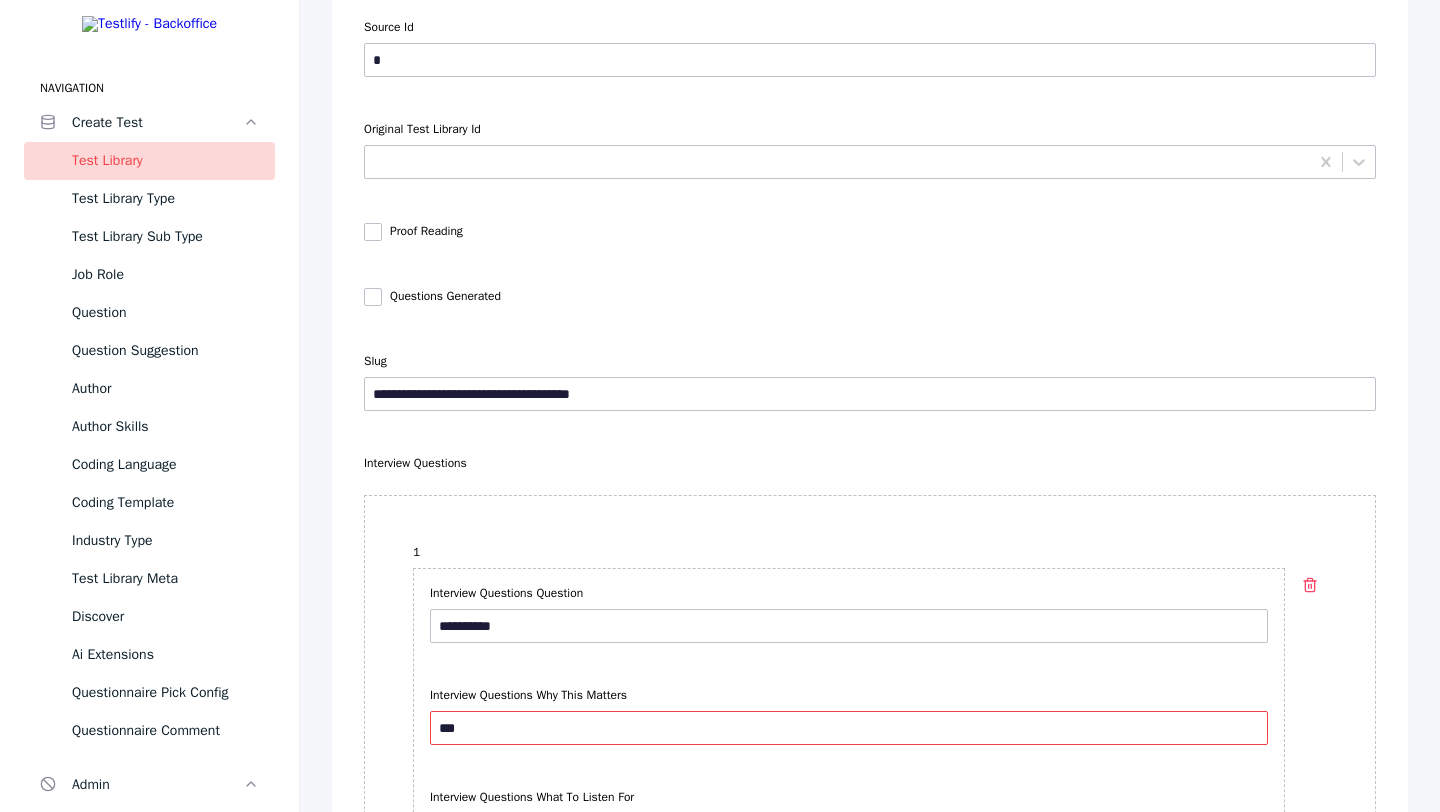 click on "***" at bounding box center (849, 728) 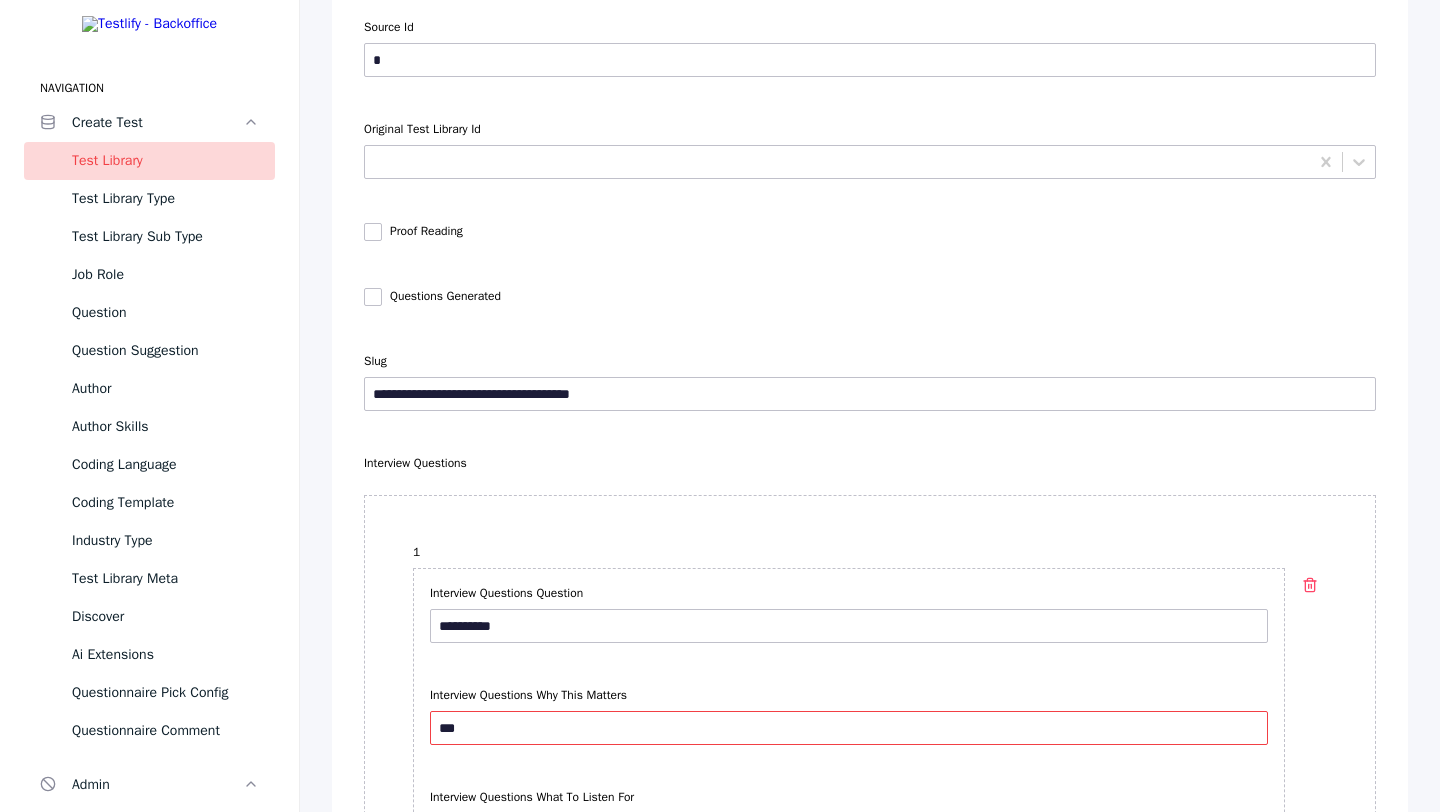 type on "*********" 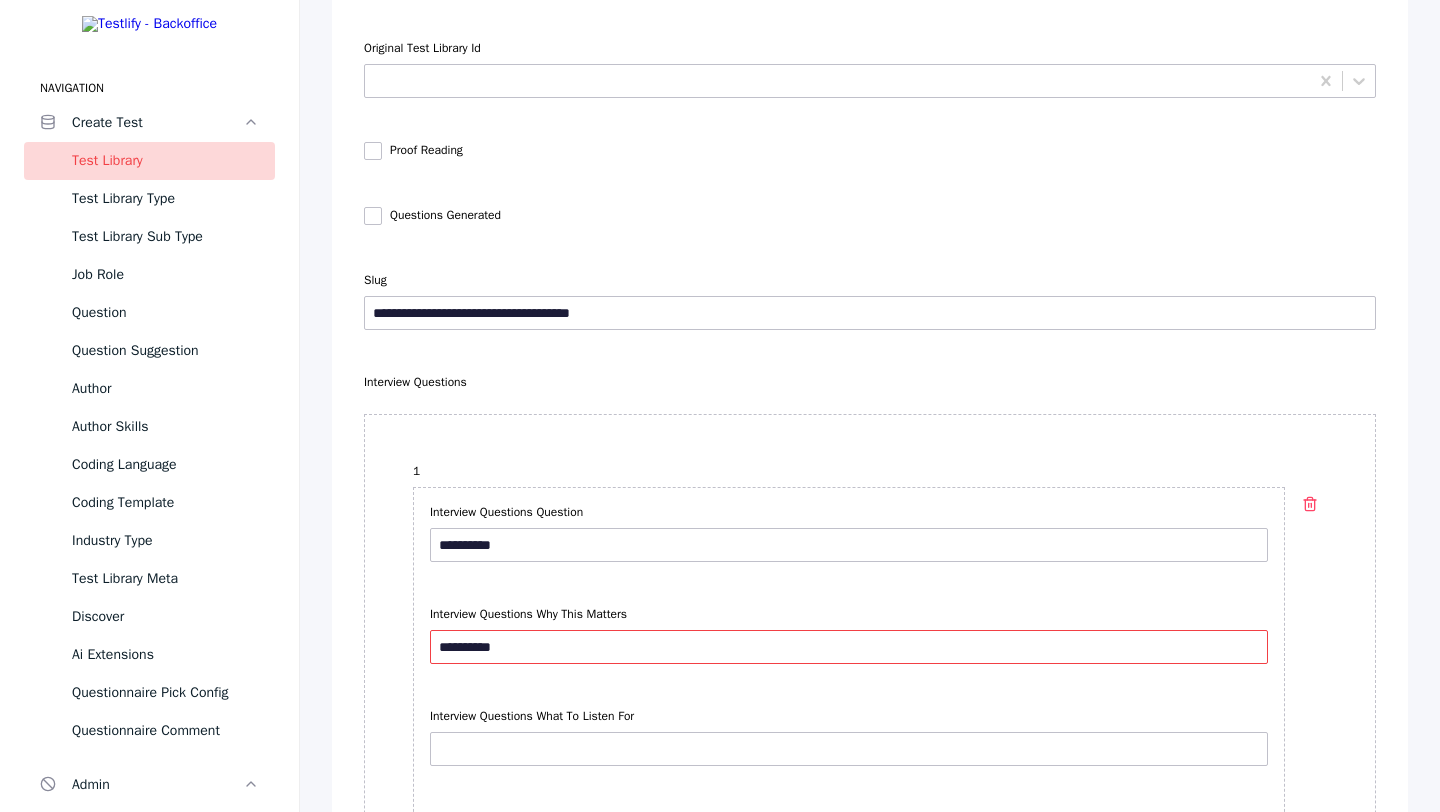 scroll, scrollTop: 6694, scrollLeft: 0, axis: vertical 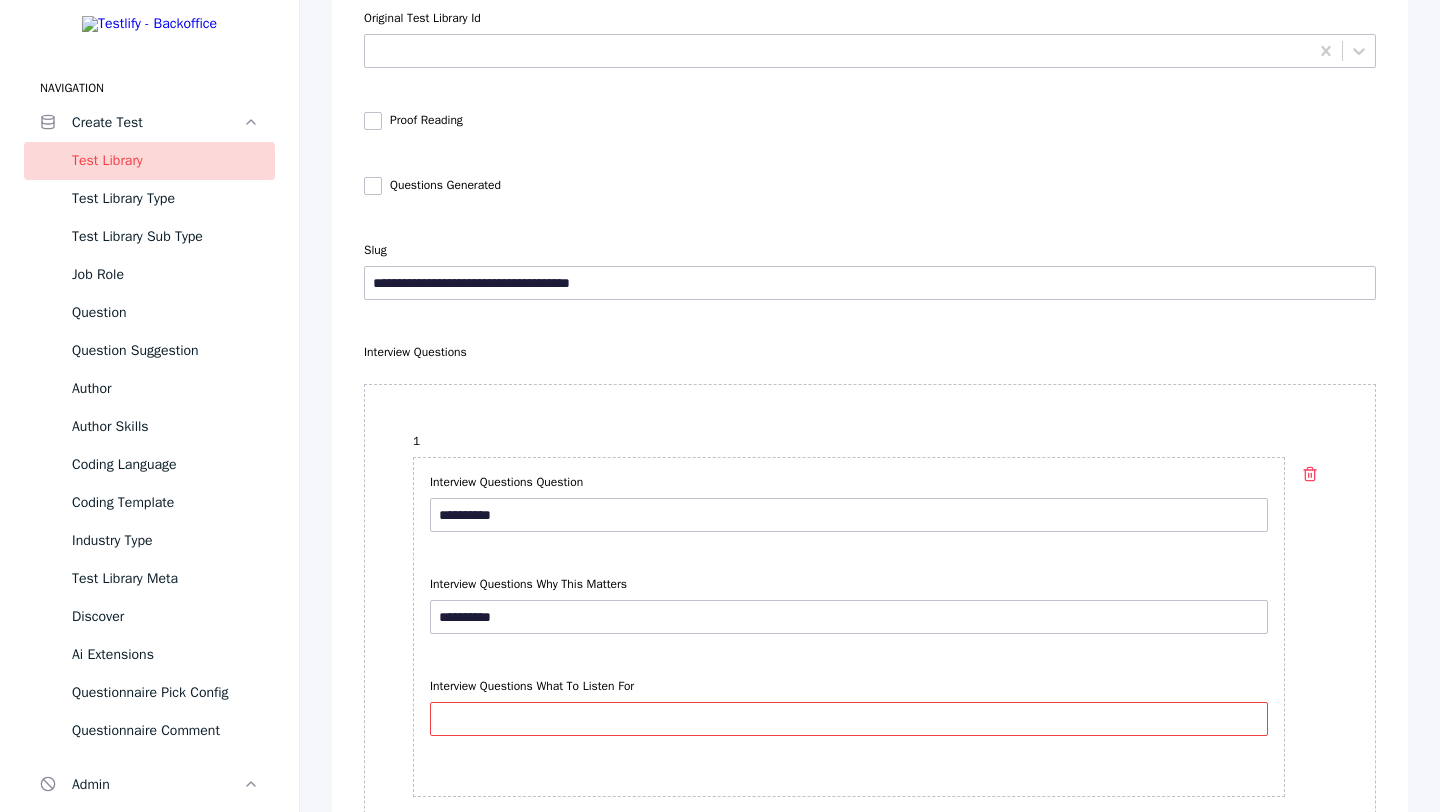 click on "Interview Questions What To Listen For" at bounding box center (849, 719) 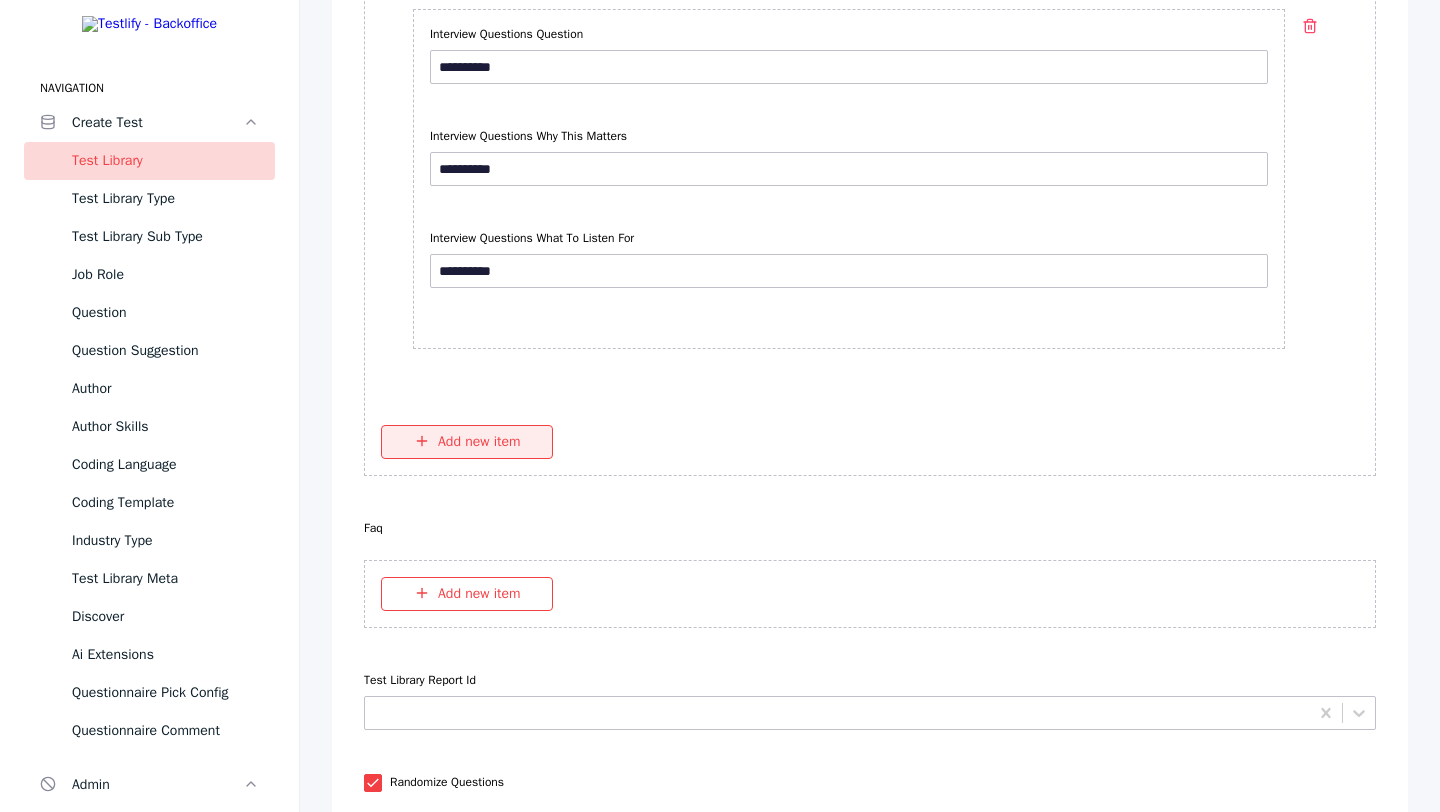 click on "Add new item" at bounding box center [467, 442] 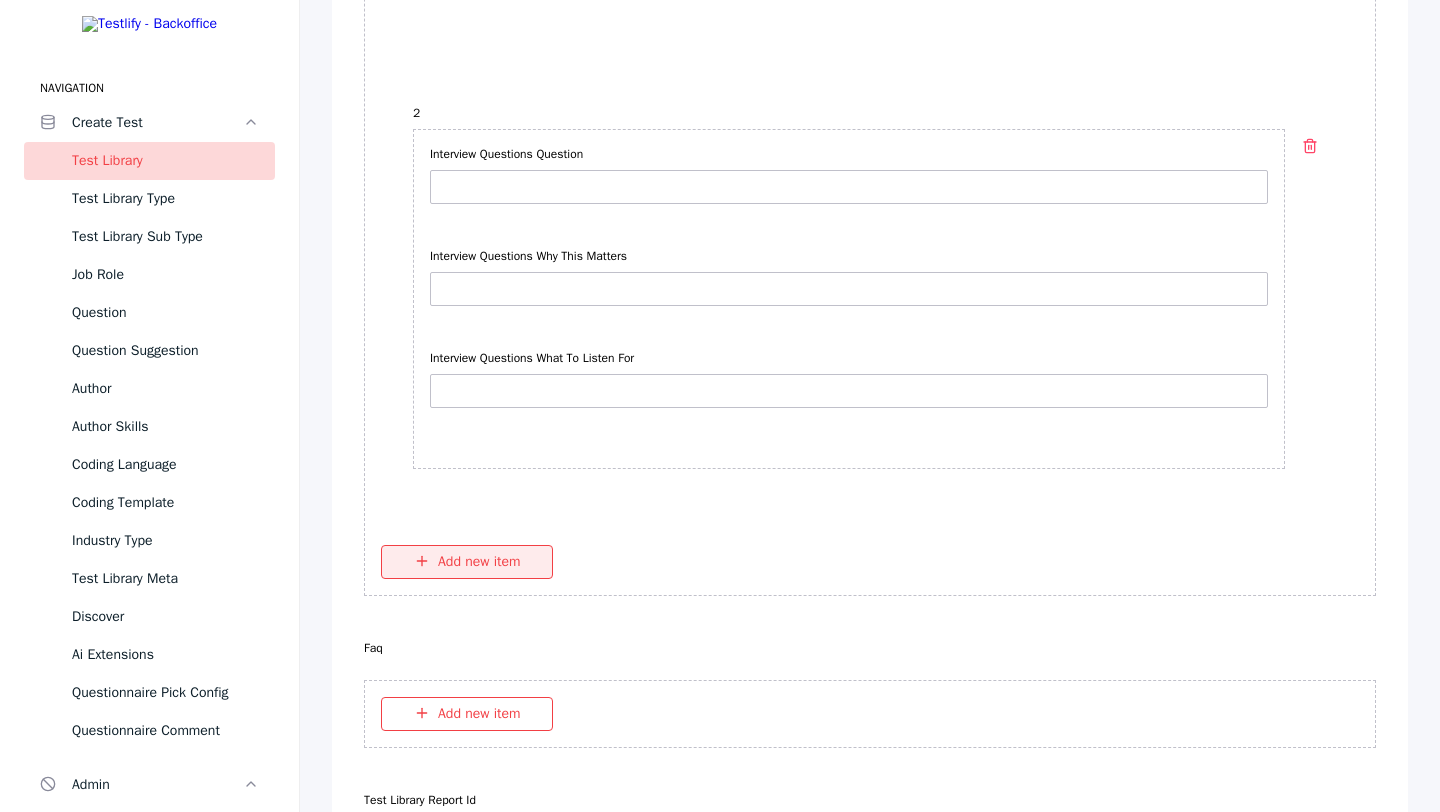 scroll, scrollTop: 7445, scrollLeft: 0, axis: vertical 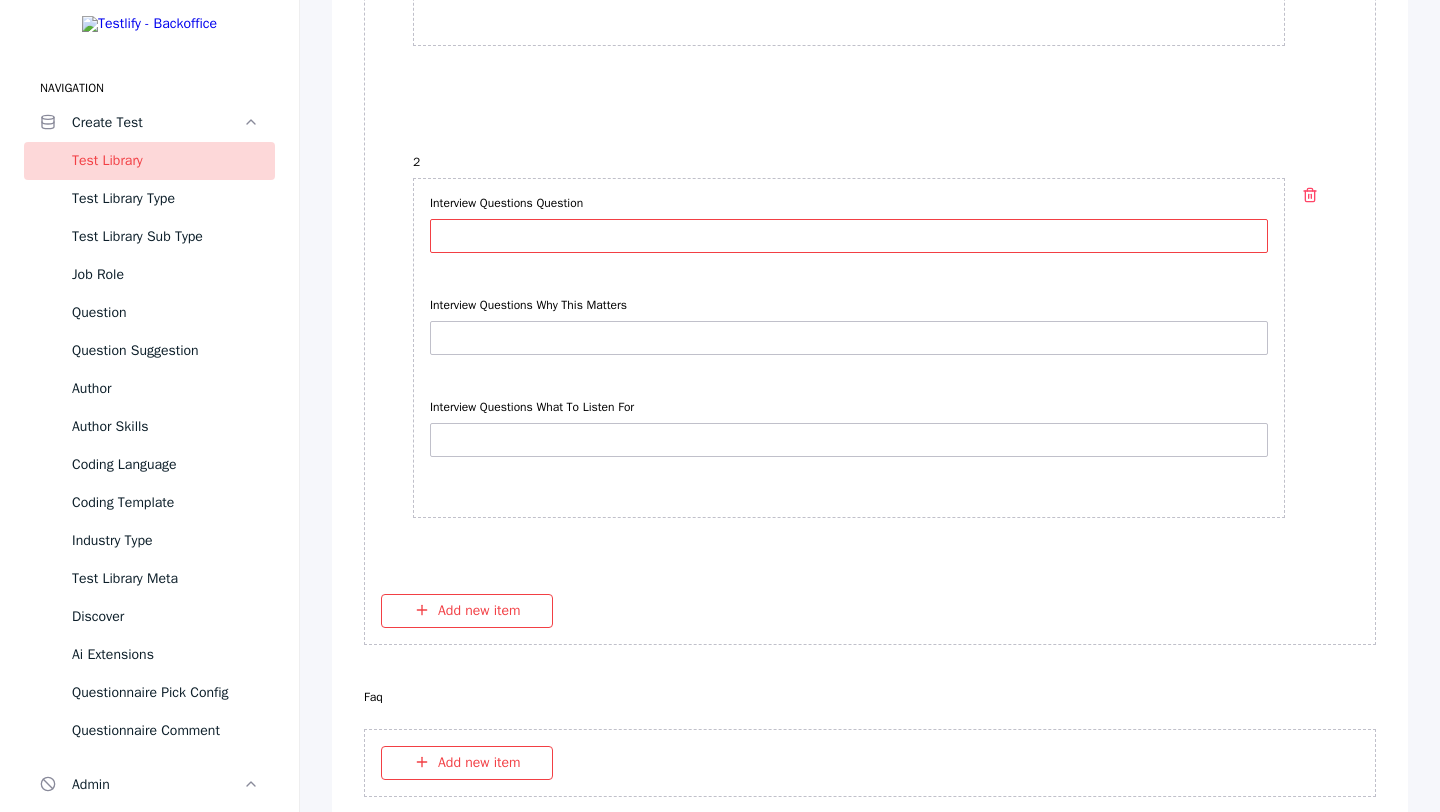 click on "Interview Questions Question" at bounding box center [849, 236] 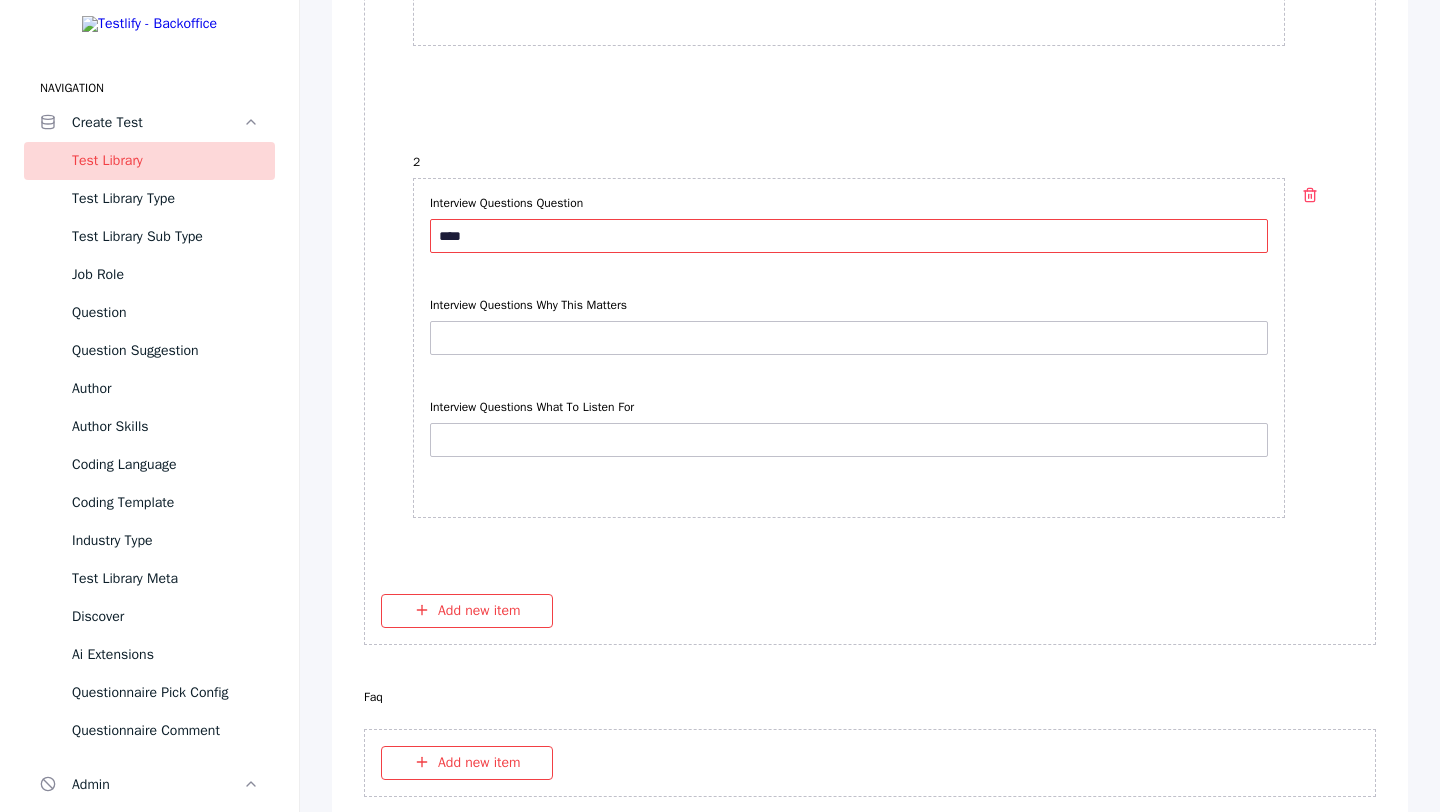 type on "*********" 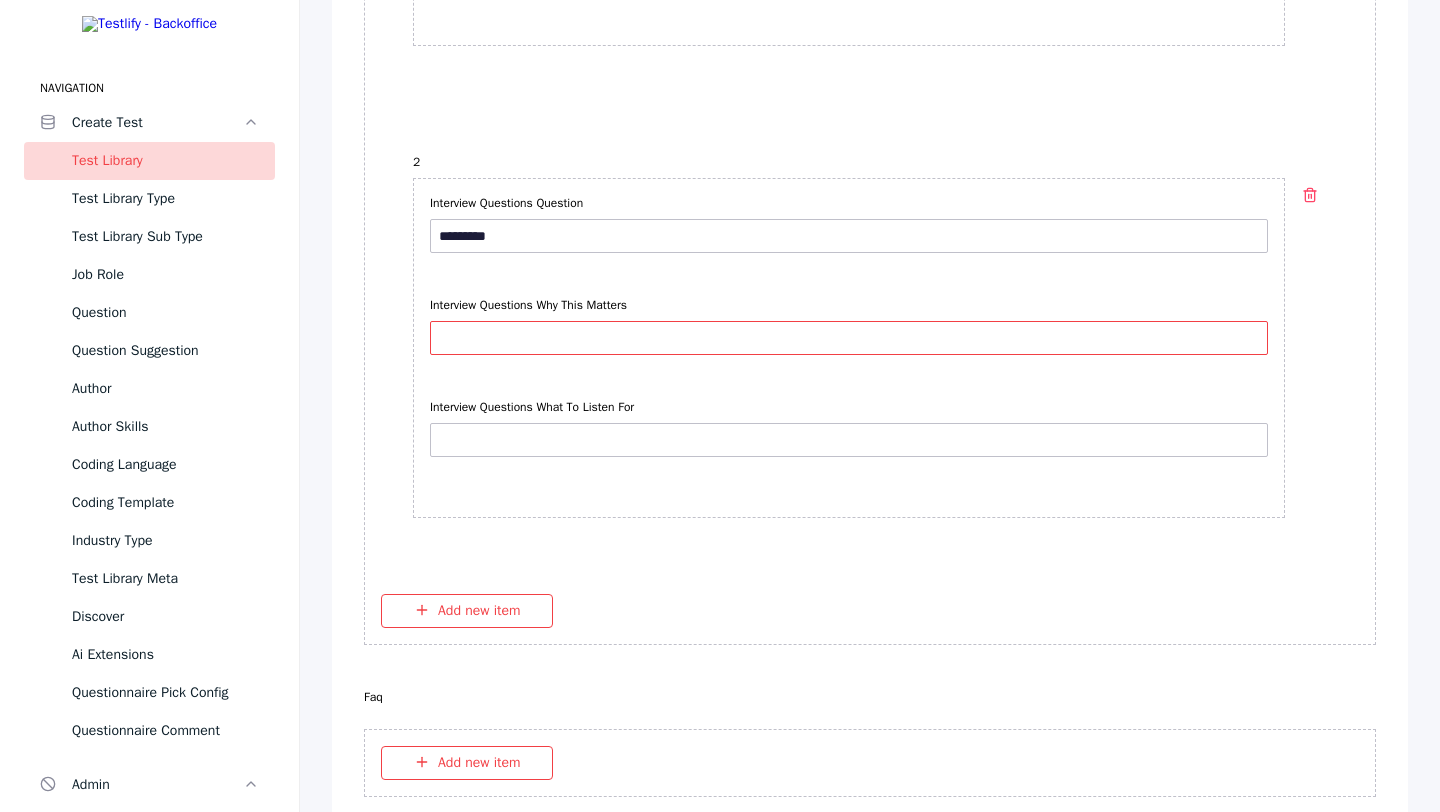 click on "Interview Questions Why This Matters" at bounding box center (849, 338) 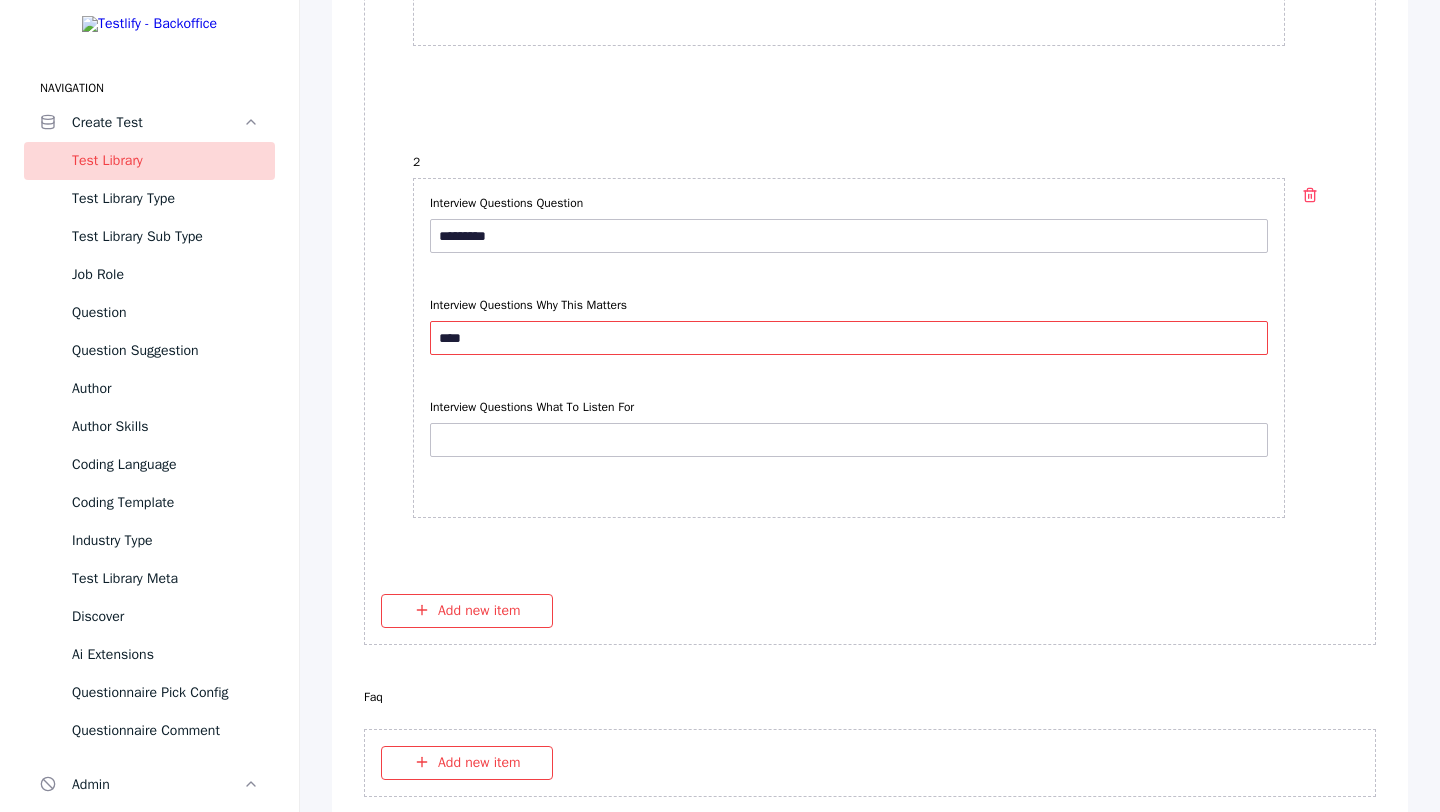 type on "*********" 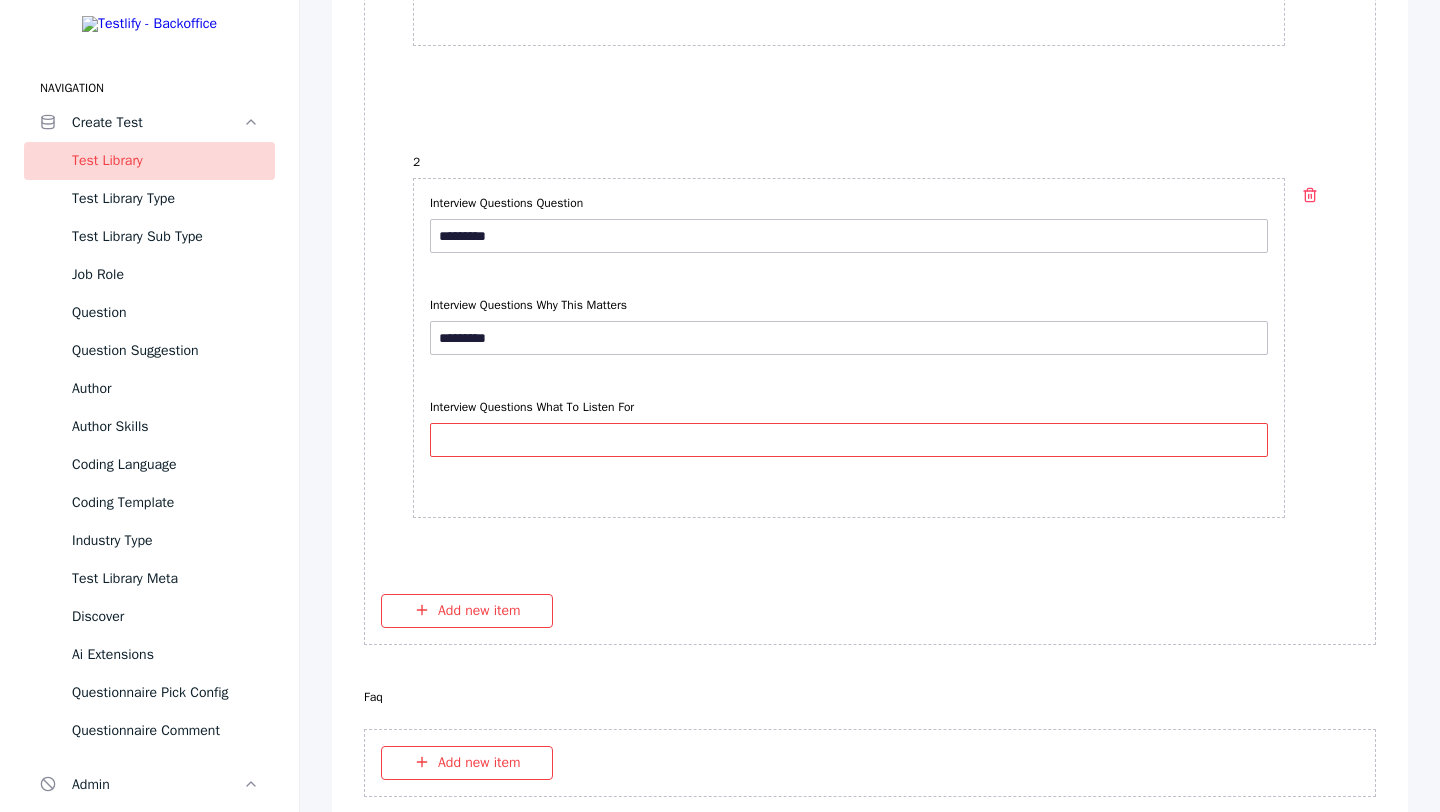 click on "Interview Questions What To Listen For" at bounding box center (849, 440) 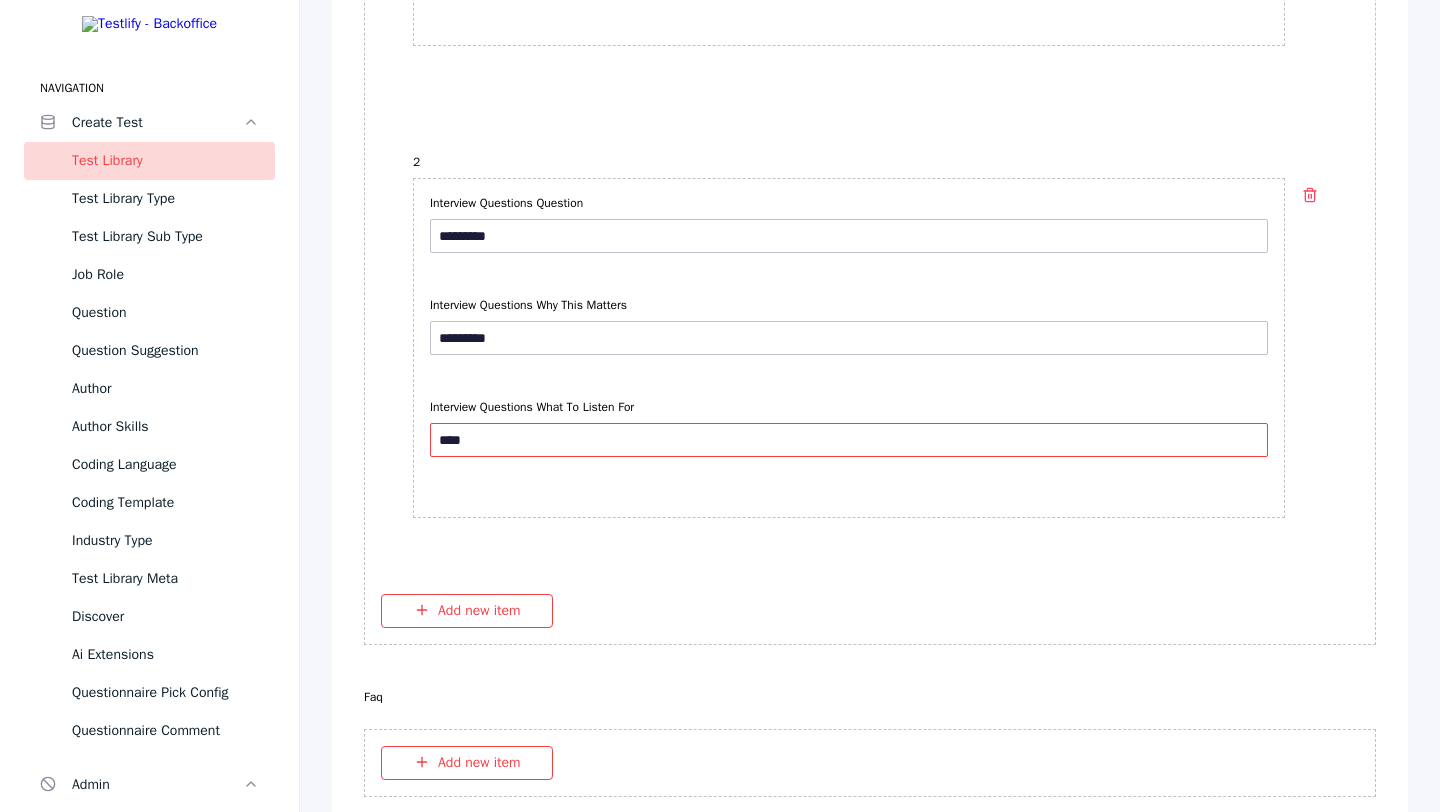 type on "*********" 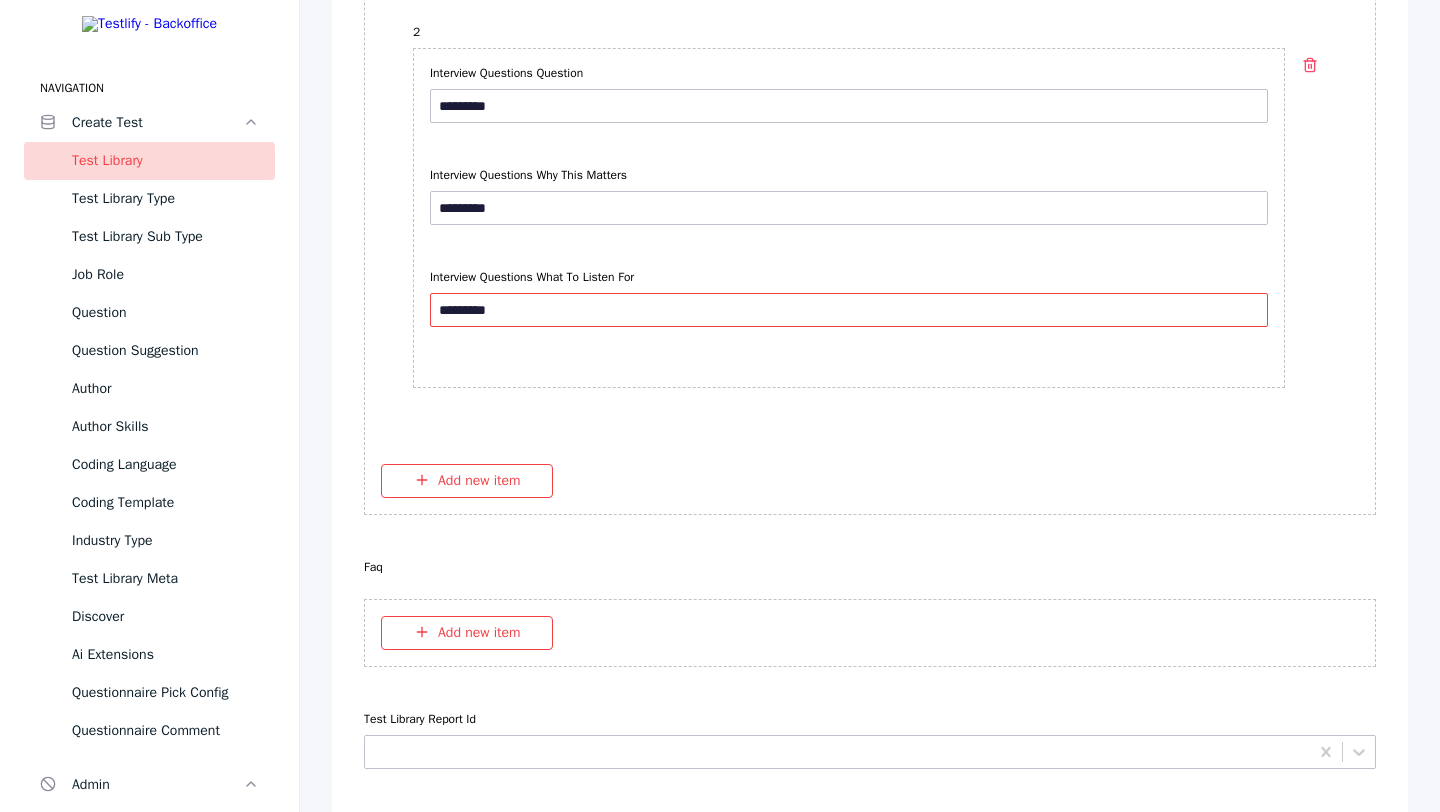 scroll, scrollTop: 7589, scrollLeft: 0, axis: vertical 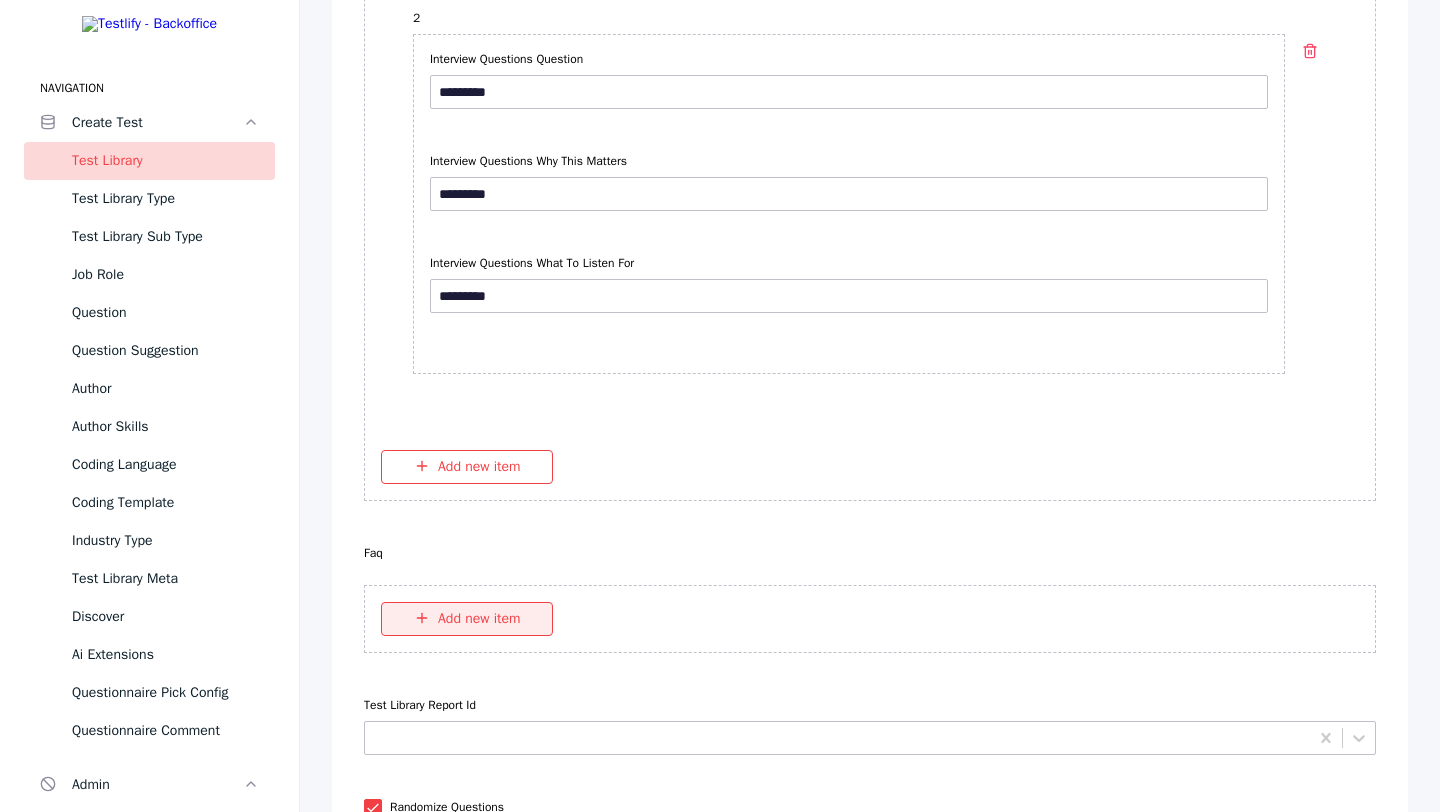 click on "Add new item" at bounding box center [467, 619] 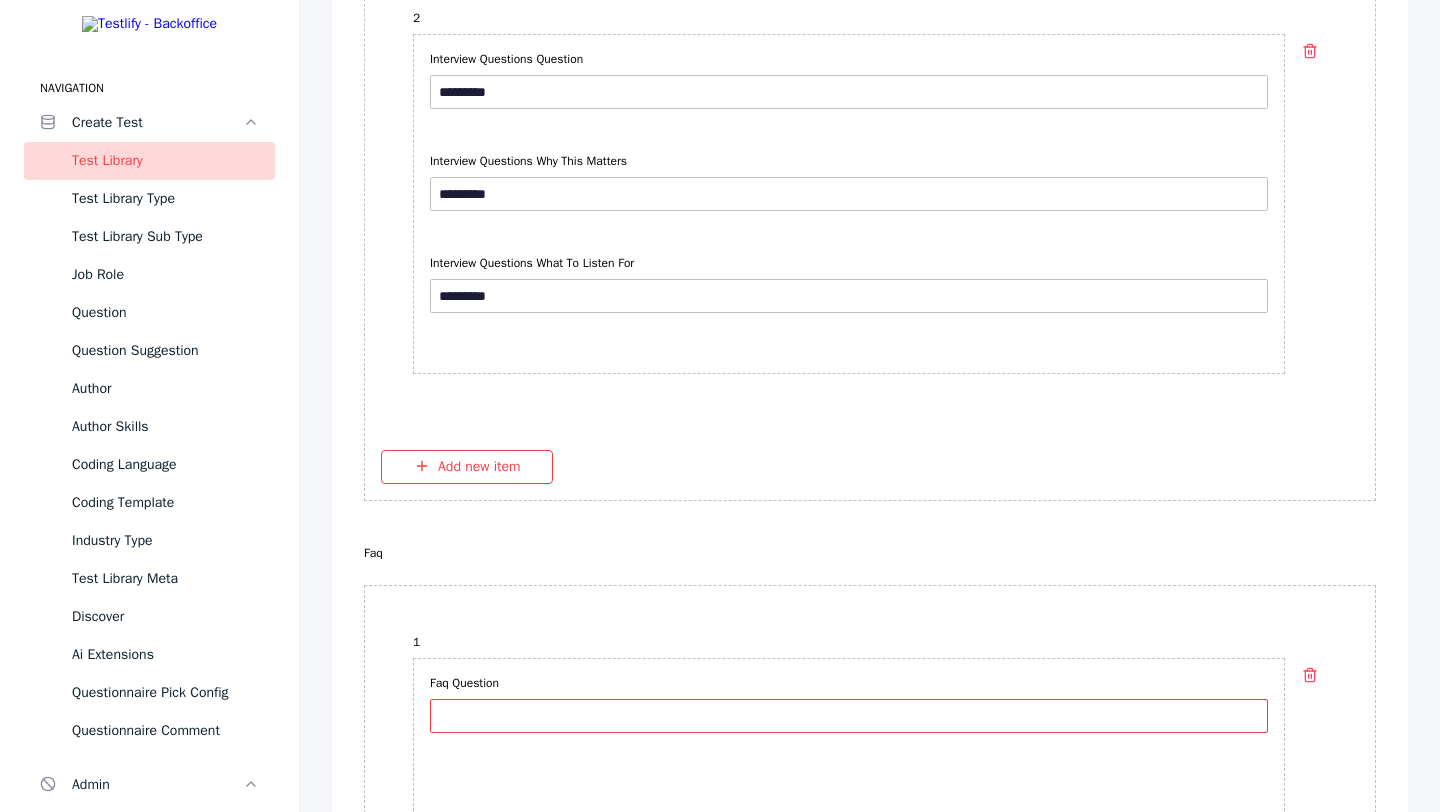 click on "Faq Question" at bounding box center [849, 716] 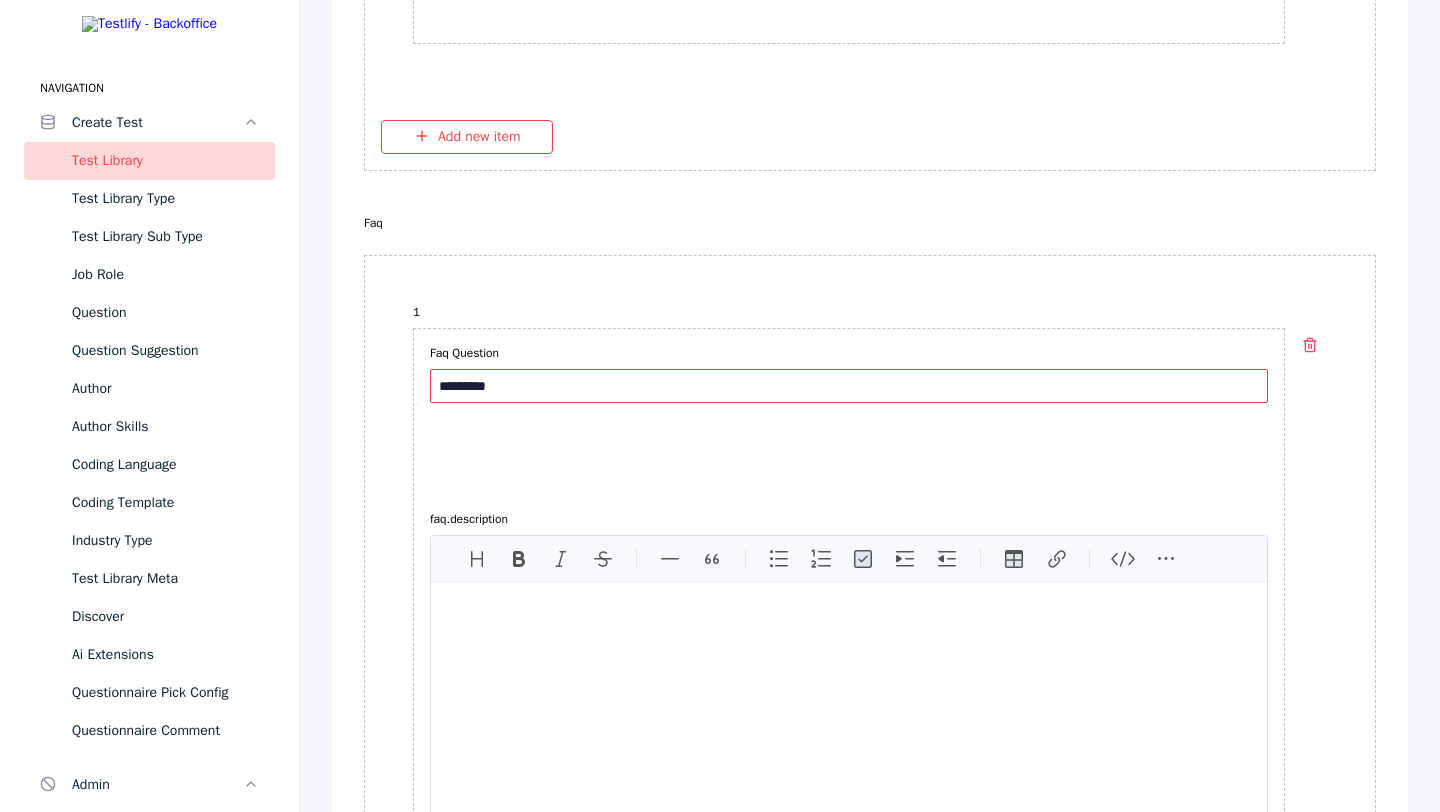 scroll, scrollTop: 7976, scrollLeft: 0, axis: vertical 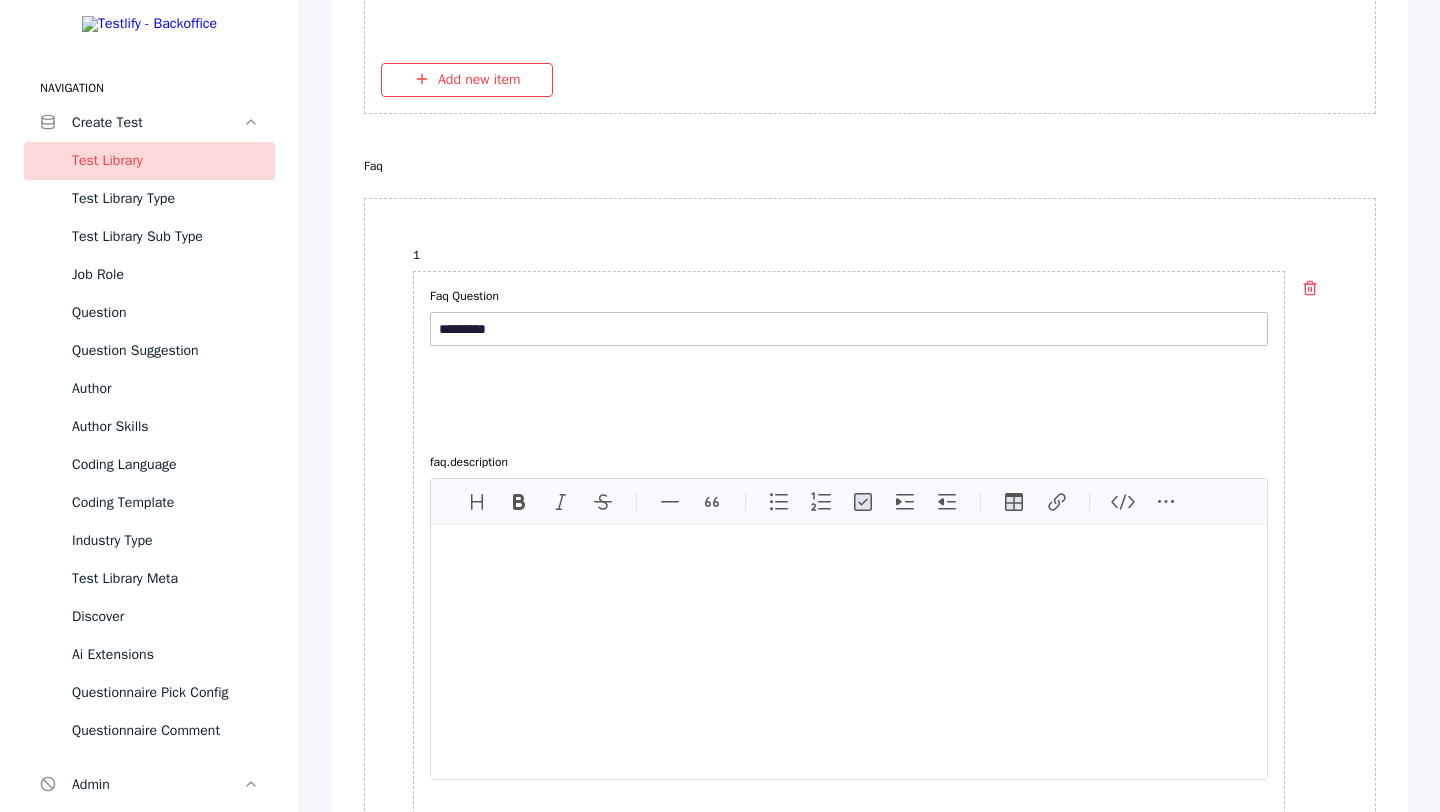 click at bounding box center (849, 553) 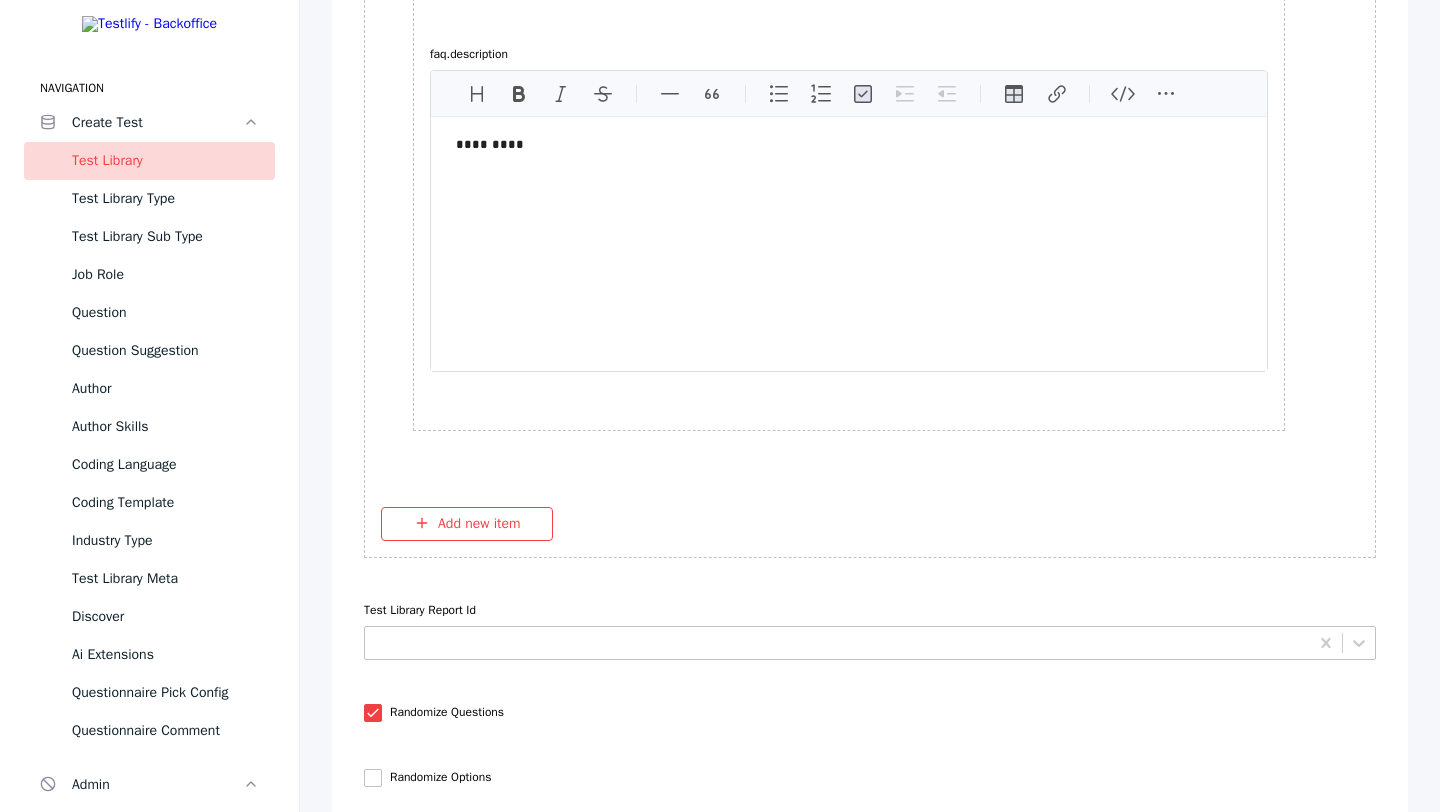 scroll, scrollTop: 8535, scrollLeft: 0, axis: vertical 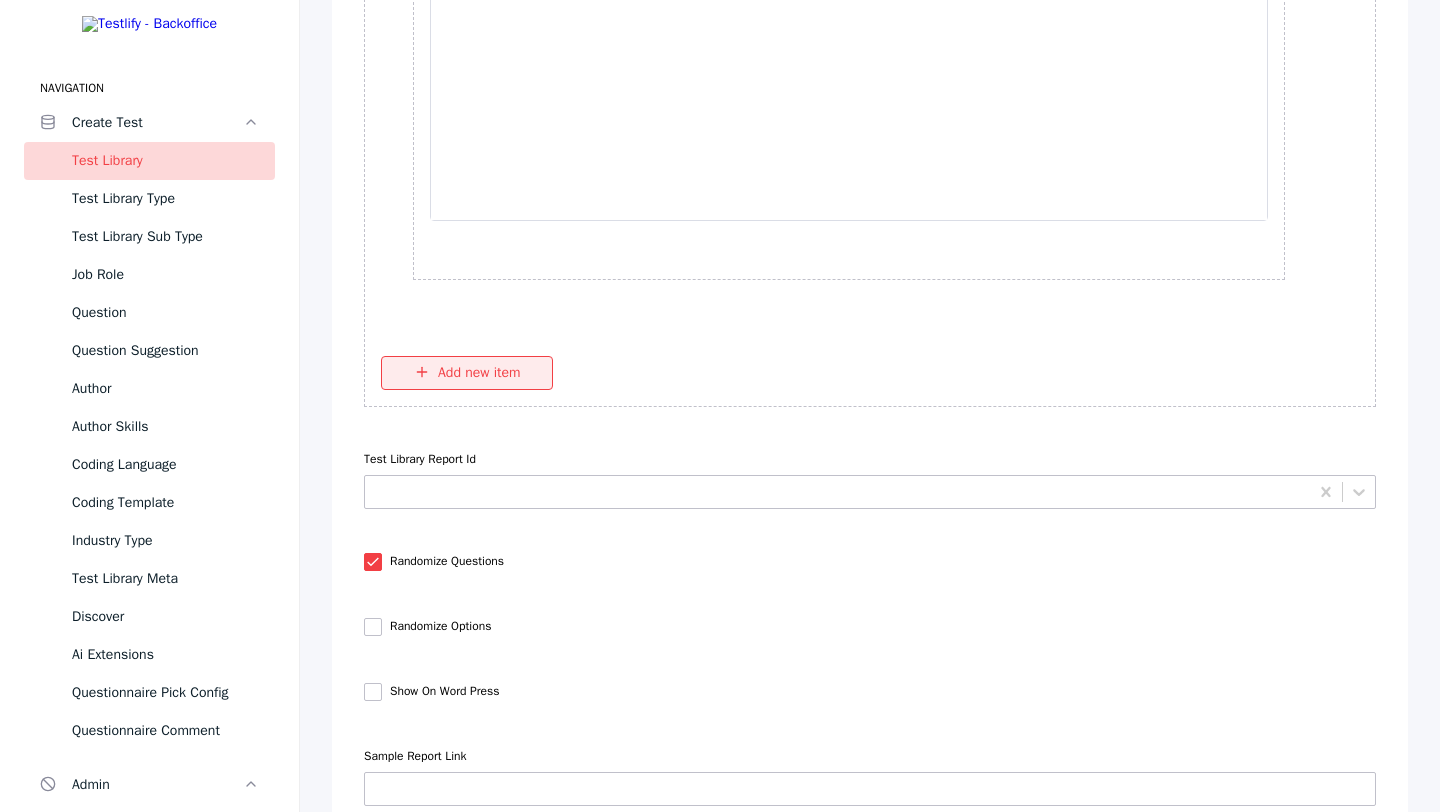 click on "Add new item" at bounding box center [467, 373] 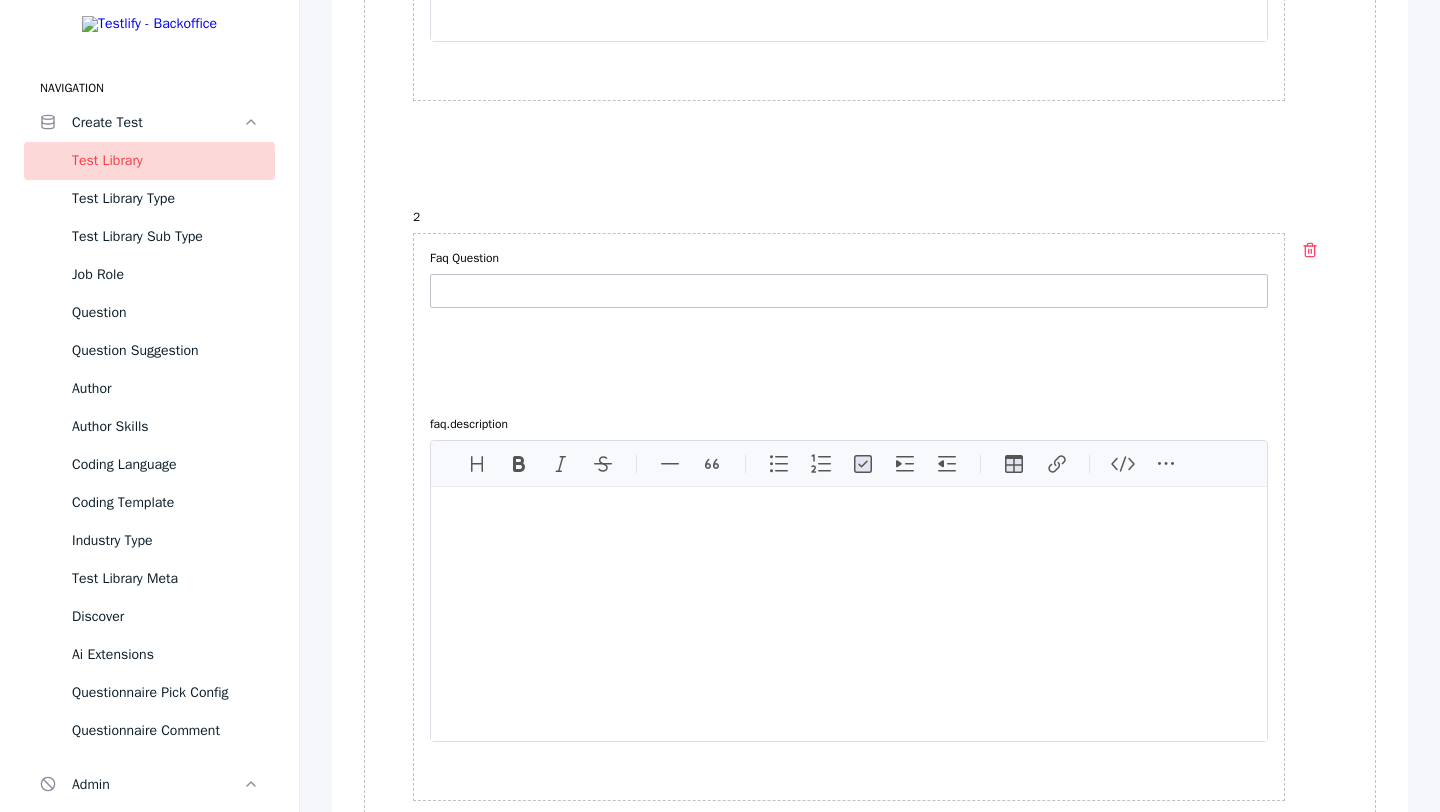 scroll, scrollTop: 8674, scrollLeft: 0, axis: vertical 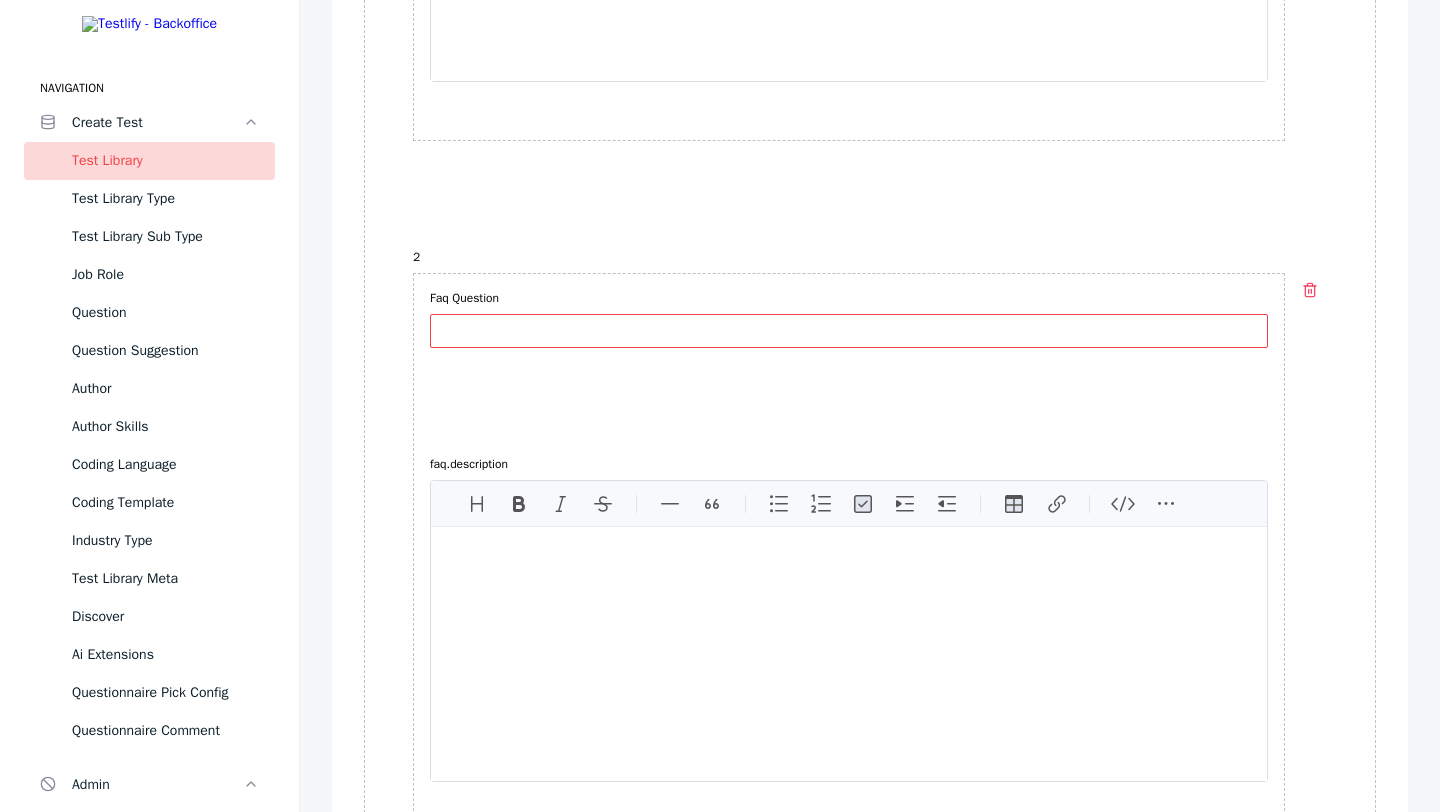 click on "Faq Question" at bounding box center [849, 331] 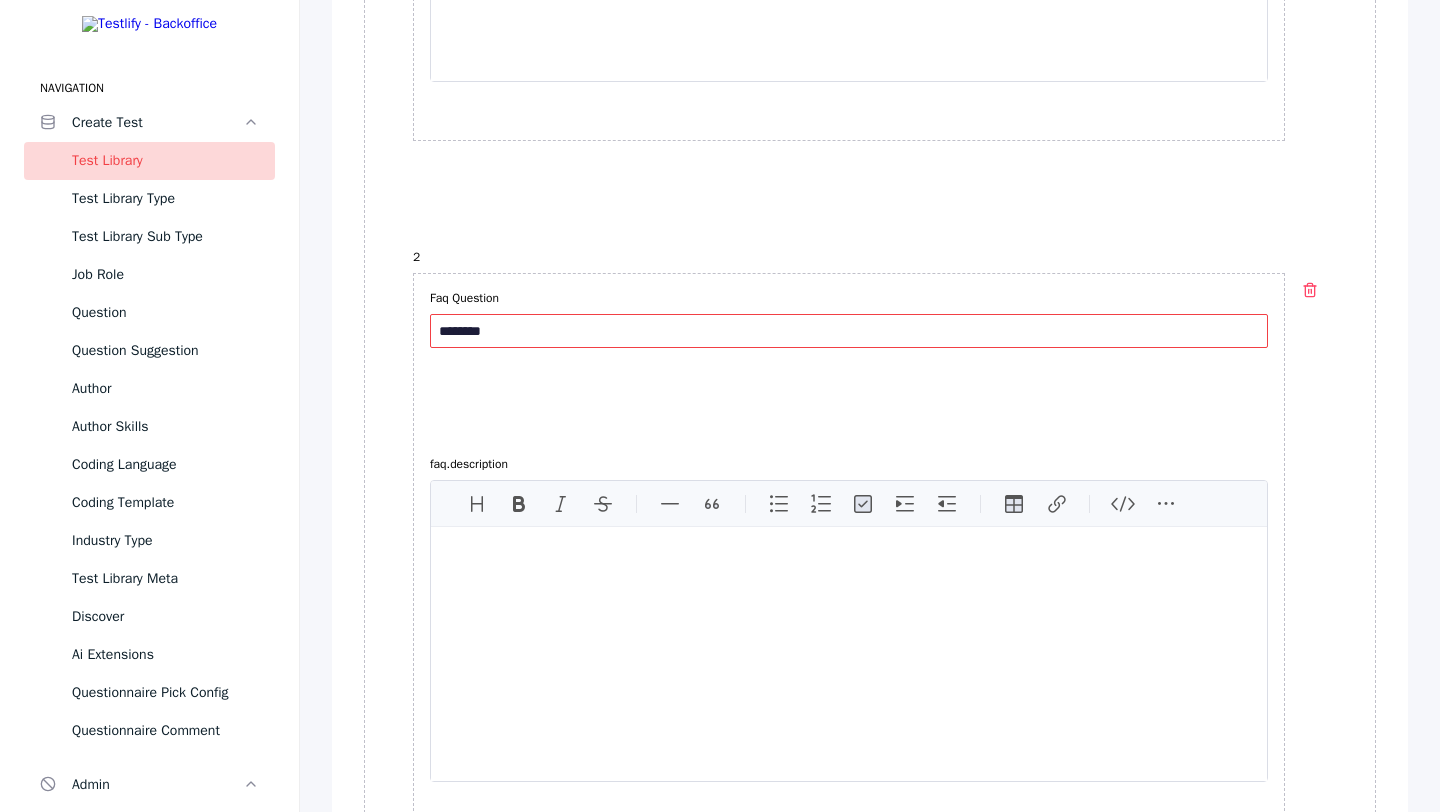 type on "*********" 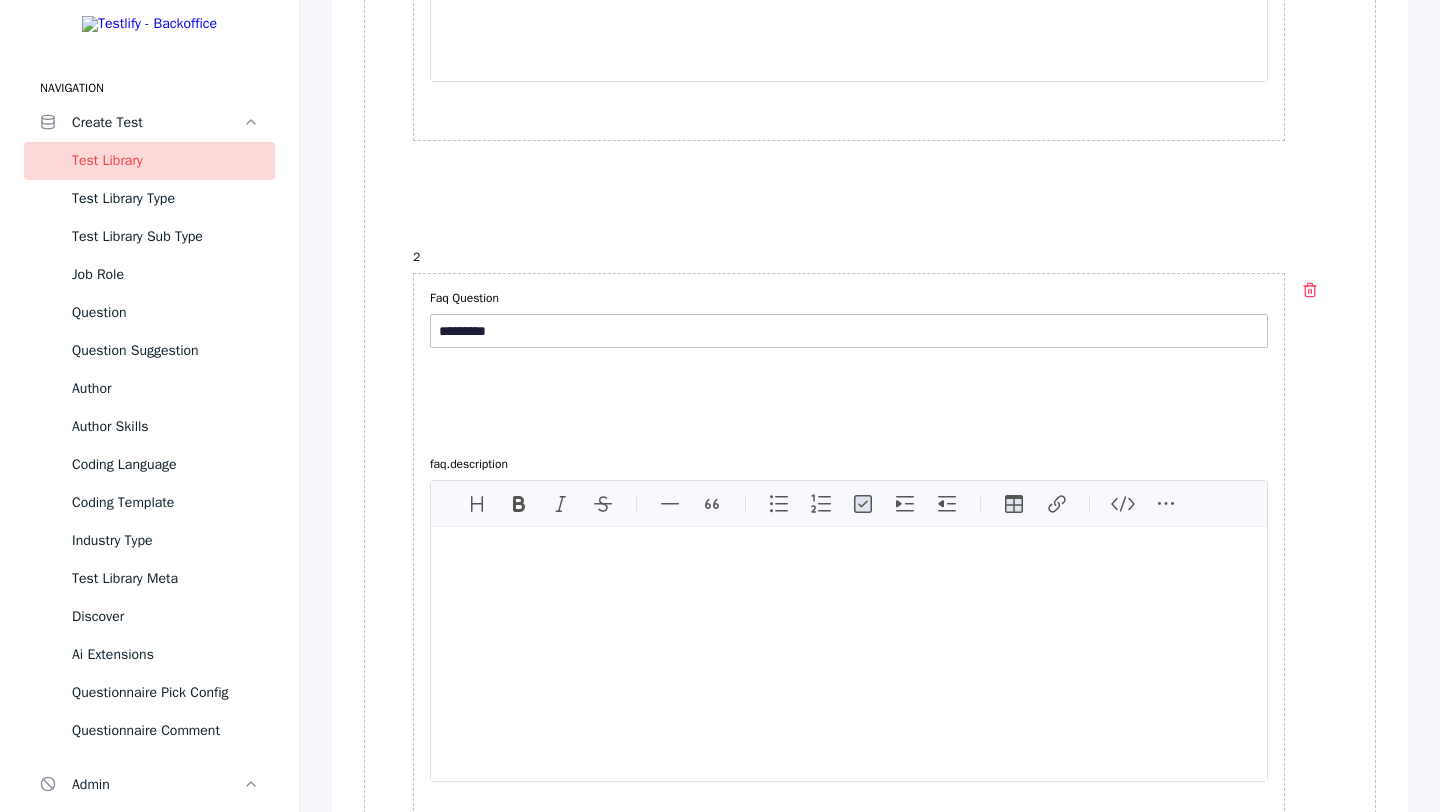 click at bounding box center (849, 555) 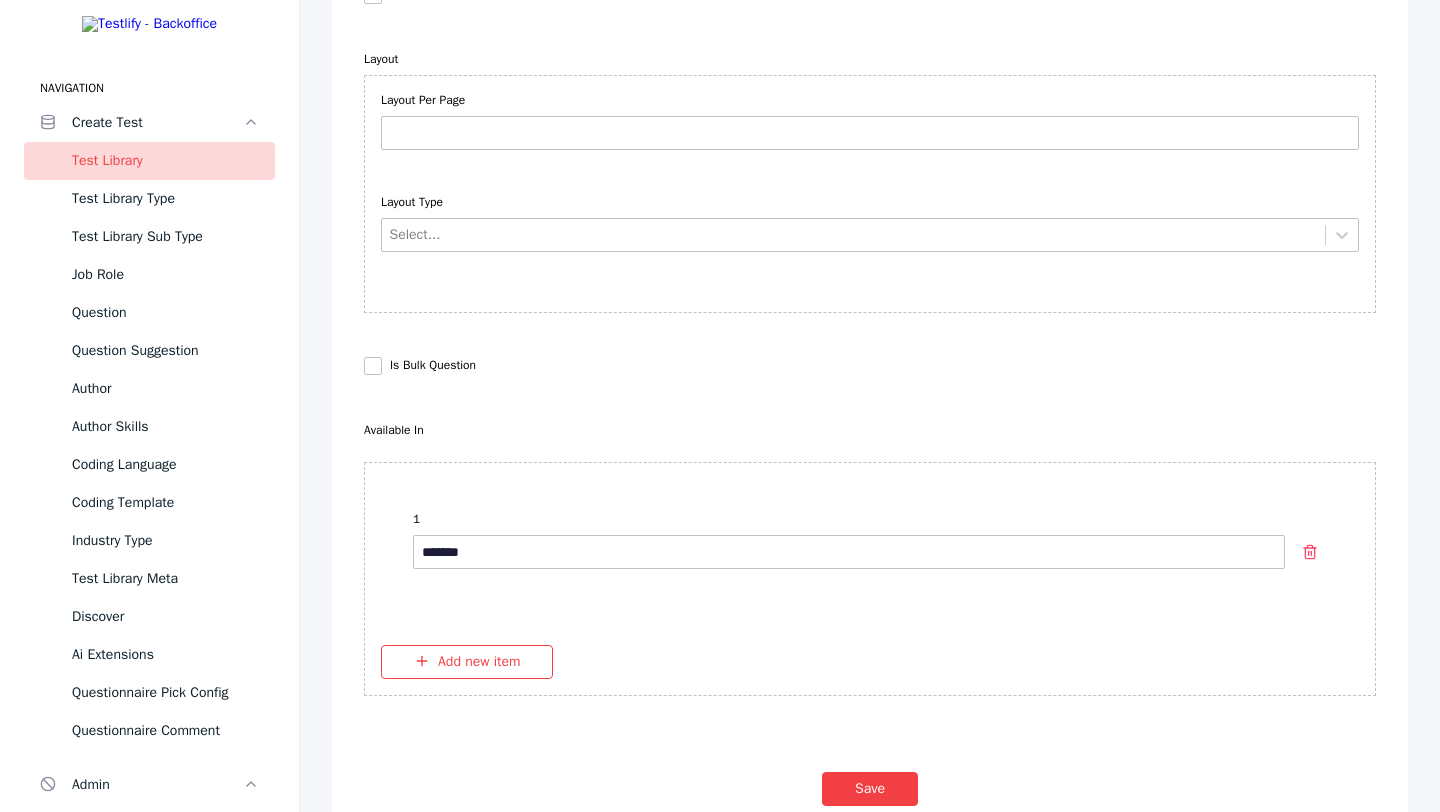 scroll, scrollTop: 10501, scrollLeft: 0, axis: vertical 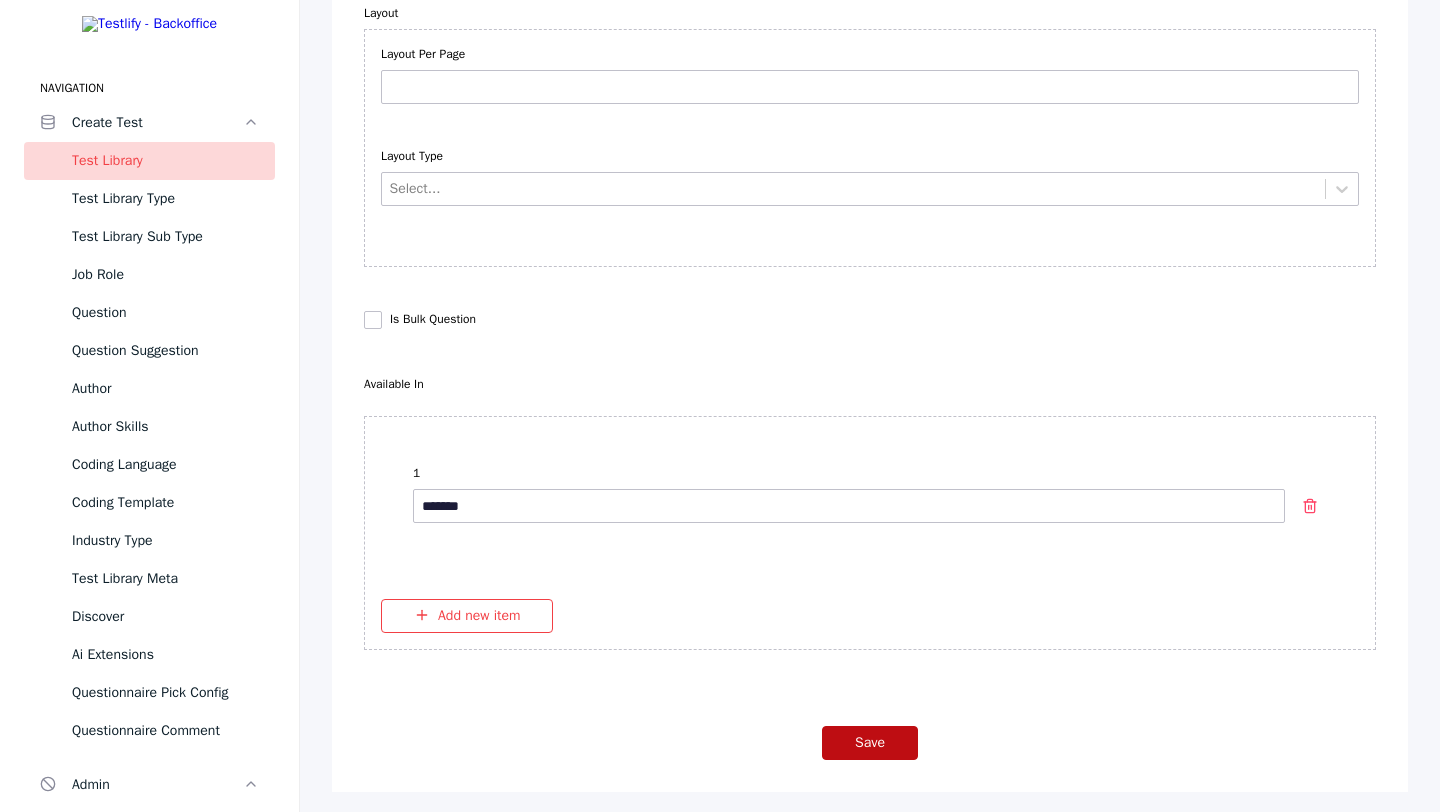 click on "Save" at bounding box center (870, 743) 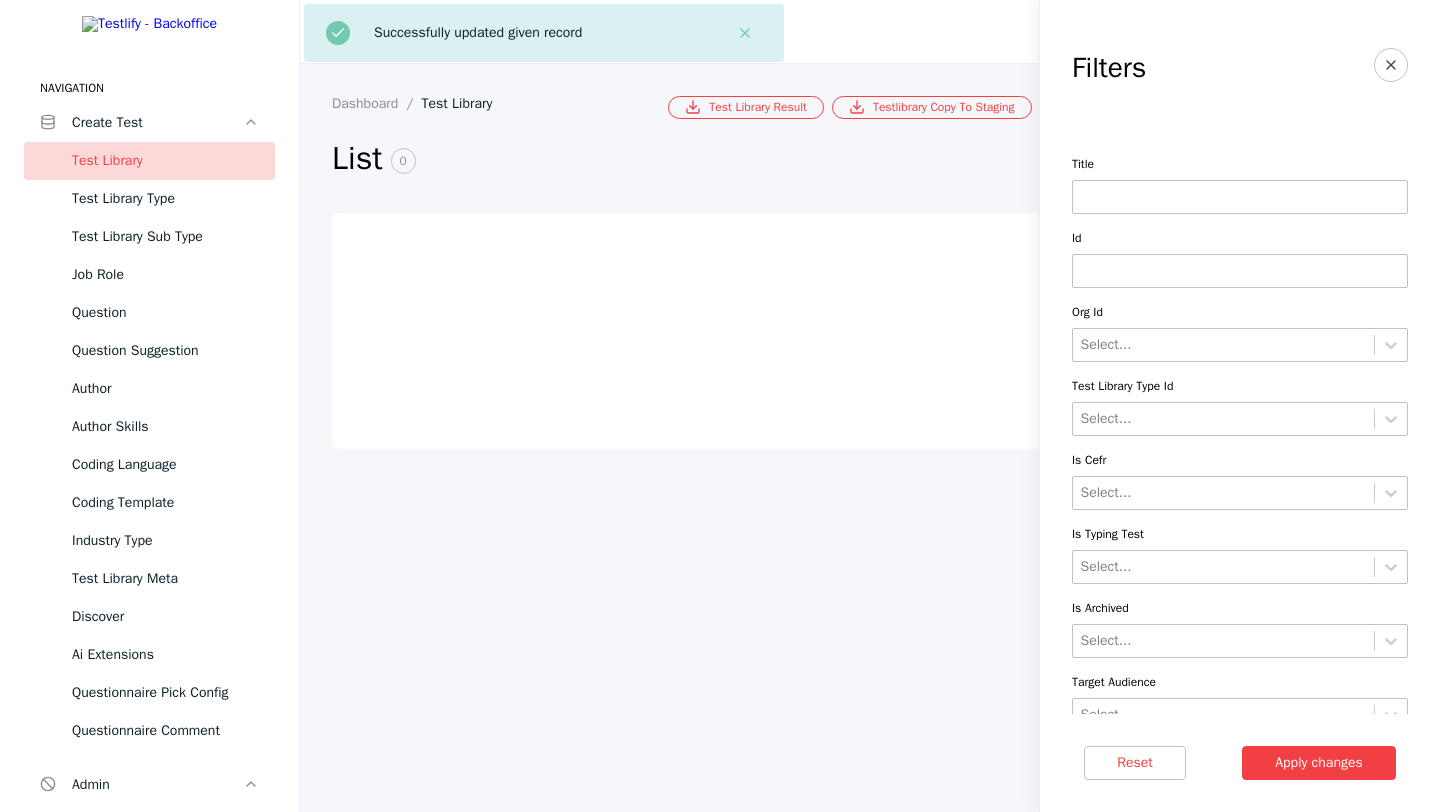 scroll, scrollTop: 0, scrollLeft: 0, axis: both 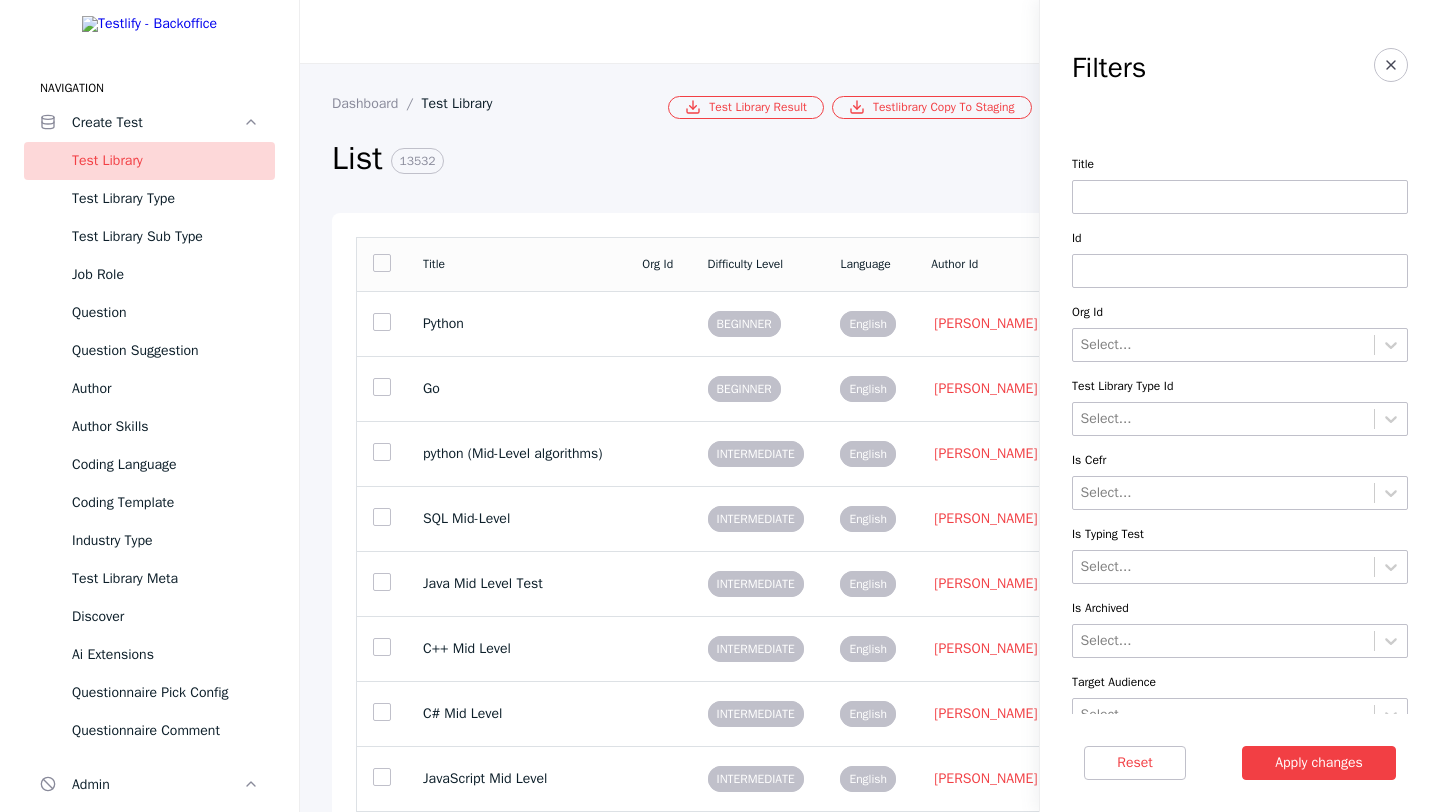 click at bounding box center (1240, 271) 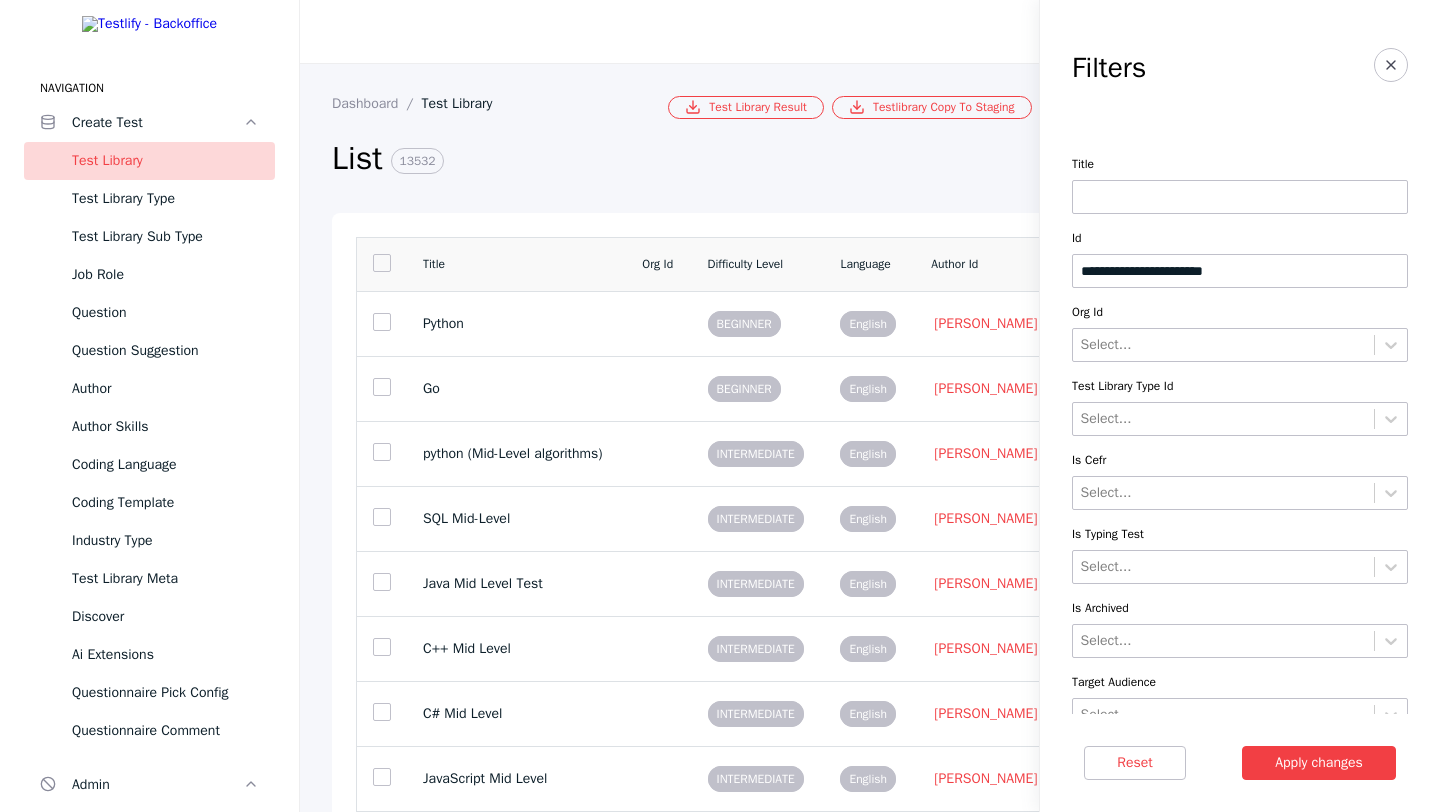 drag, startPoint x: 1311, startPoint y: 260, endPoint x: 999, endPoint y: 263, distance: 312.01443 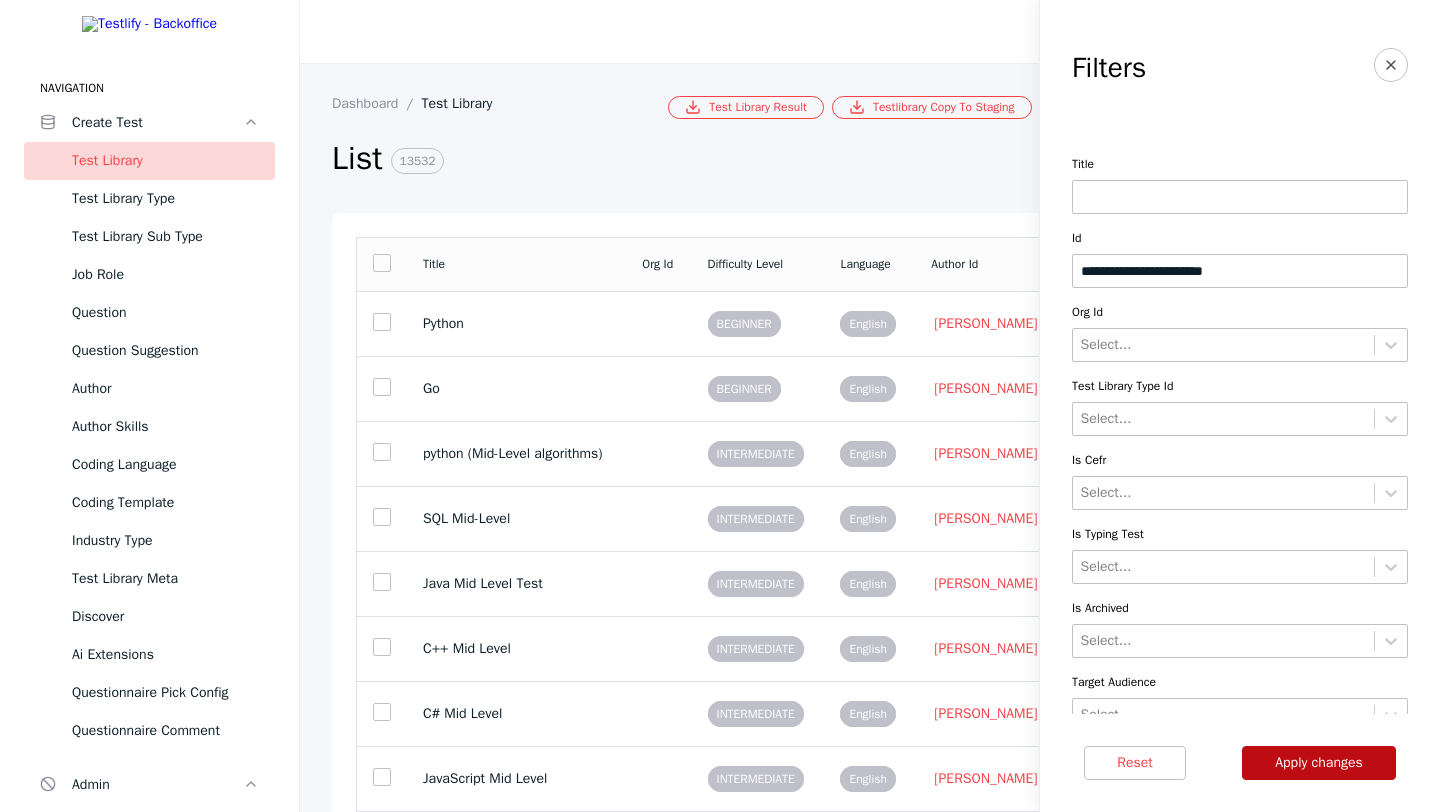 click on "Apply changes" at bounding box center (1319, 763) 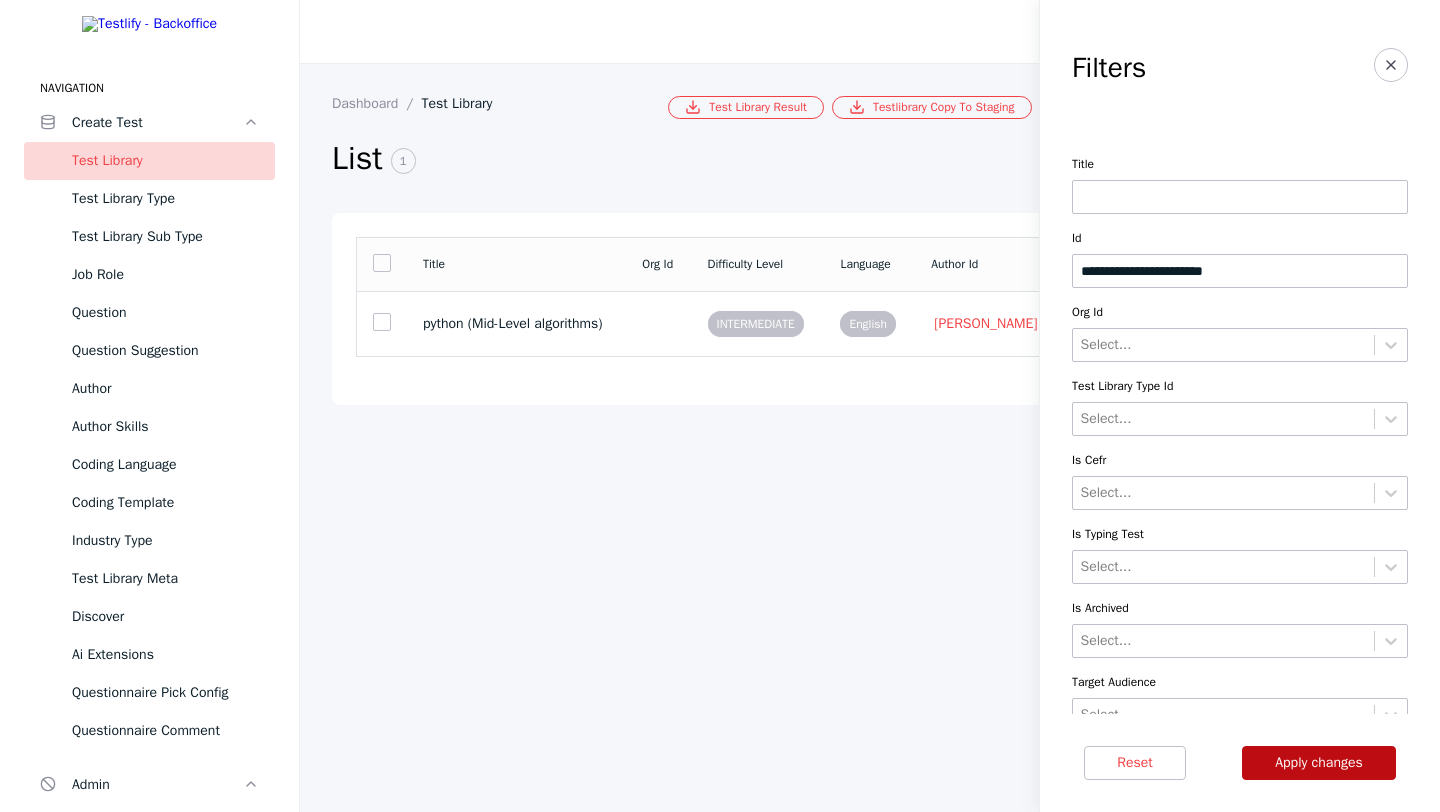click on "Apply changes" at bounding box center (1319, 763) 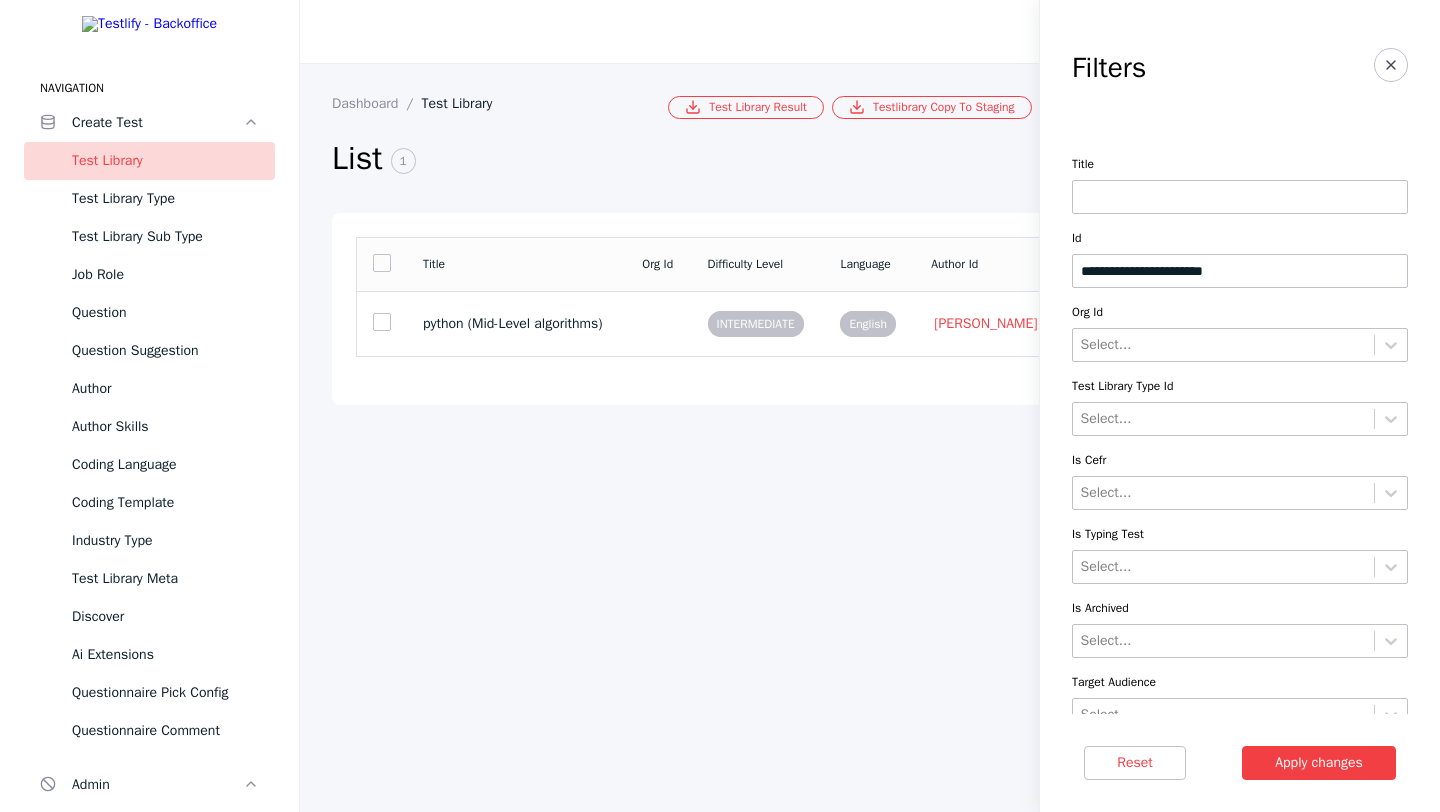 click on "**********" at bounding box center [1240, 271] 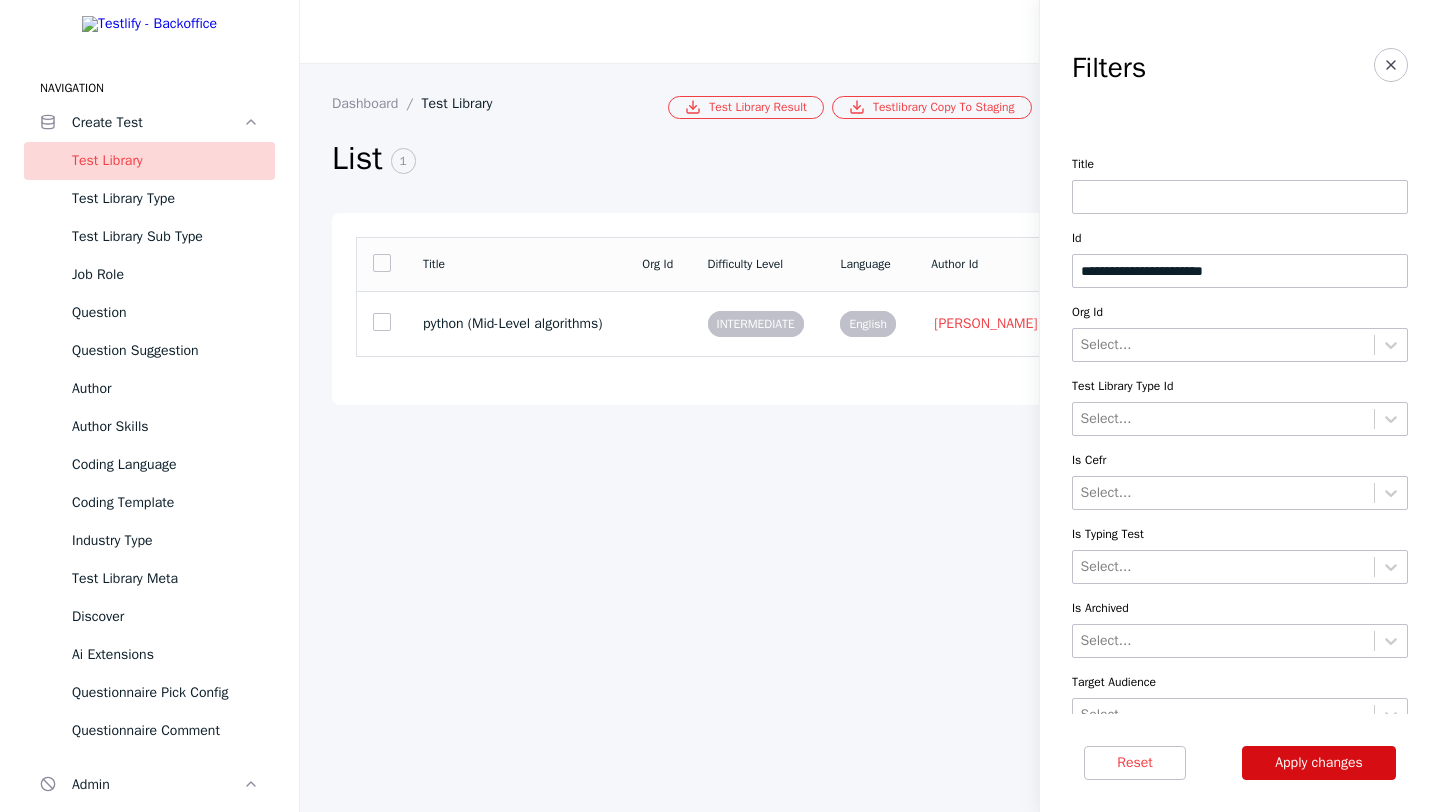 type on "**********" 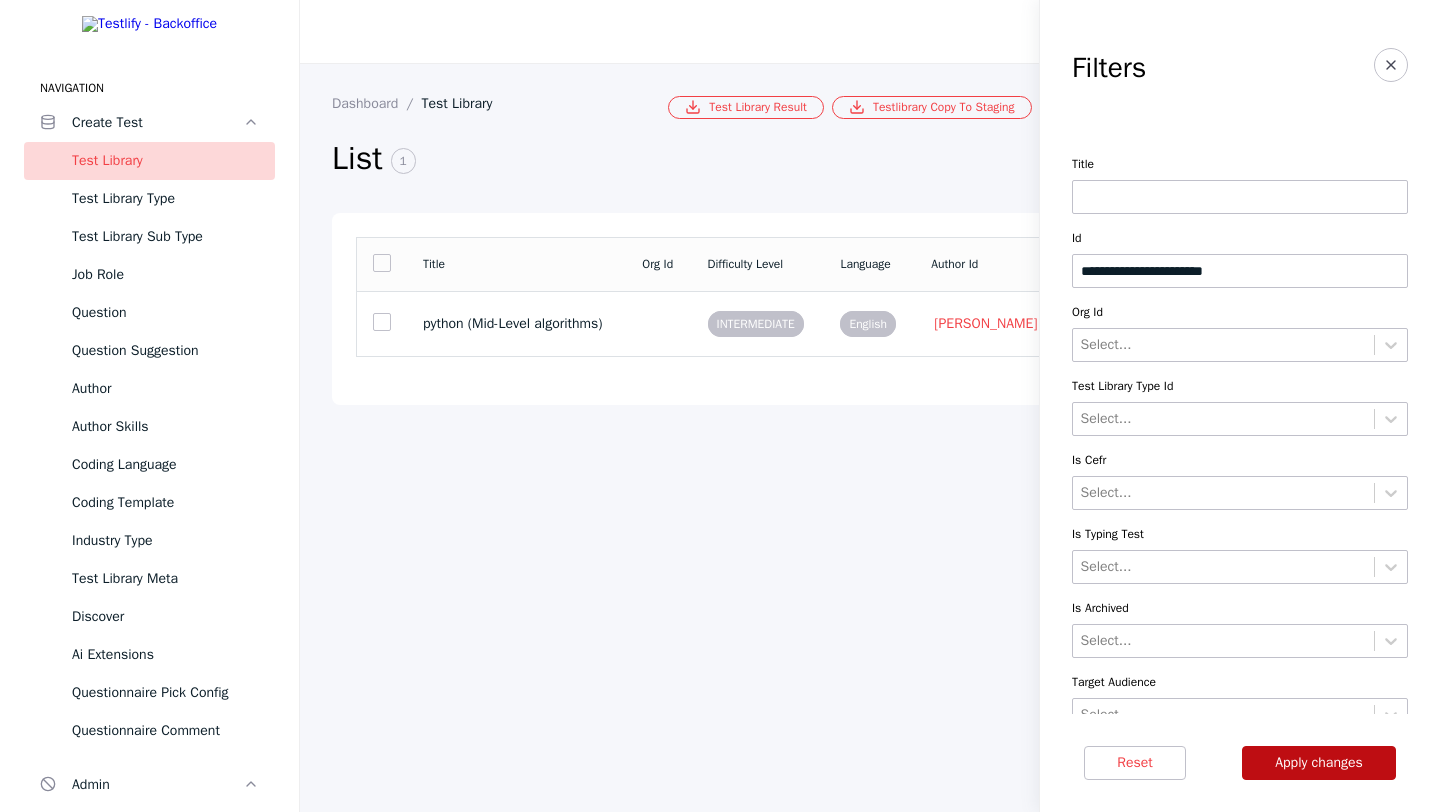 click on "Apply changes" at bounding box center [1319, 763] 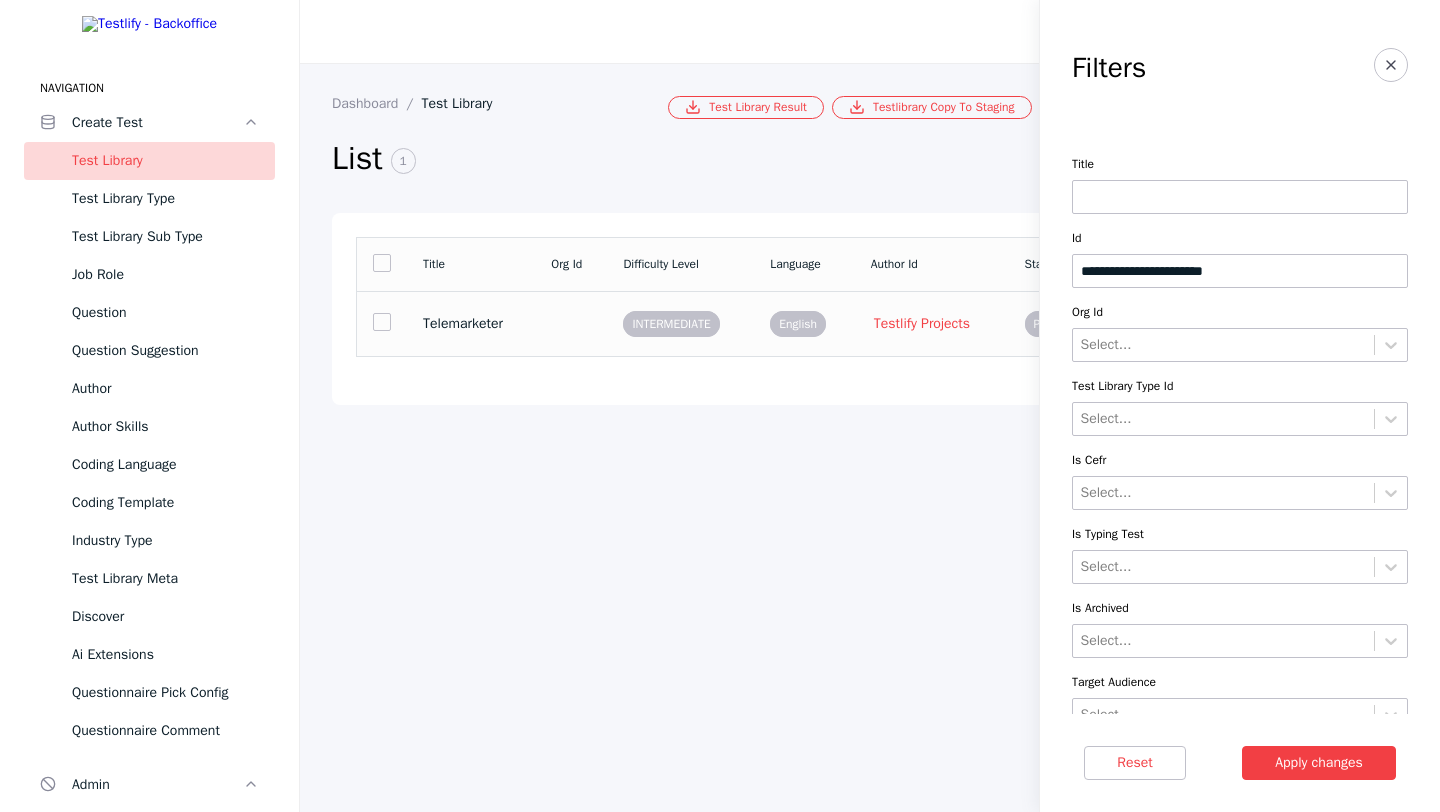 click at bounding box center (571, 323) 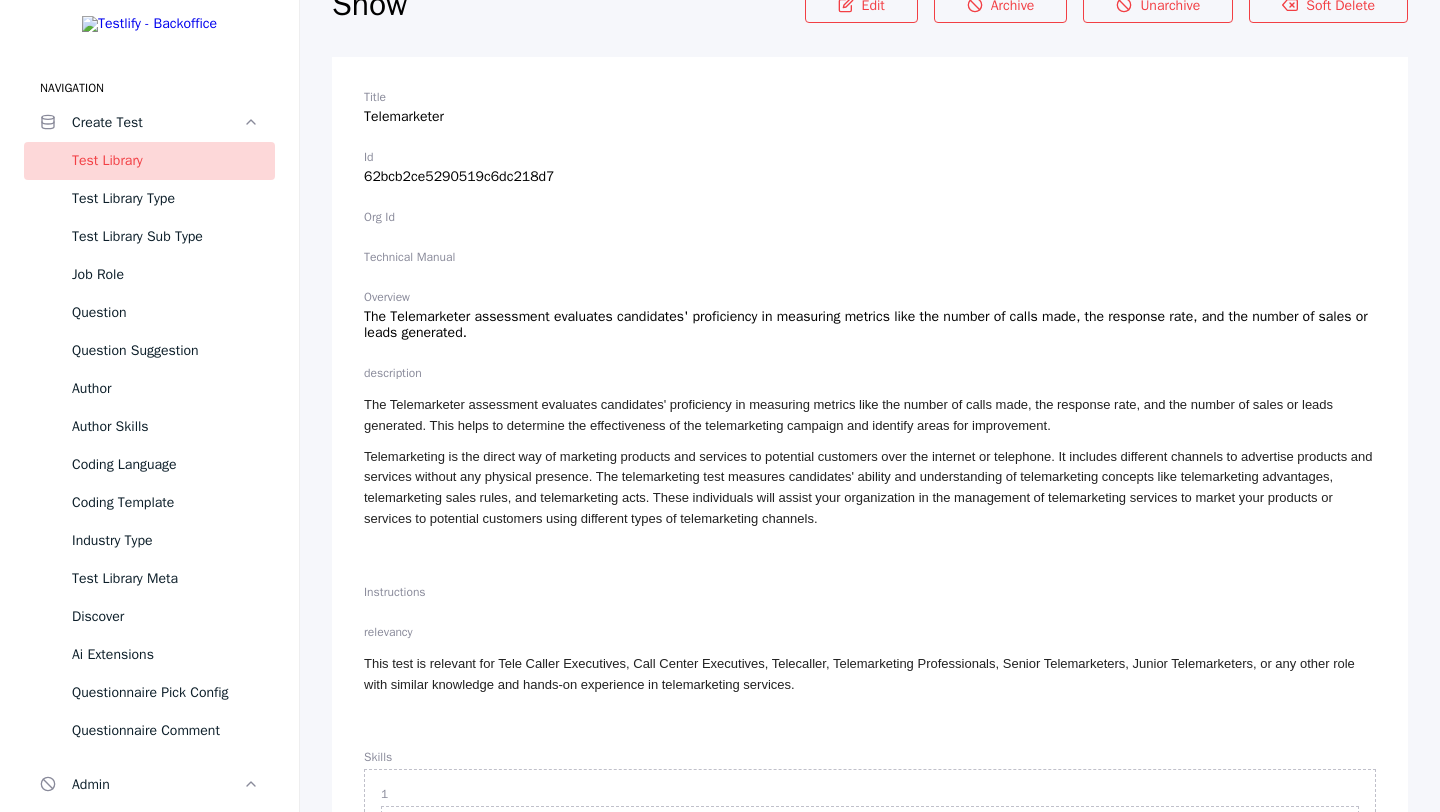 scroll, scrollTop: 0, scrollLeft: 0, axis: both 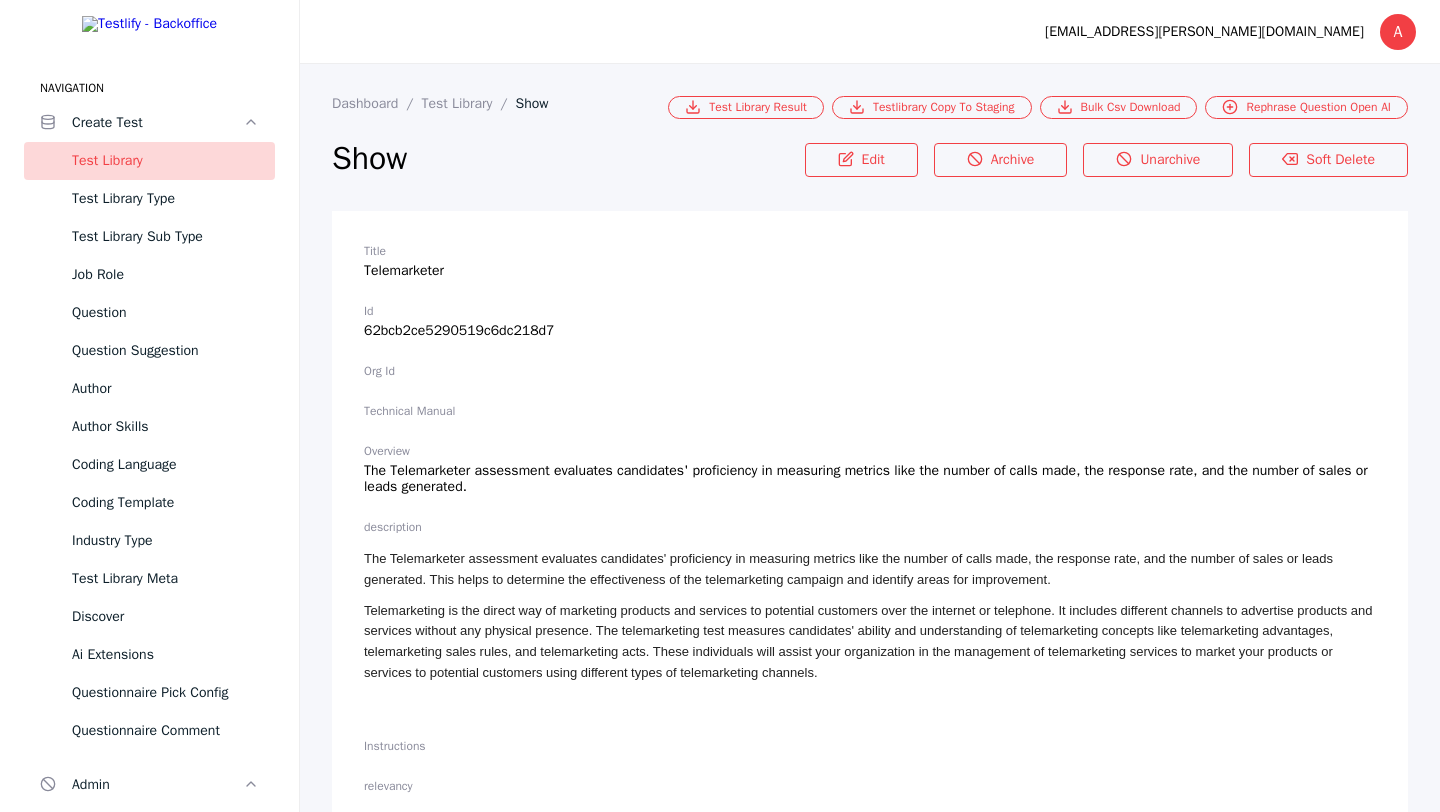 click on "Show Edit Archive Unarchive Soft Delete" at bounding box center (870, 165) 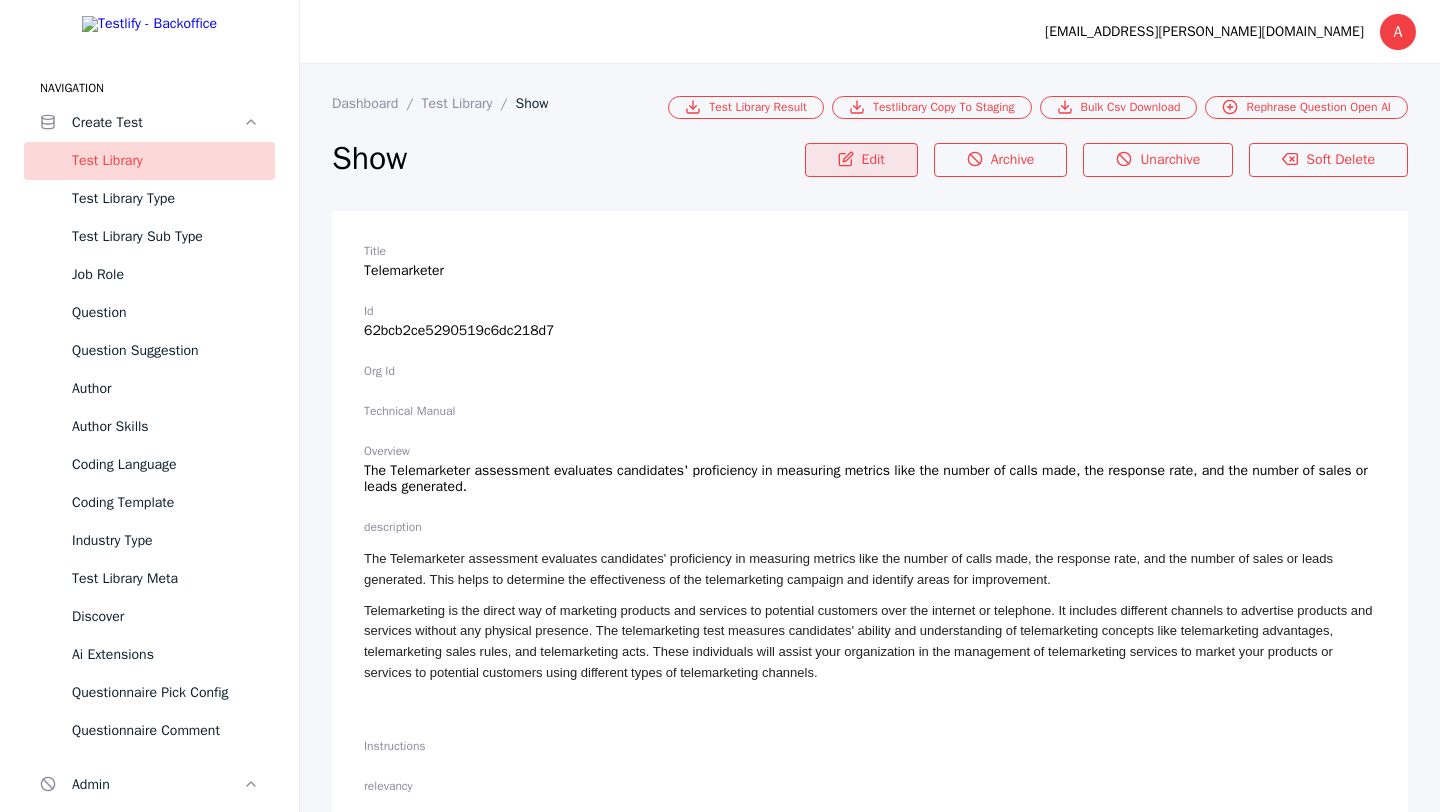 click on "Edit" at bounding box center (861, 160) 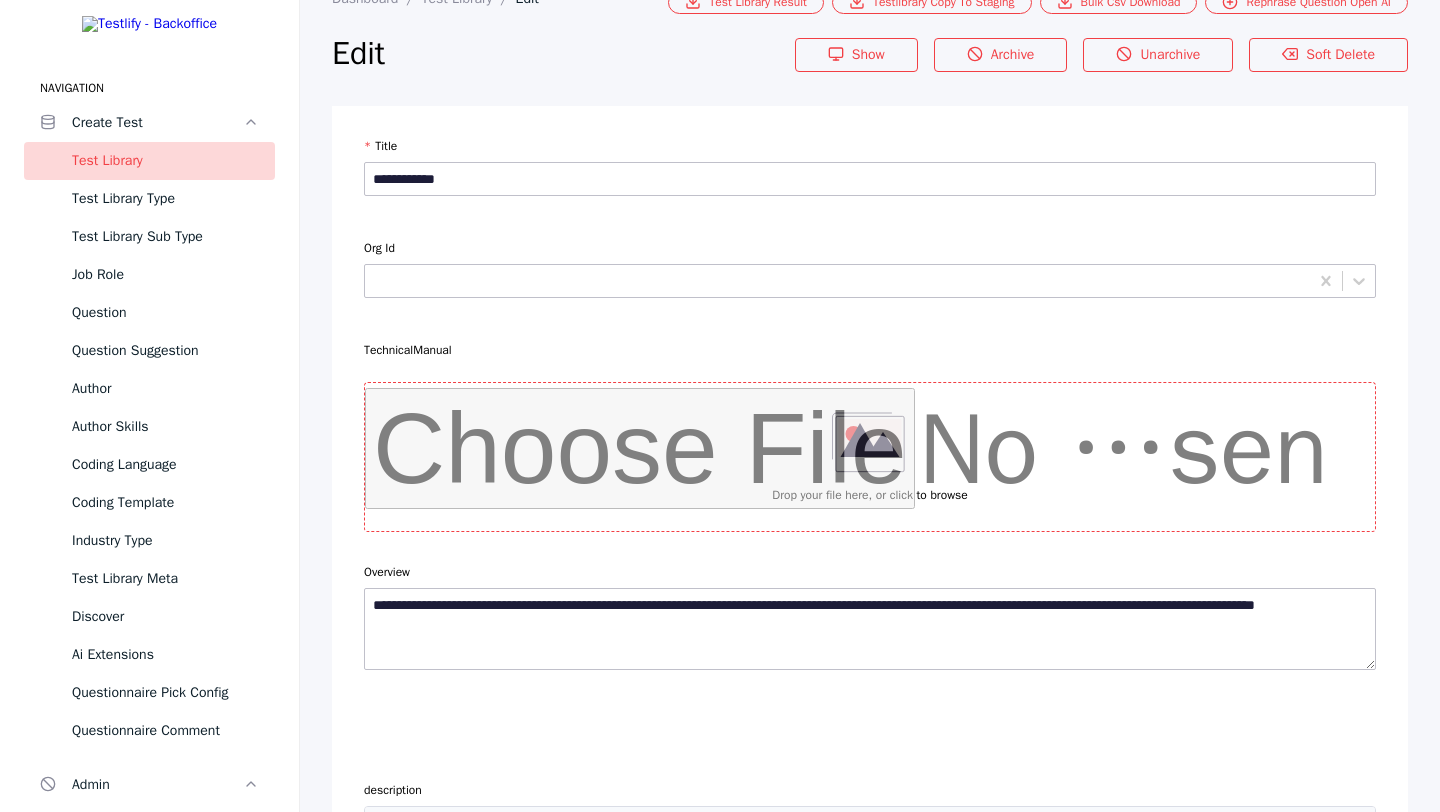 scroll, scrollTop: 106, scrollLeft: 0, axis: vertical 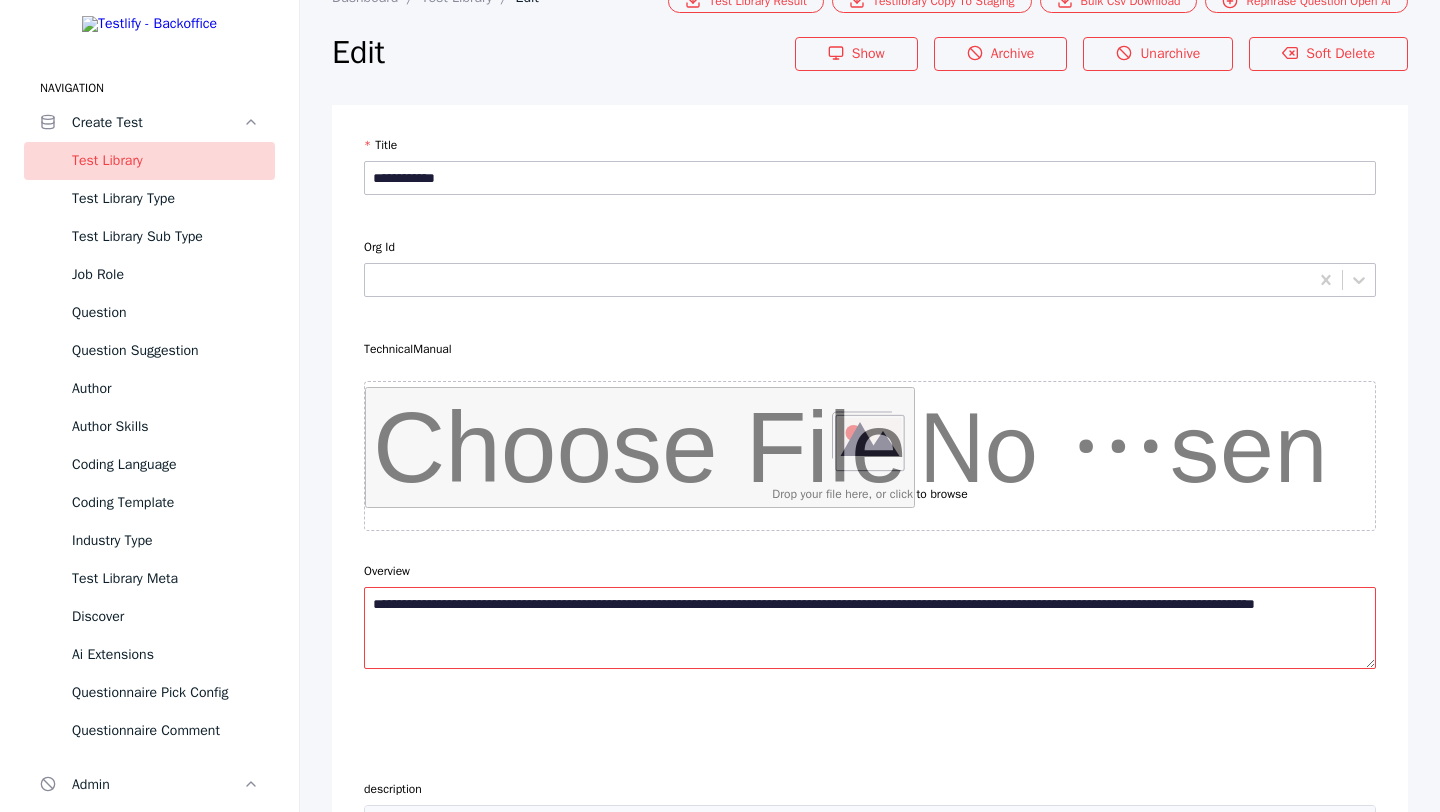 click on "**********" at bounding box center [870, 628] 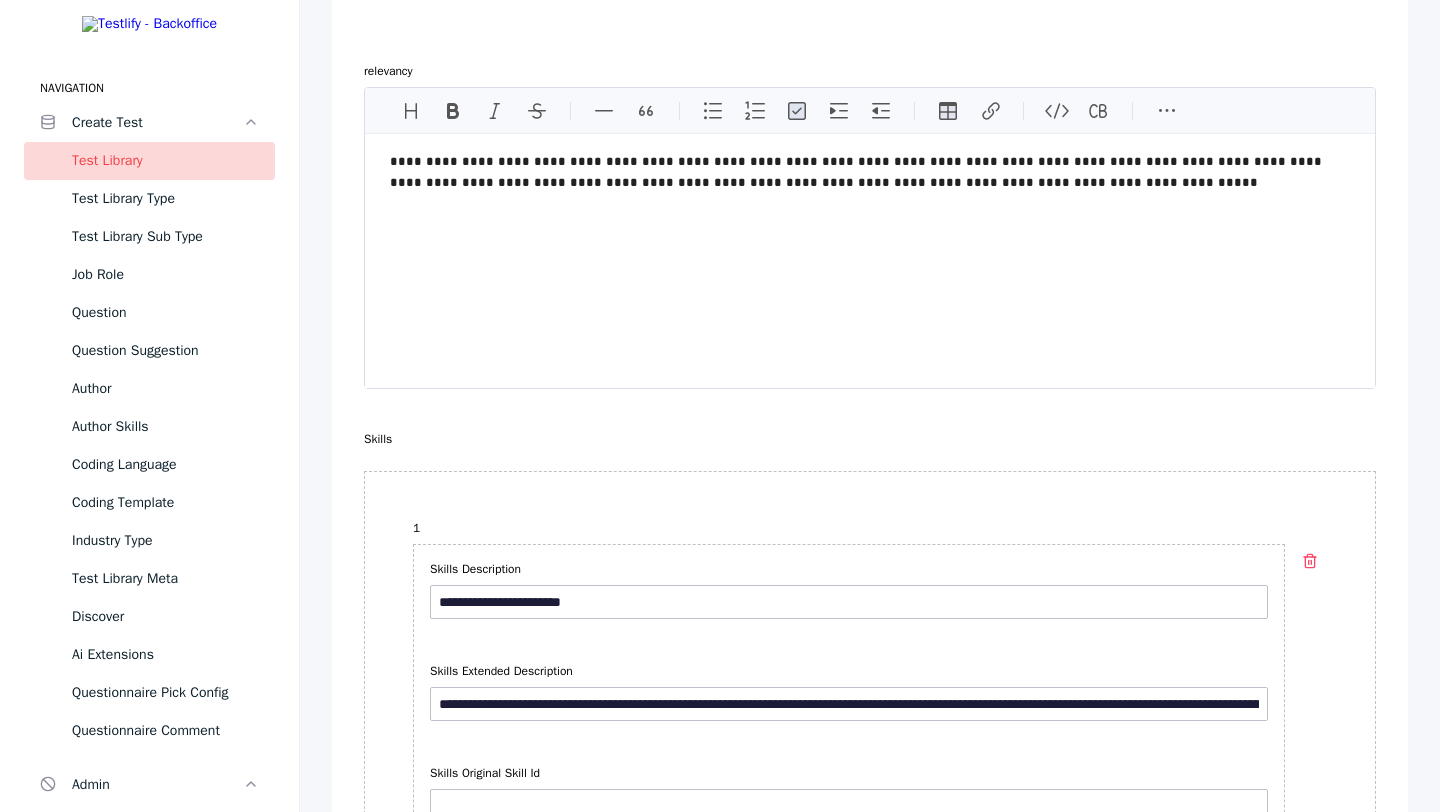 scroll, scrollTop: 1365, scrollLeft: 0, axis: vertical 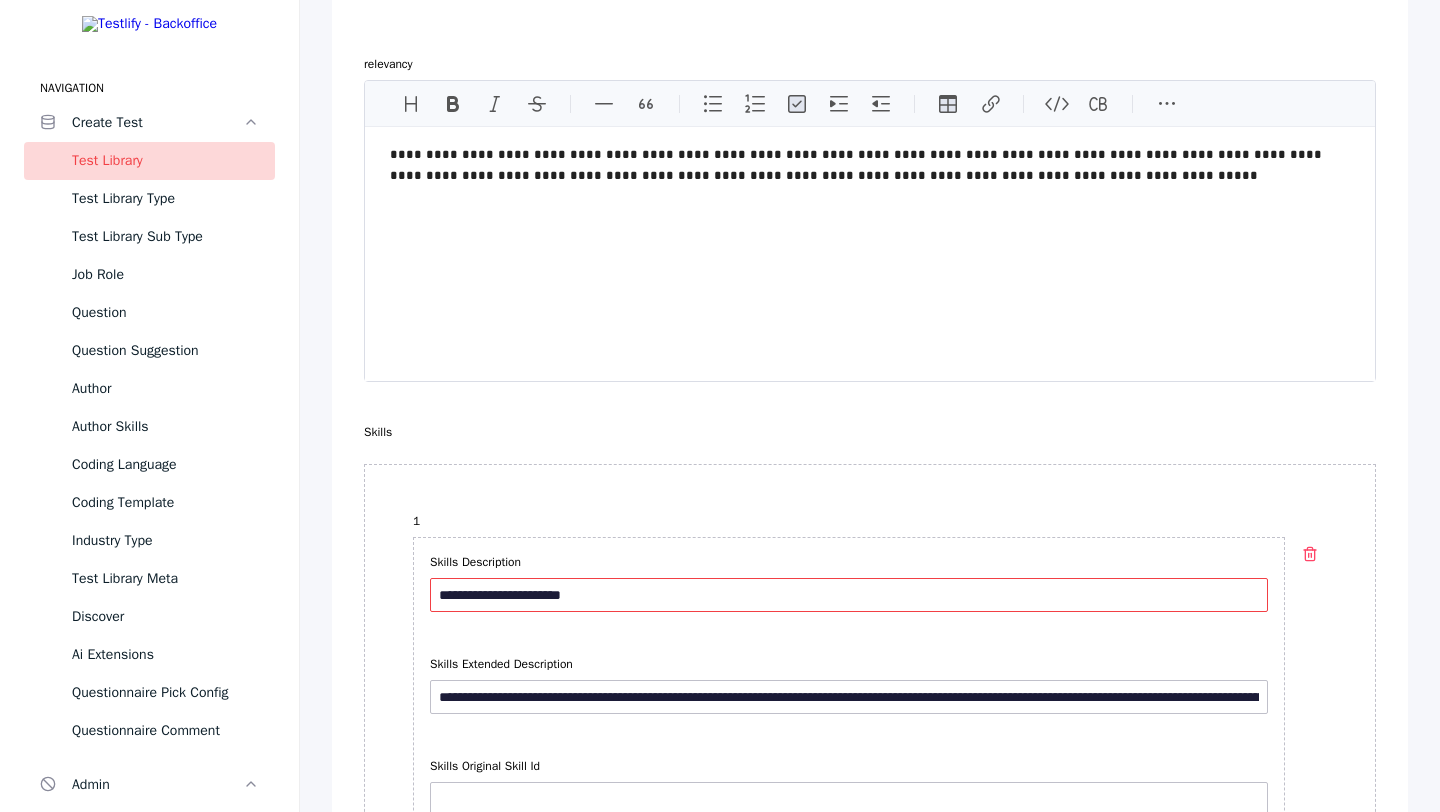 click on "**********" at bounding box center [849, 595] 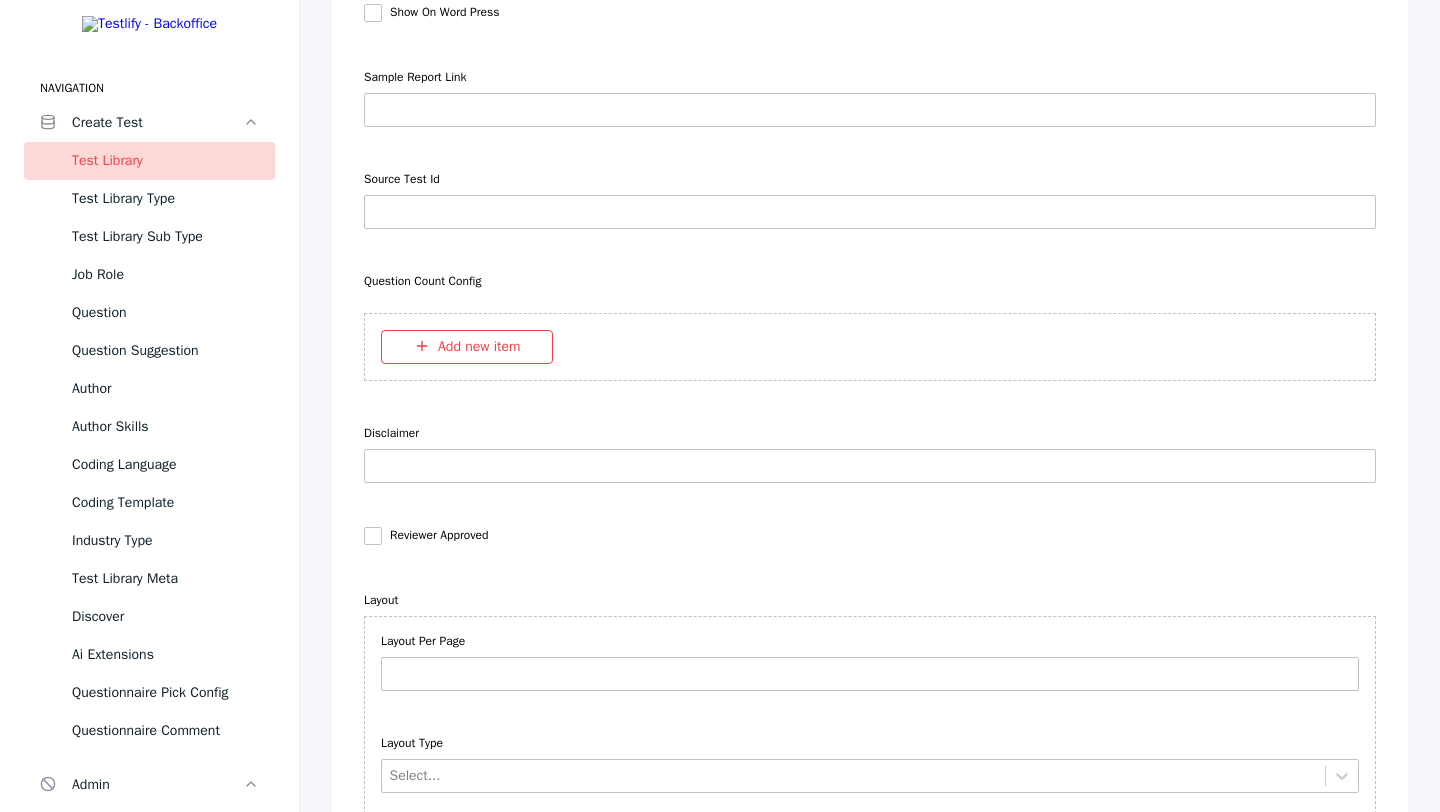 scroll, scrollTop: 10501, scrollLeft: 0, axis: vertical 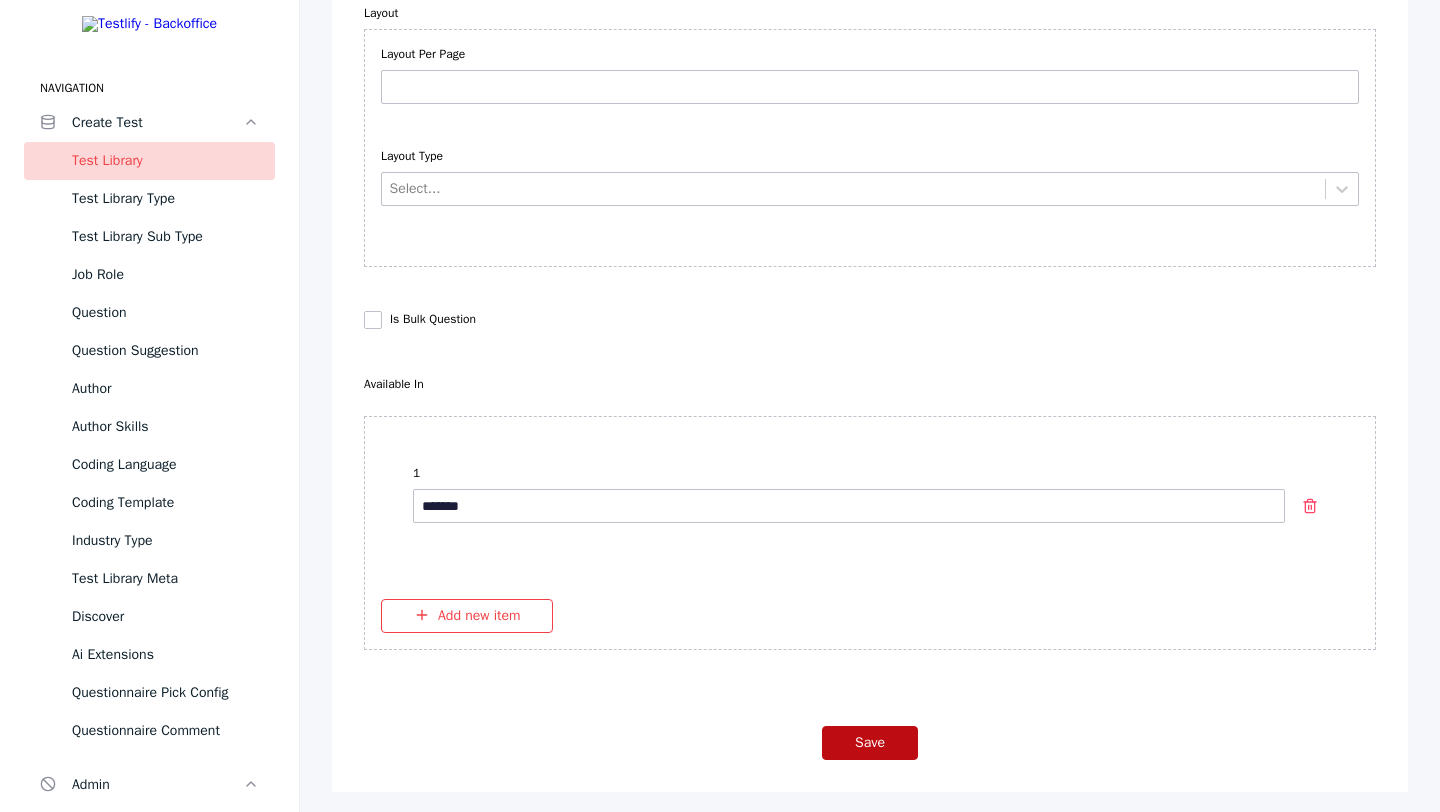click on "Save" at bounding box center (870, 743) 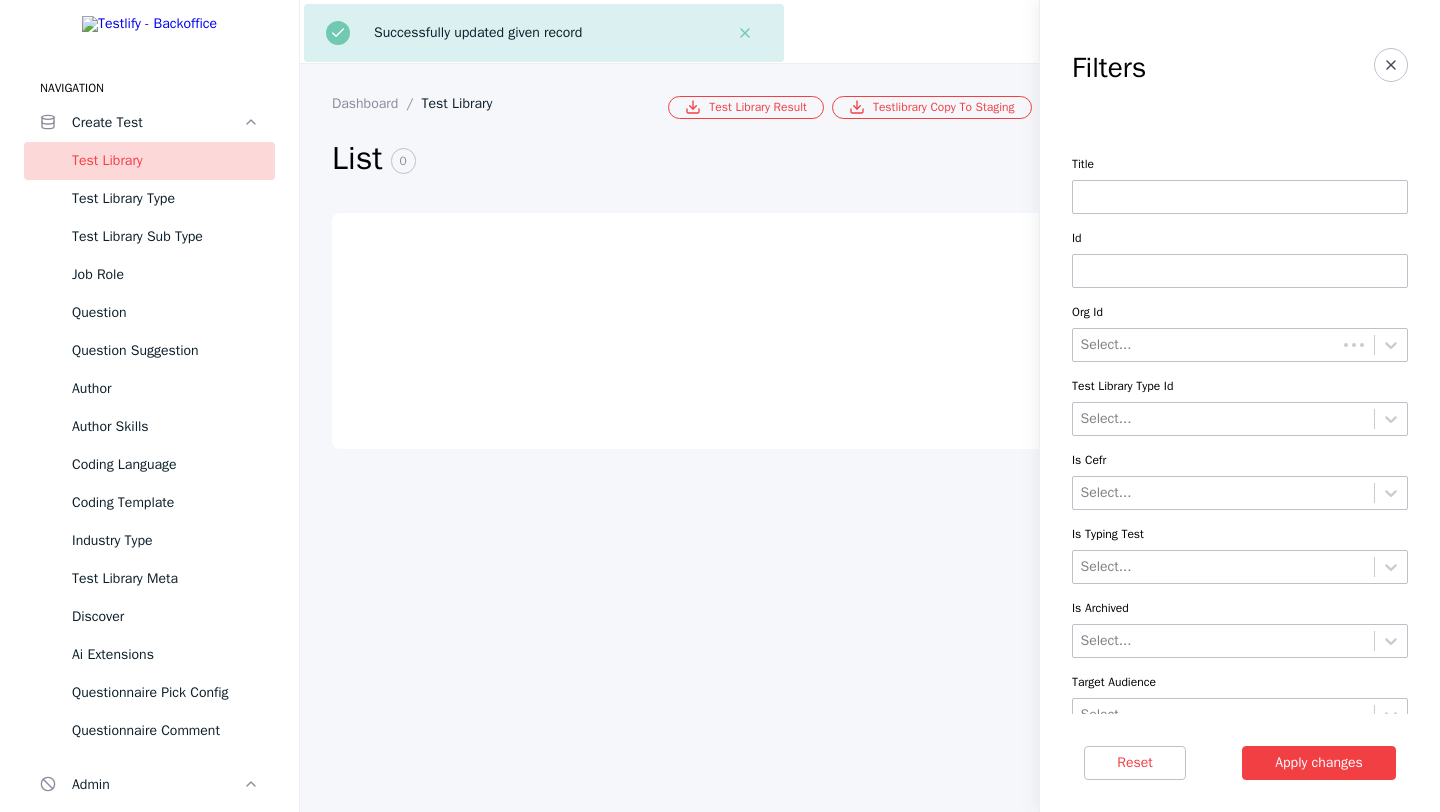 scroll, scrollTop: 0, scrollLeft: 0, axis: both 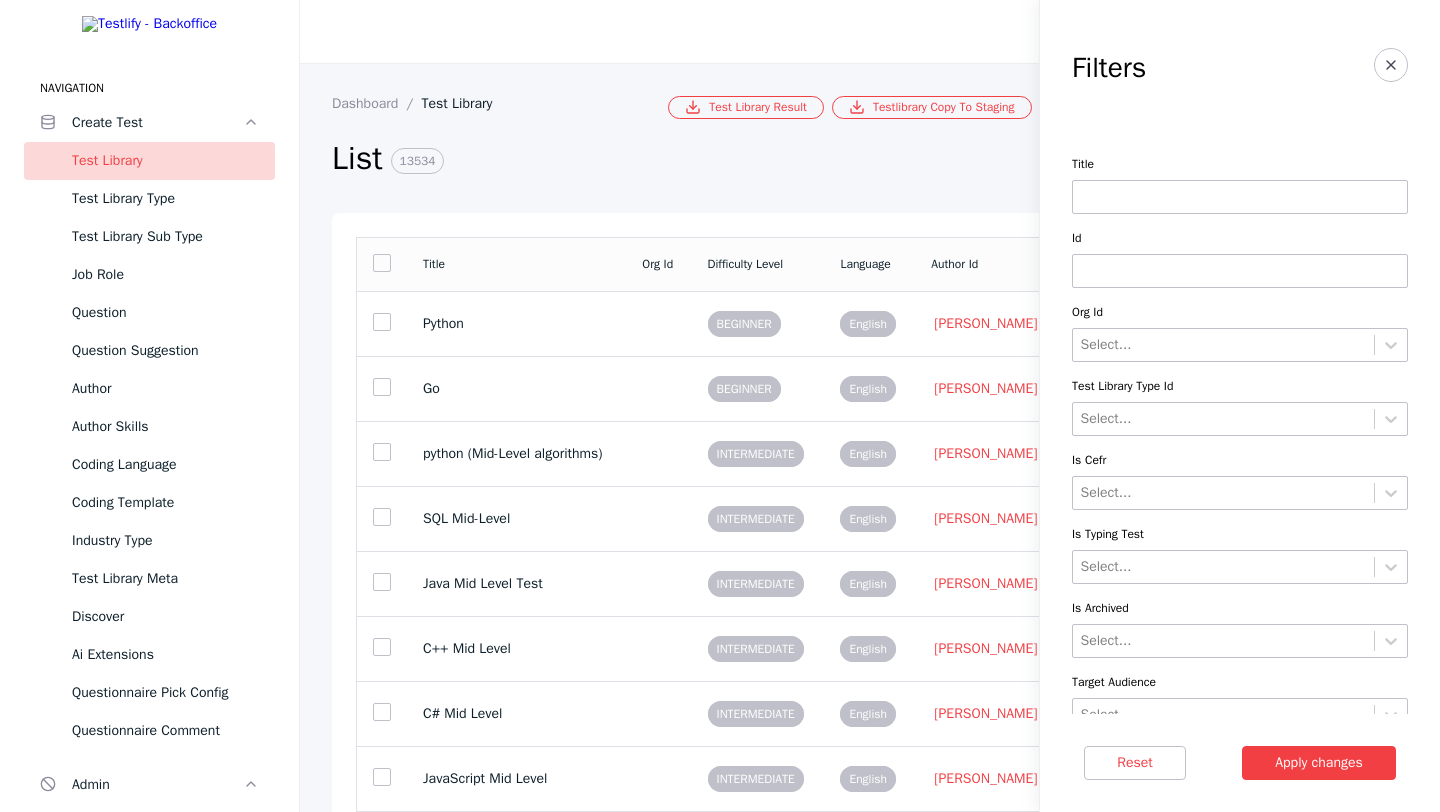 click at bounding box center (1240, 271) 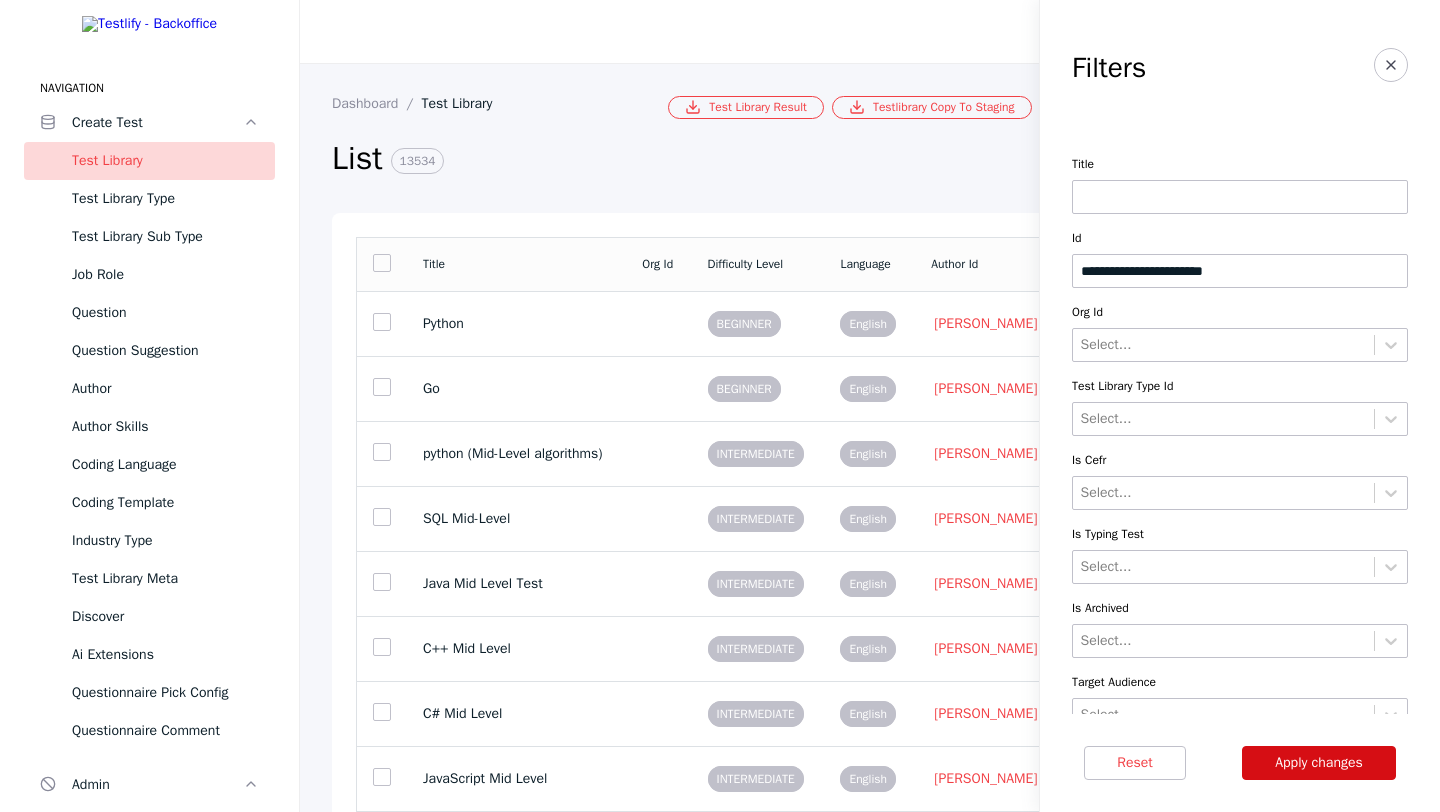 type on "**********" 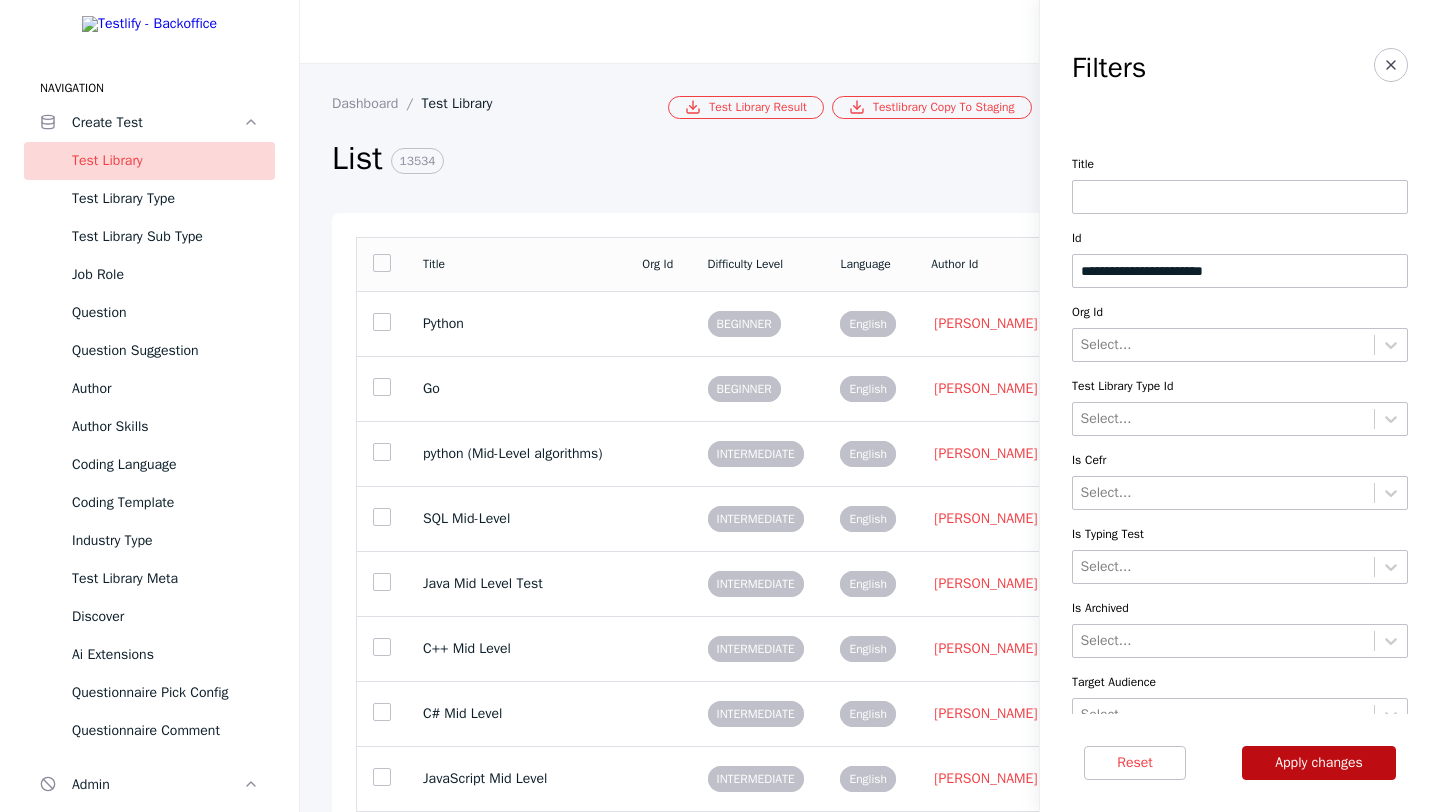 click on "Apply changes" at bounding box center [1319, 763] 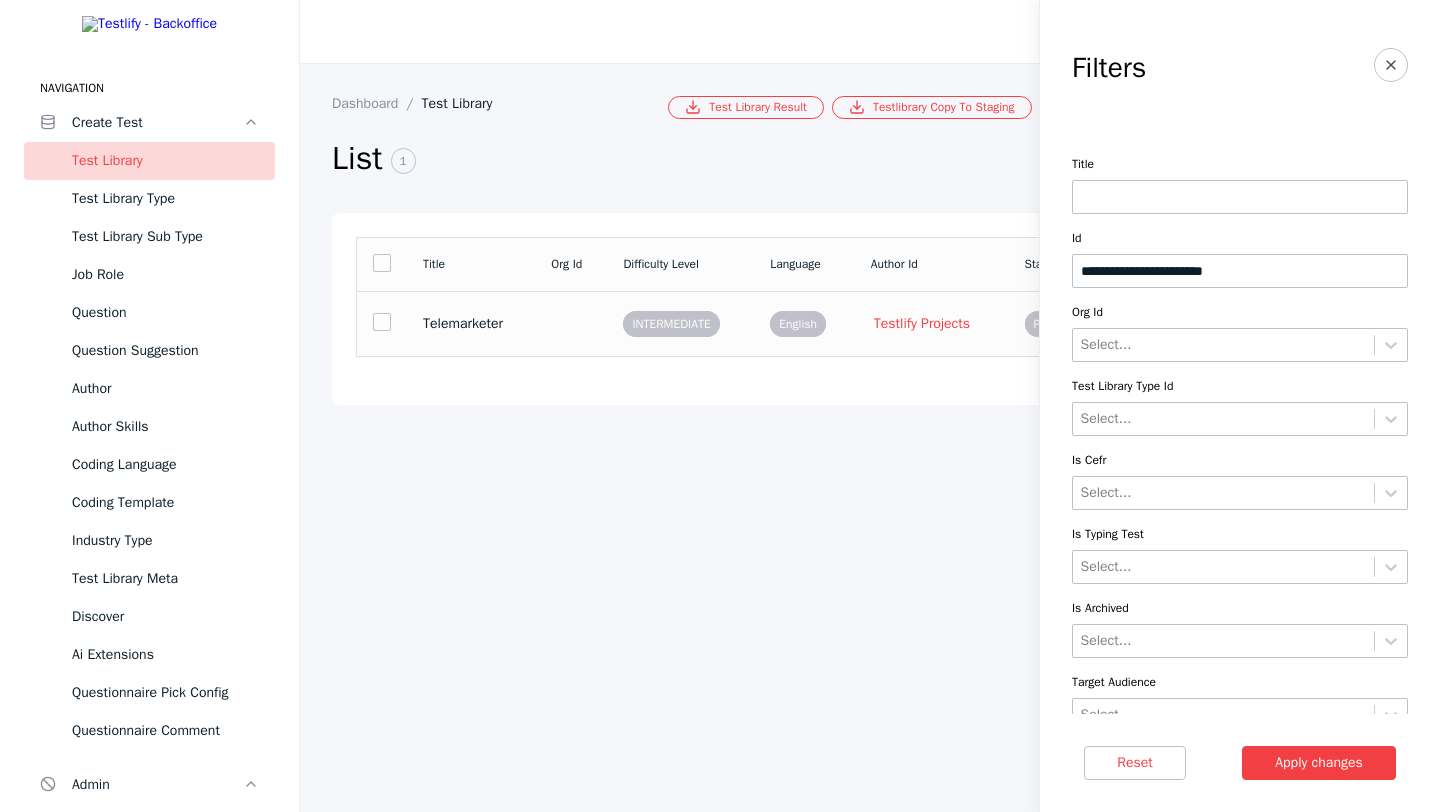 click at bounding box center [571, 323] 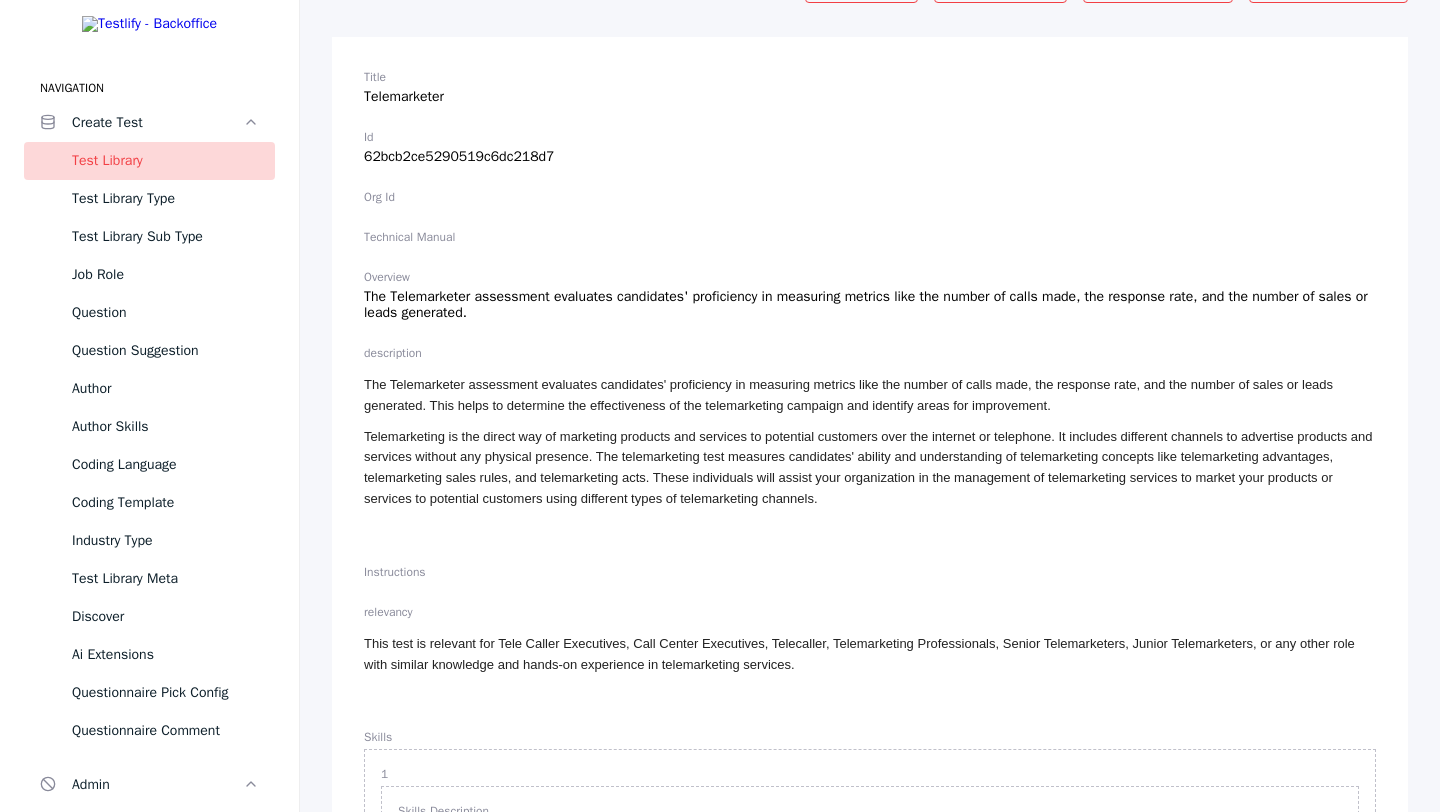 scroll, scrollTop: 0, scrollLeft: 0, axis: both 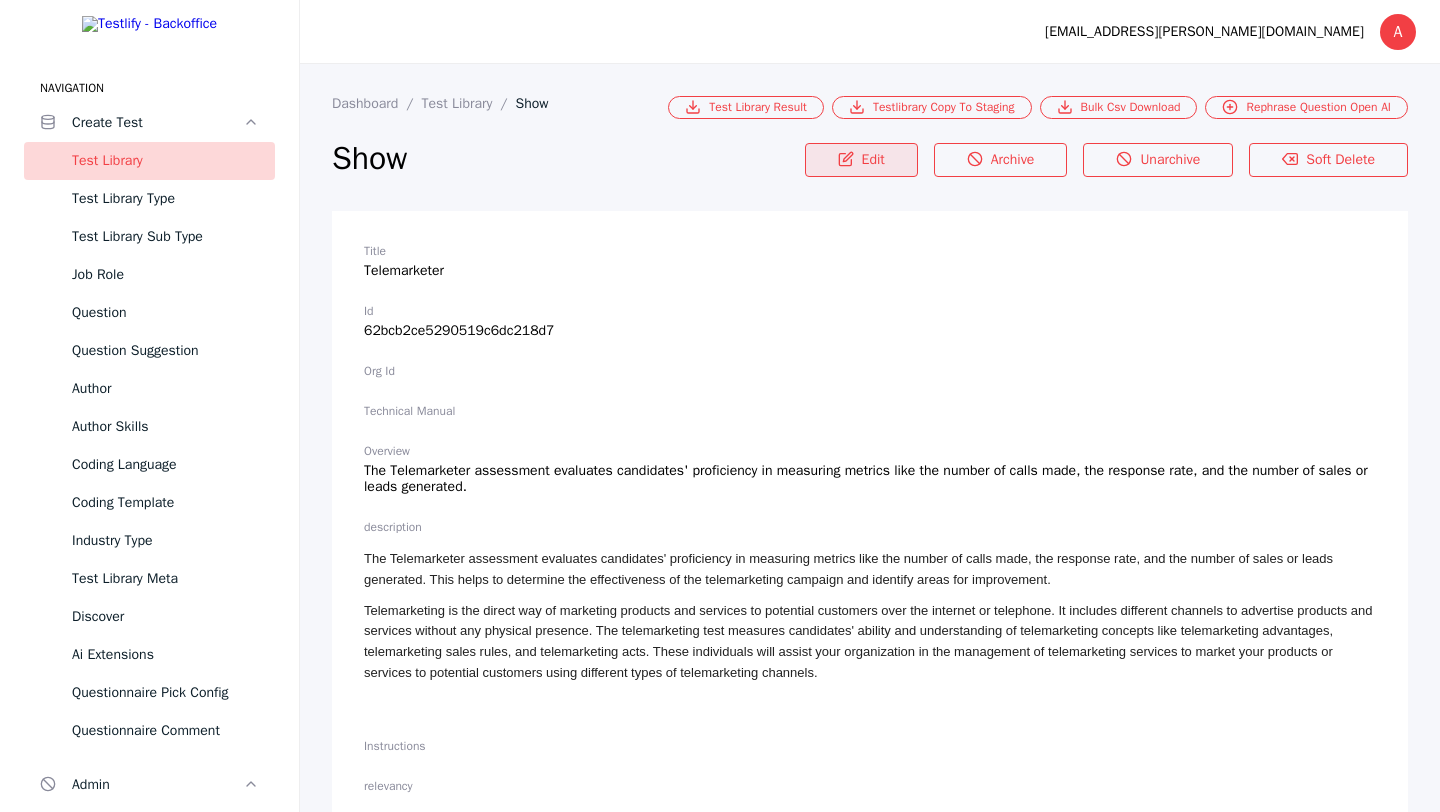 click on "Edit" at bounding box center [861, 160] 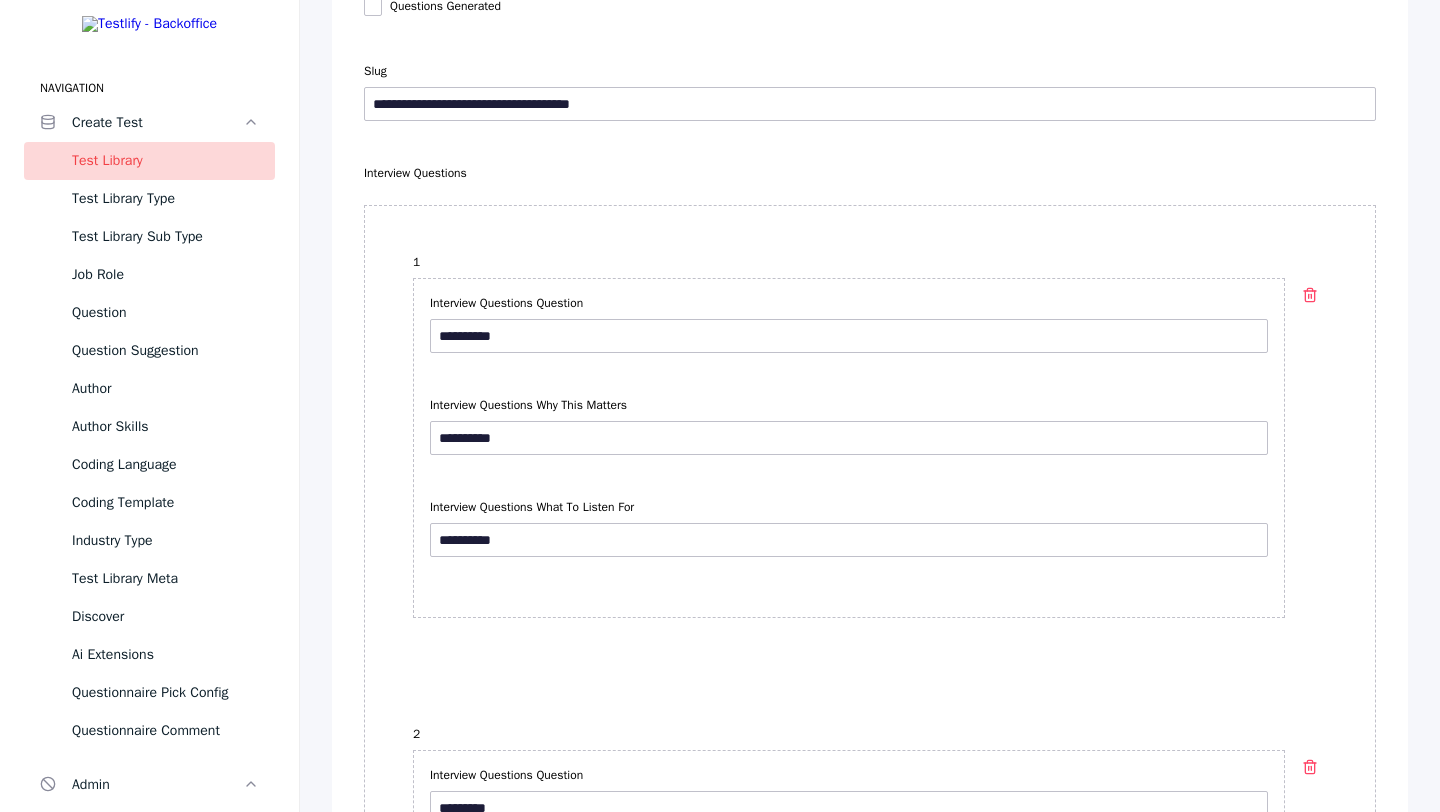 scroll, scrollTop: 6885, scrollLeft: 0, axis: vertical 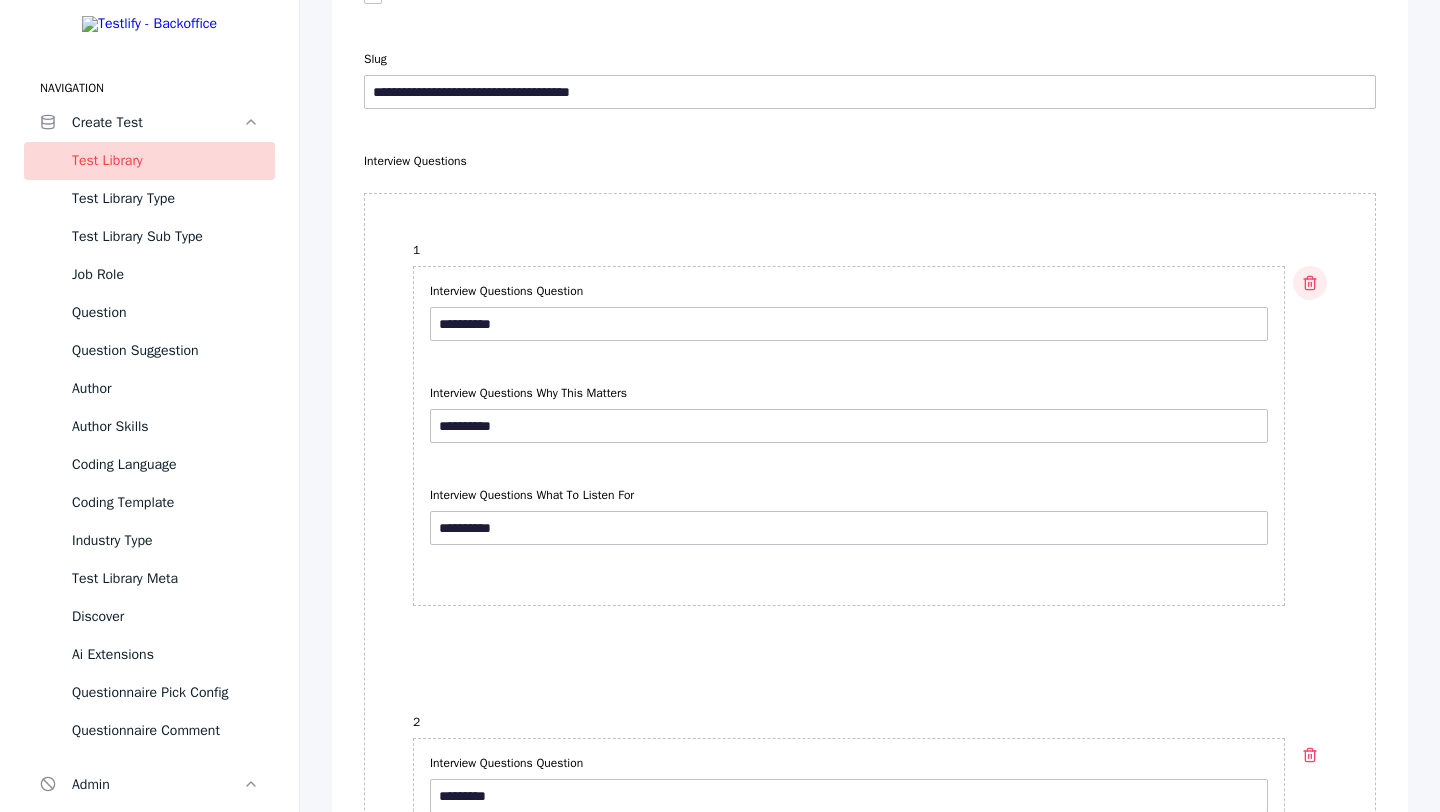 click at bounding box center (1310, 283) 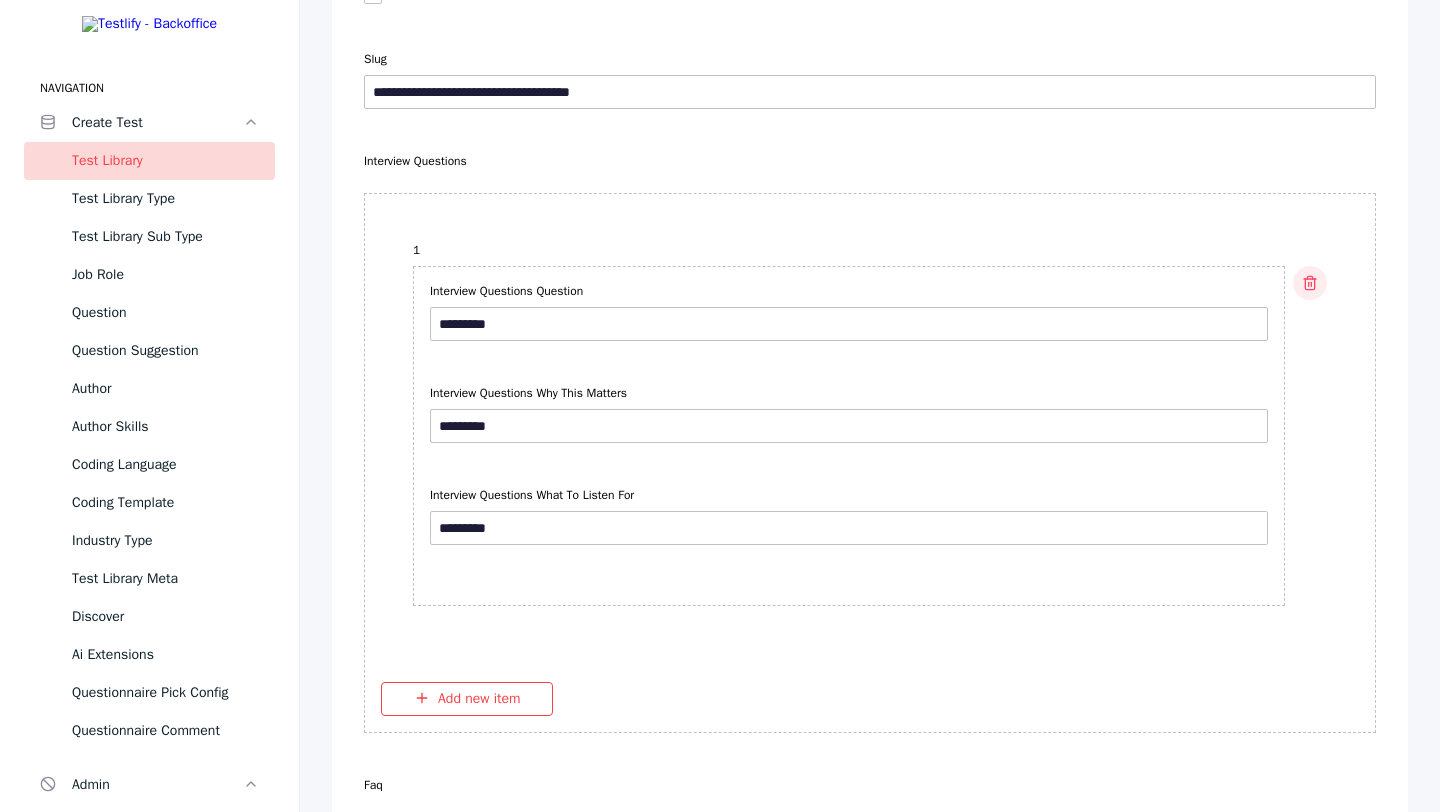 click at bounding box center (1310, 283) 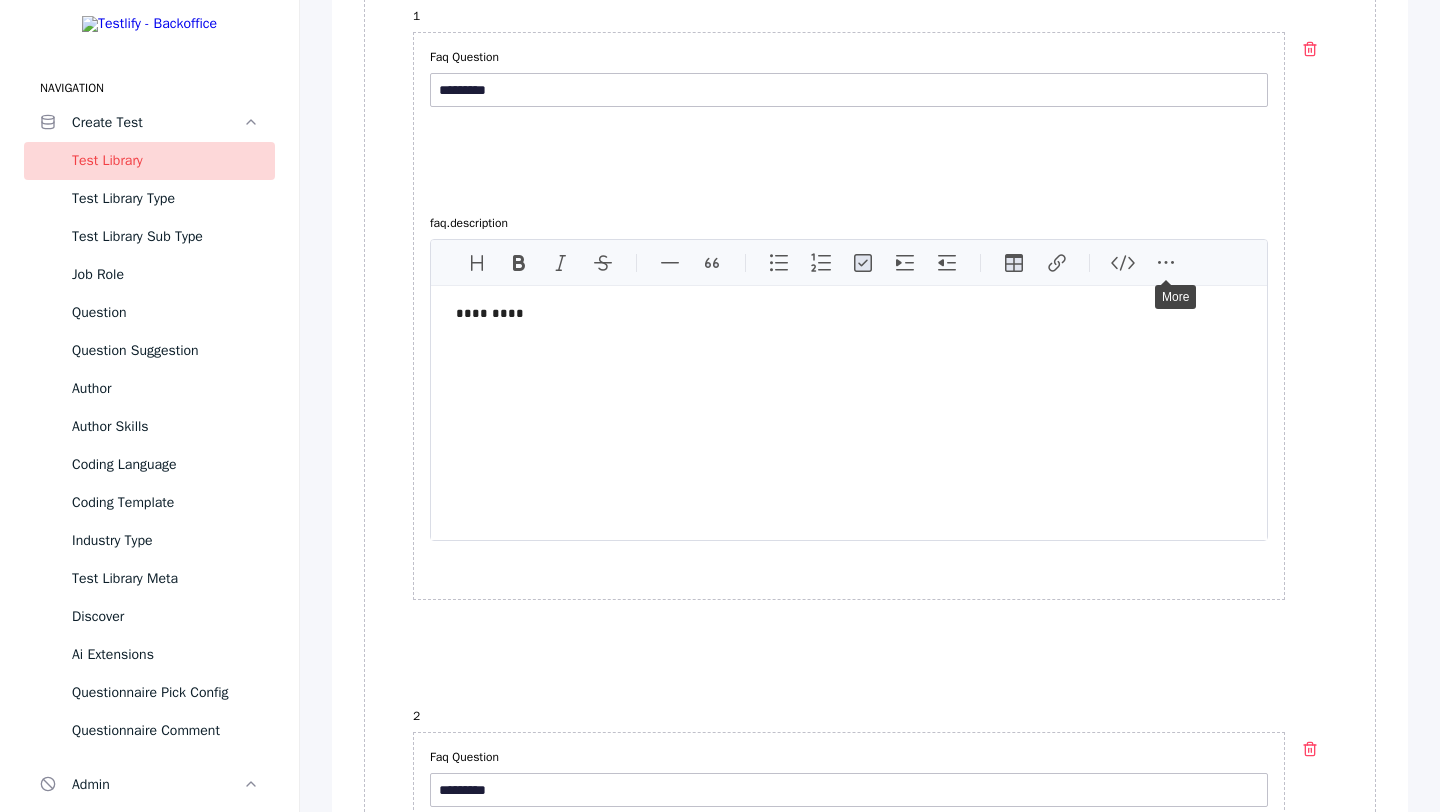 scroll, scrollTop: 7218, scrollLeft: 0, axis: vertical 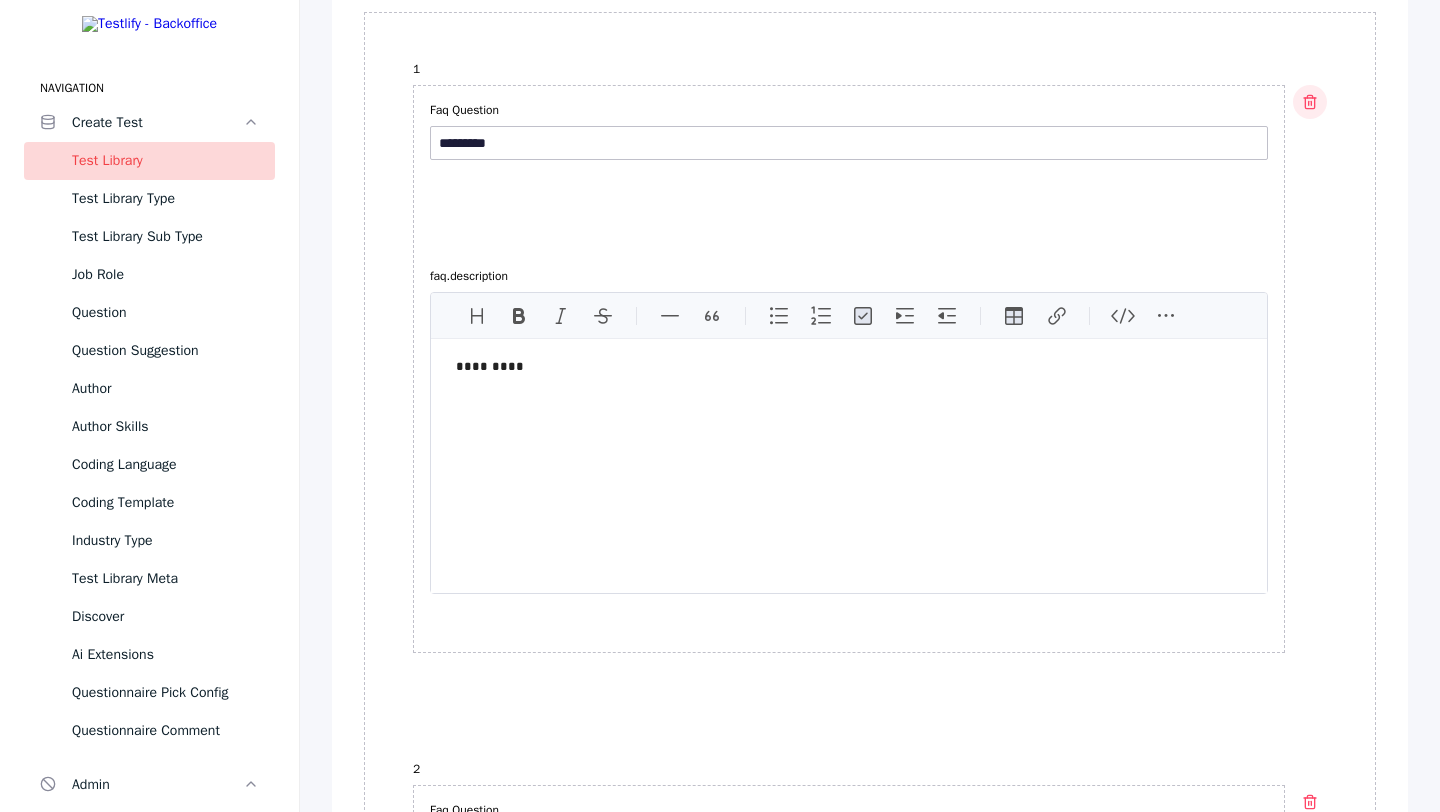 click at bounding box center (1310, 102) 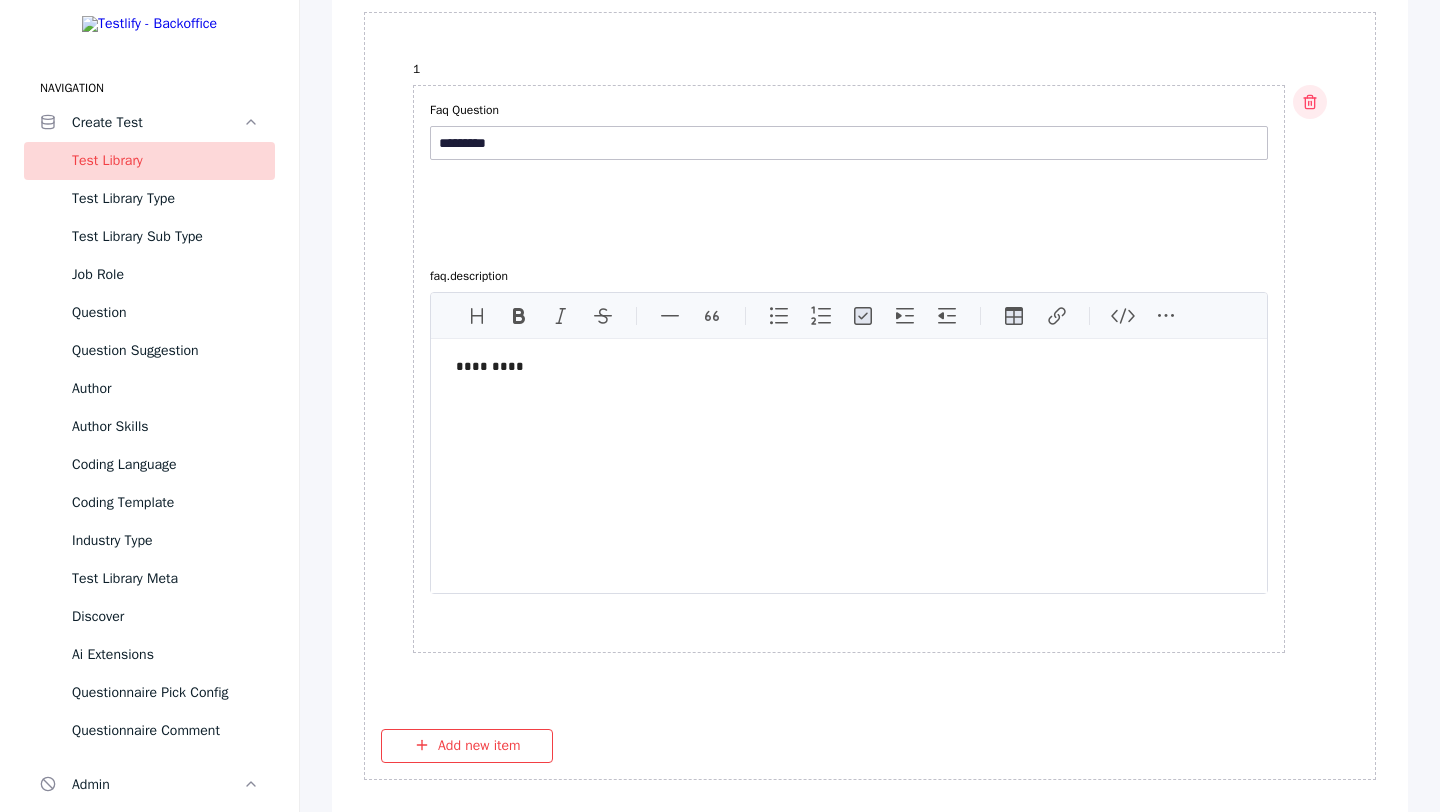click 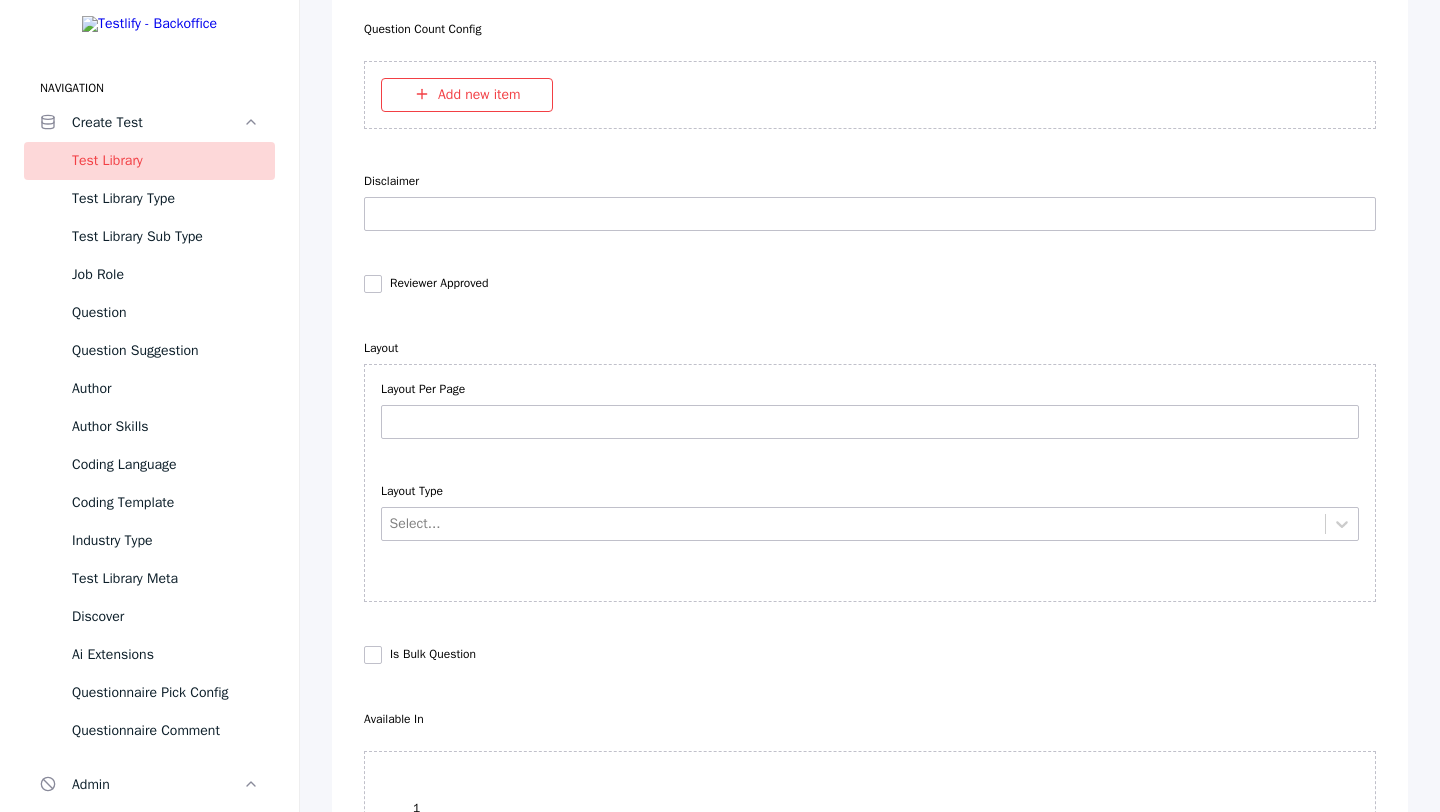 scroll, scrollTop: 8157, scrollLeft: 0, axis: vertical 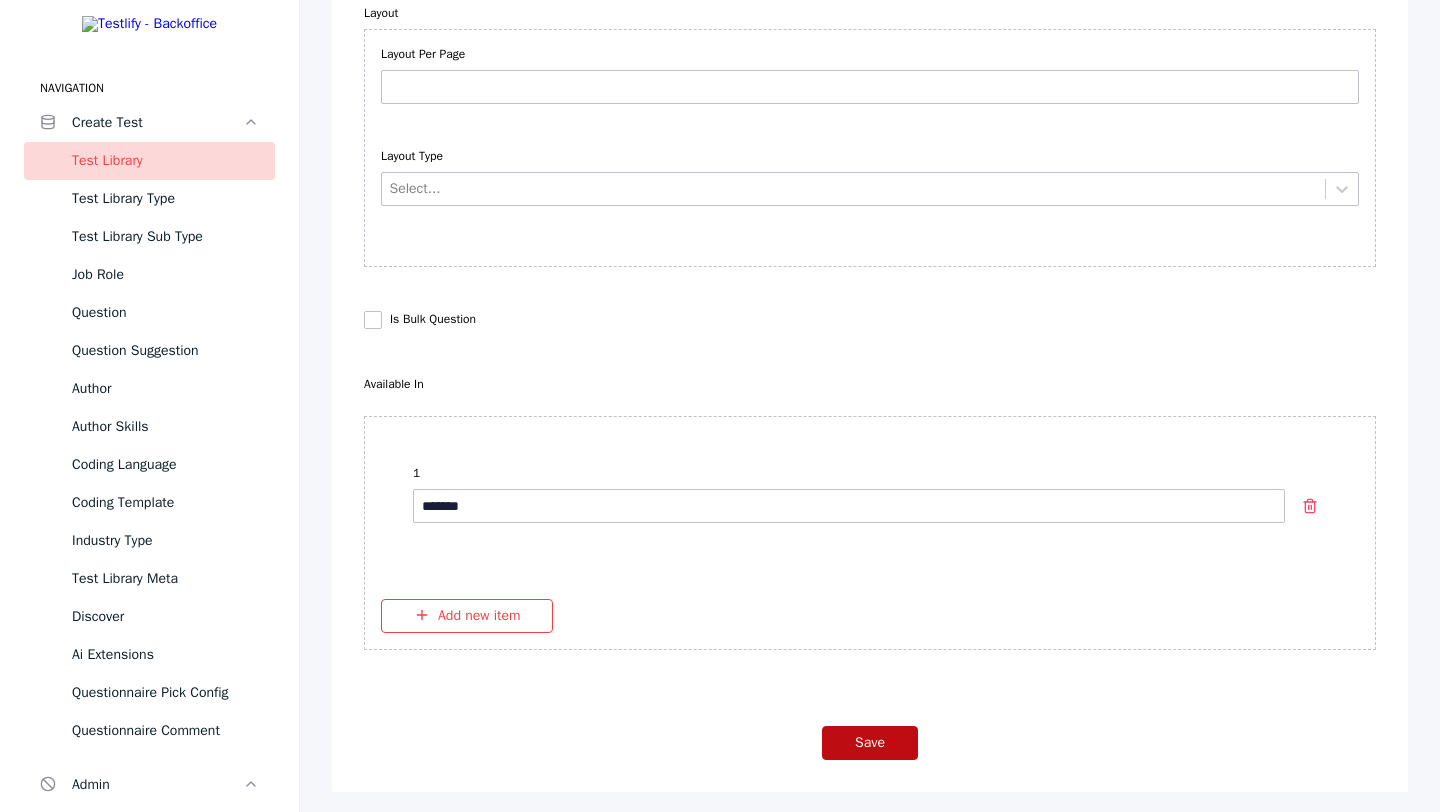 click on "Save" at bounding box center [870, 743] 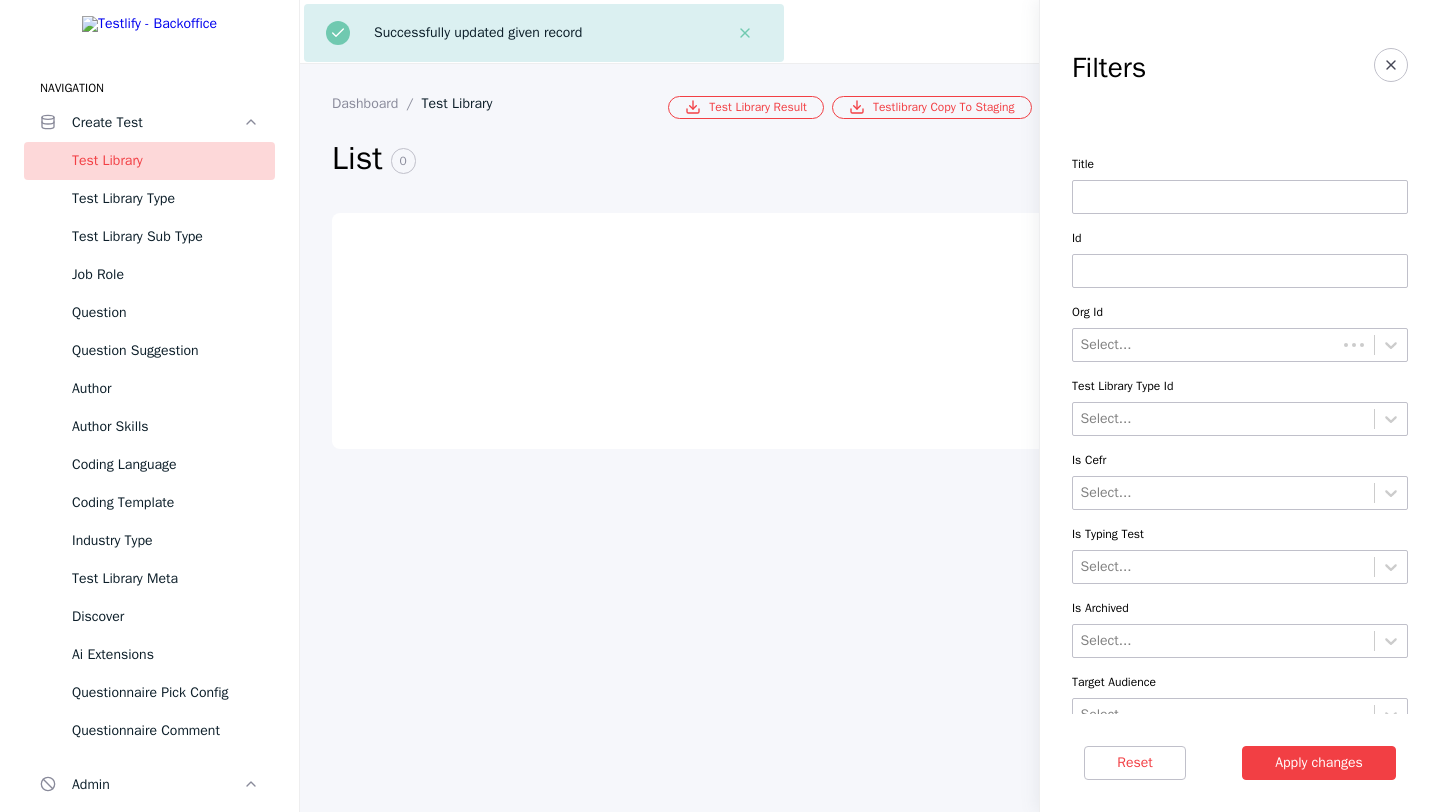 scroll, scrollTop: 0, scrollLeft: 0, axis: both 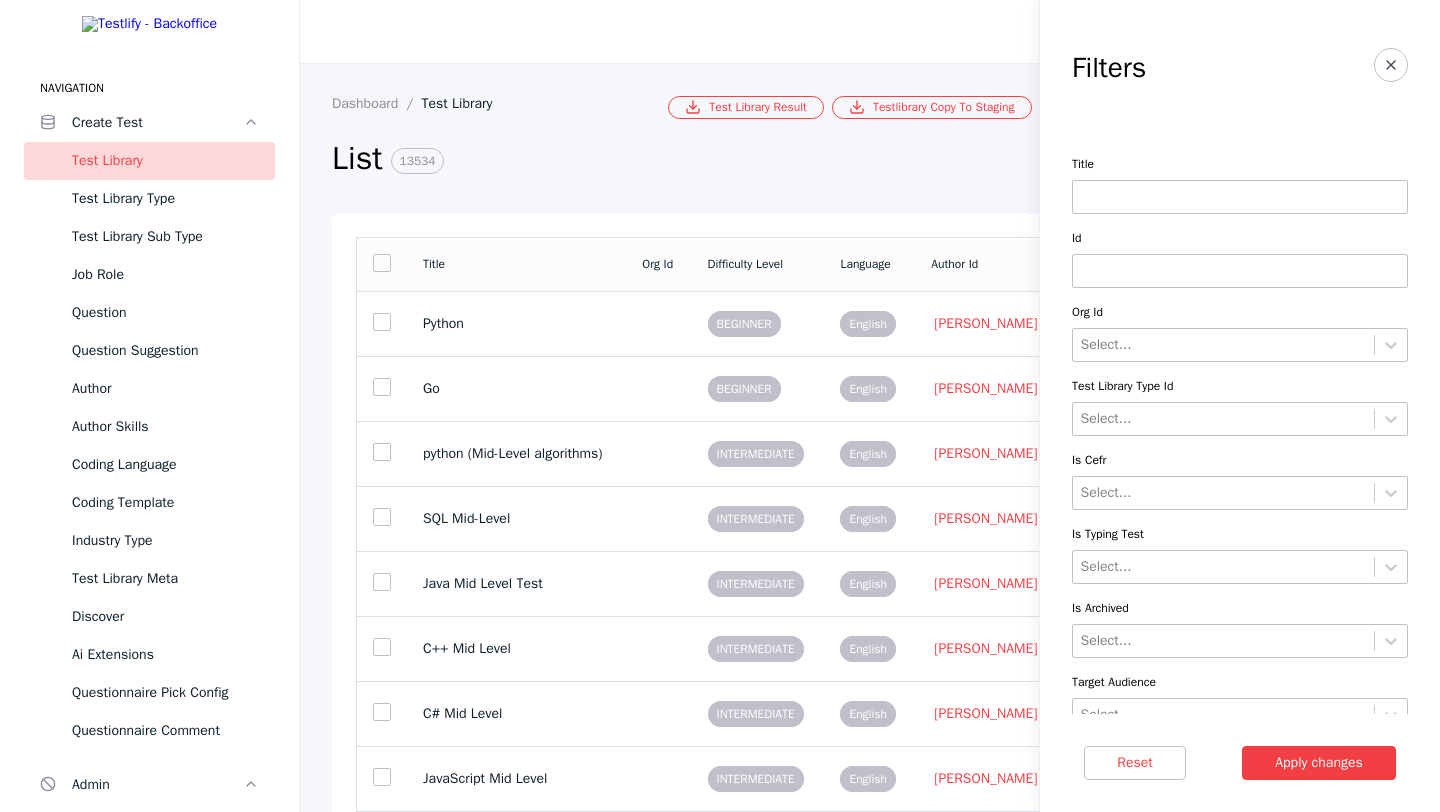 click at bounding box center (1240, 271) 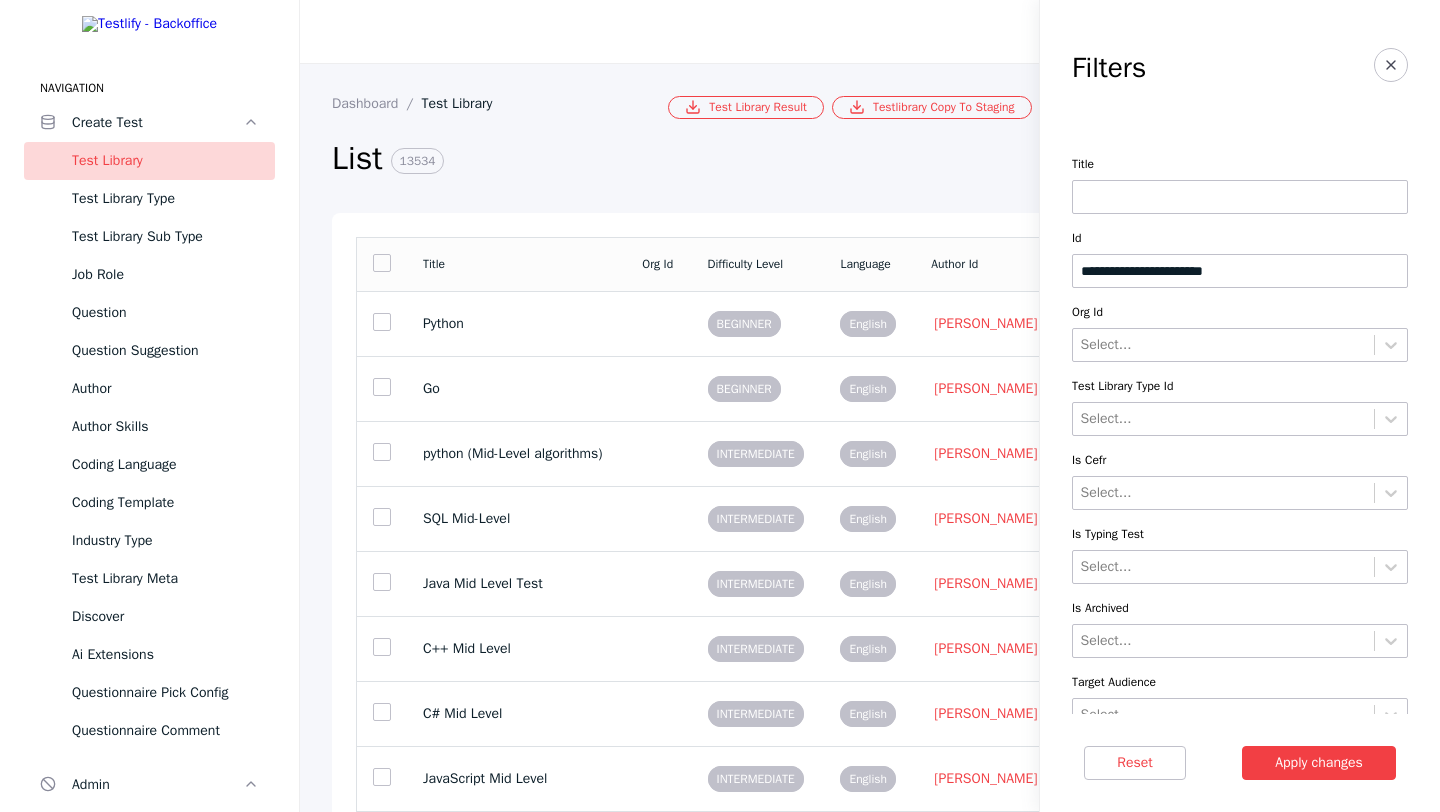 type on "**********" 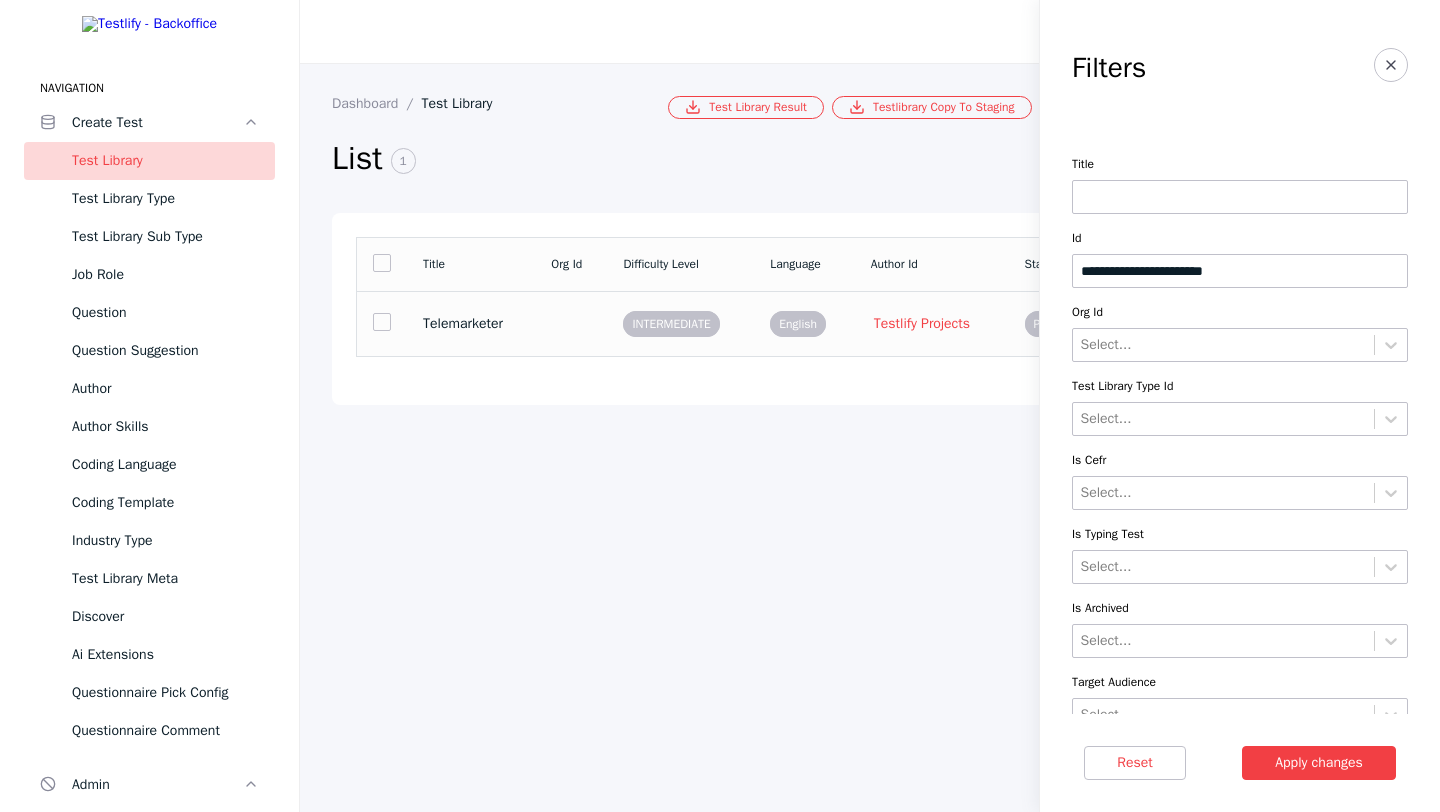 click on "Telemarketer" at bounding box center (471, 323) 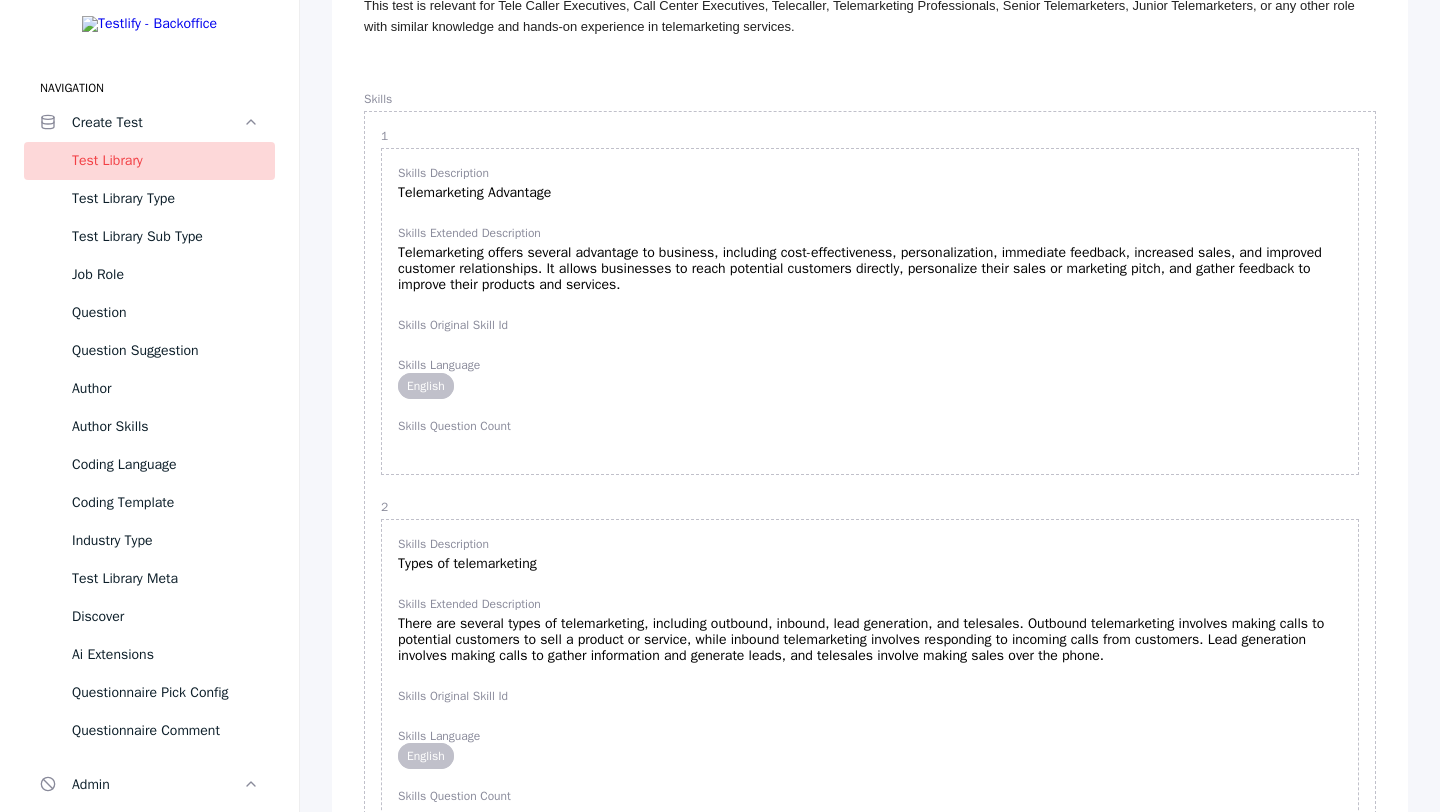 scroll, scrollTop: 0, scrollLeft: 0, axis: both 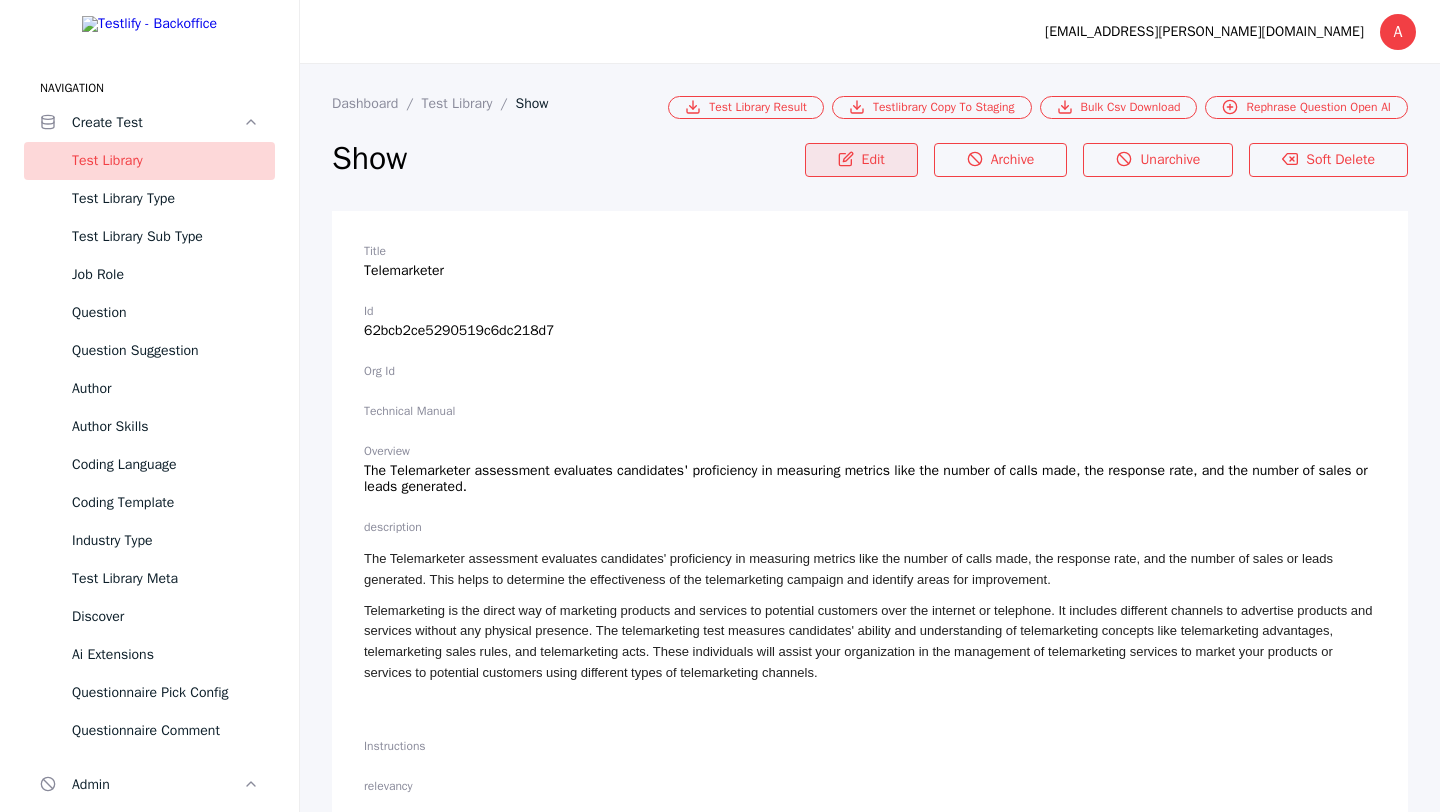 click on "Edit" at bounding box center (861, 160) 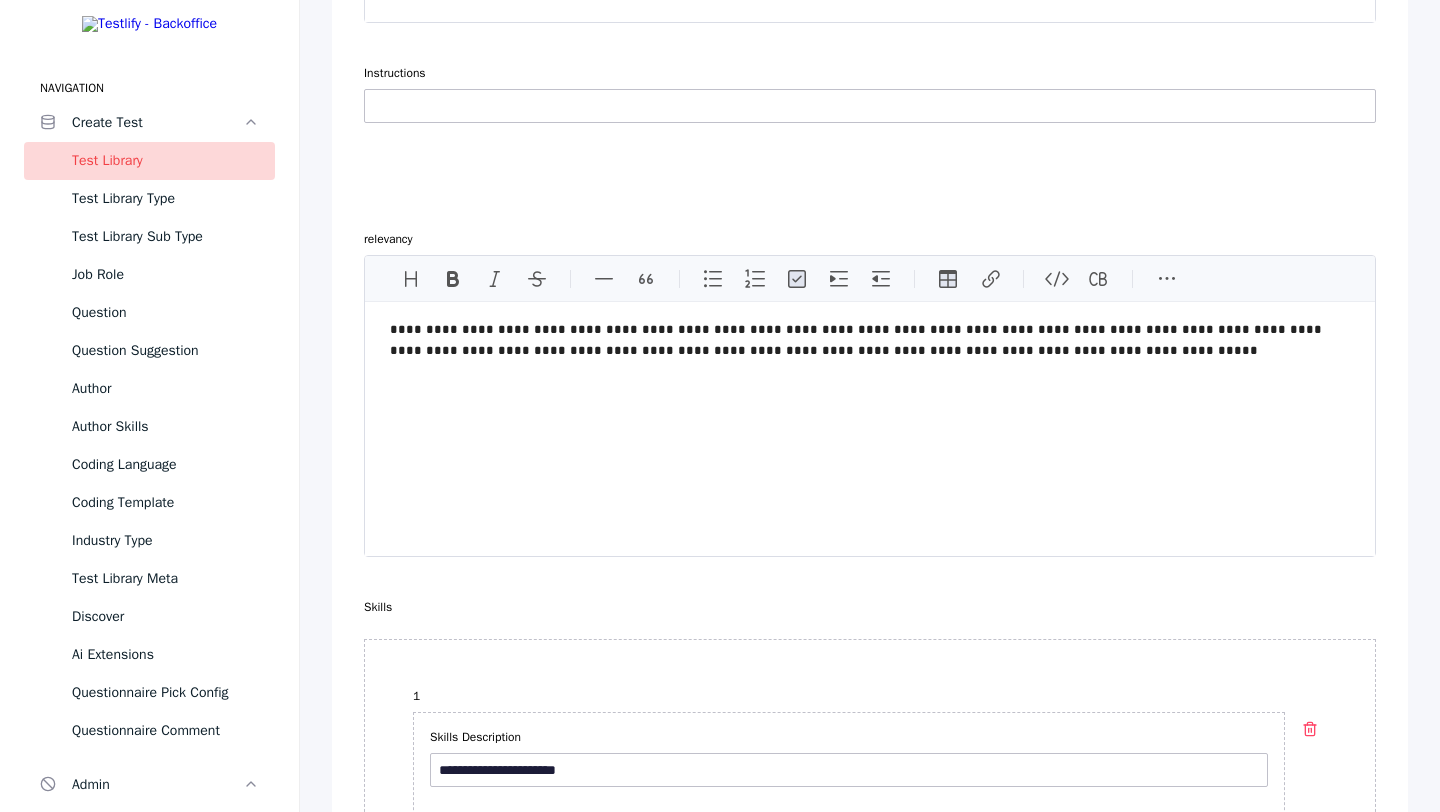 scroll, scrollTop: 1490, scrollLeft: 0, axis: vertical 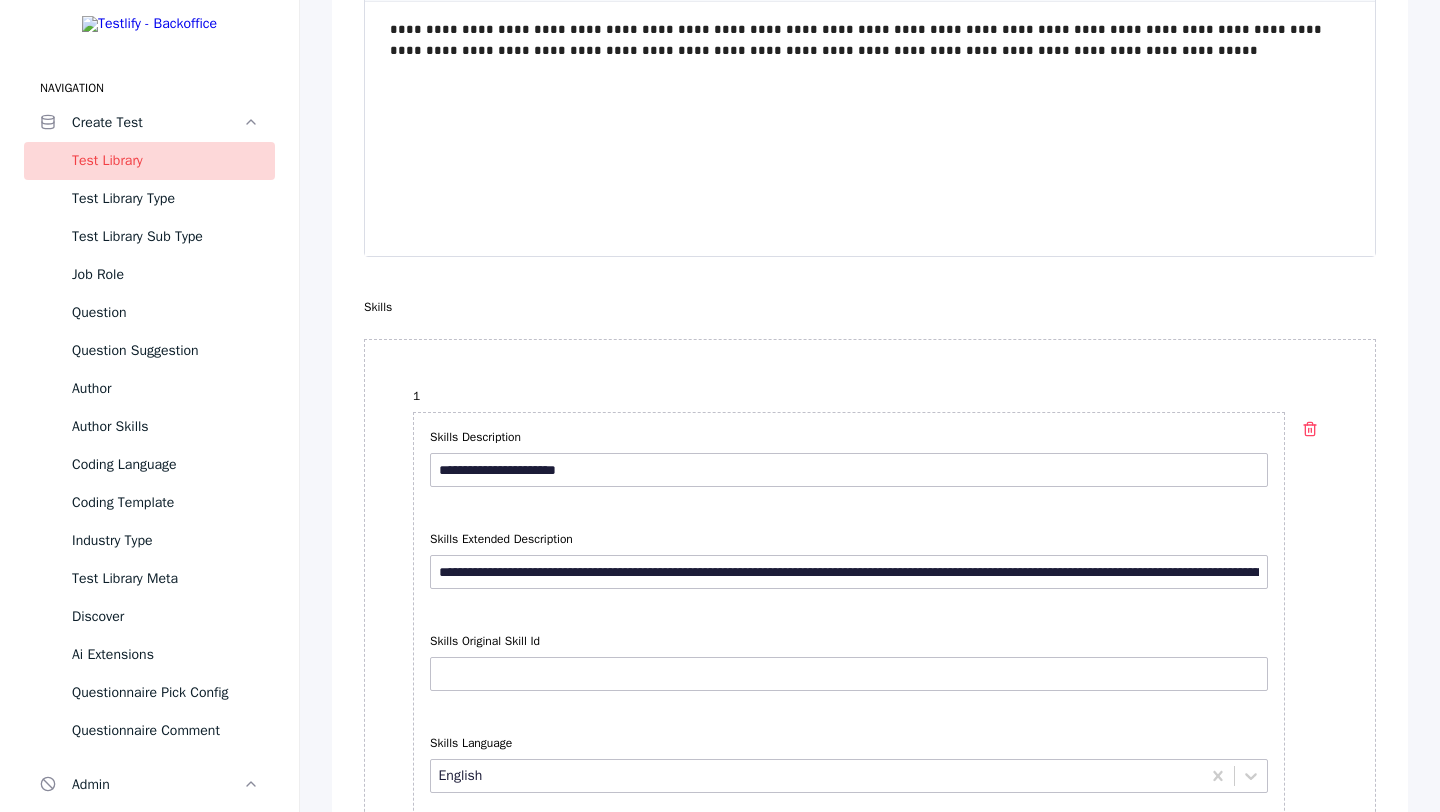 click on "**********" at bounding box center (849, 472) 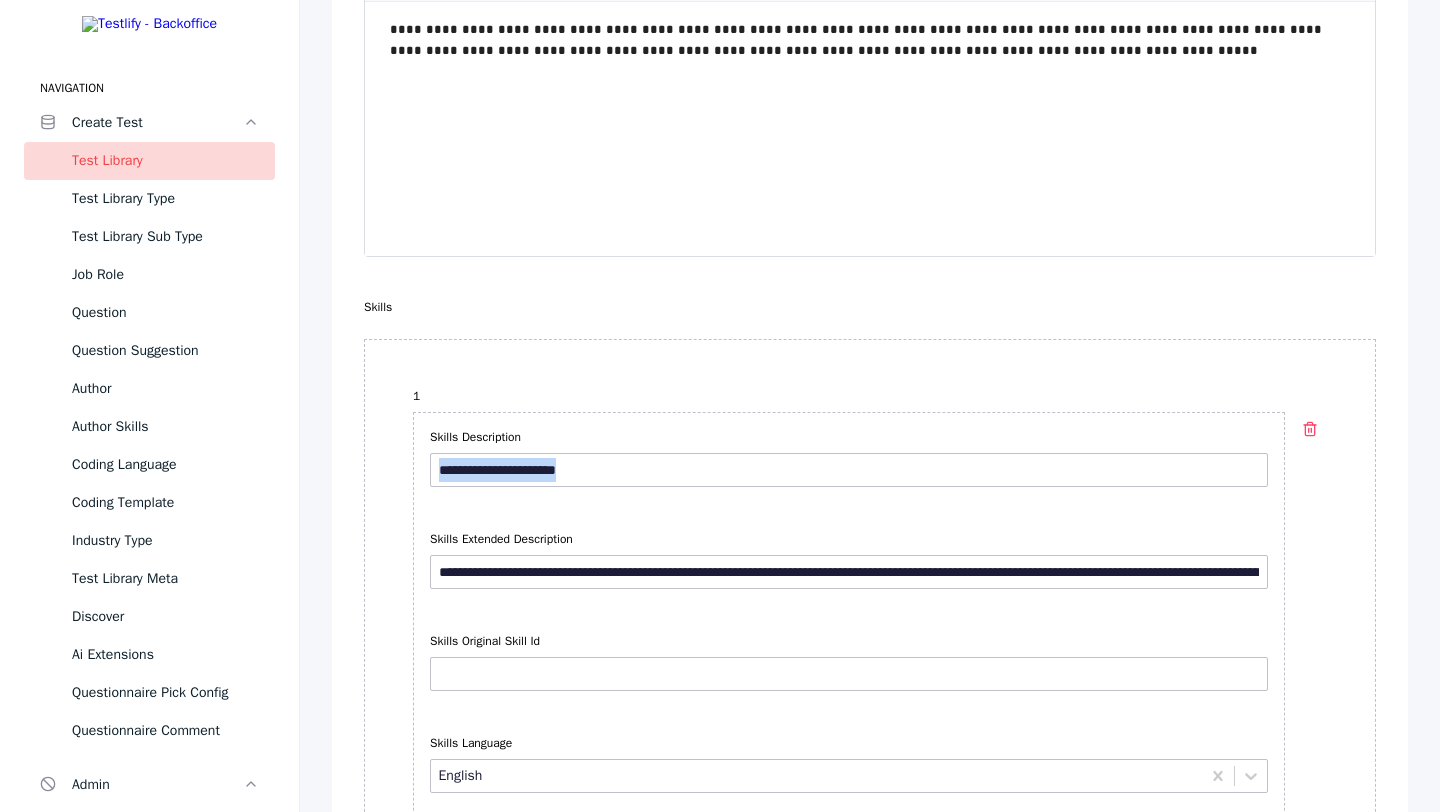 click on "**********" at bounding box center (849, 472) 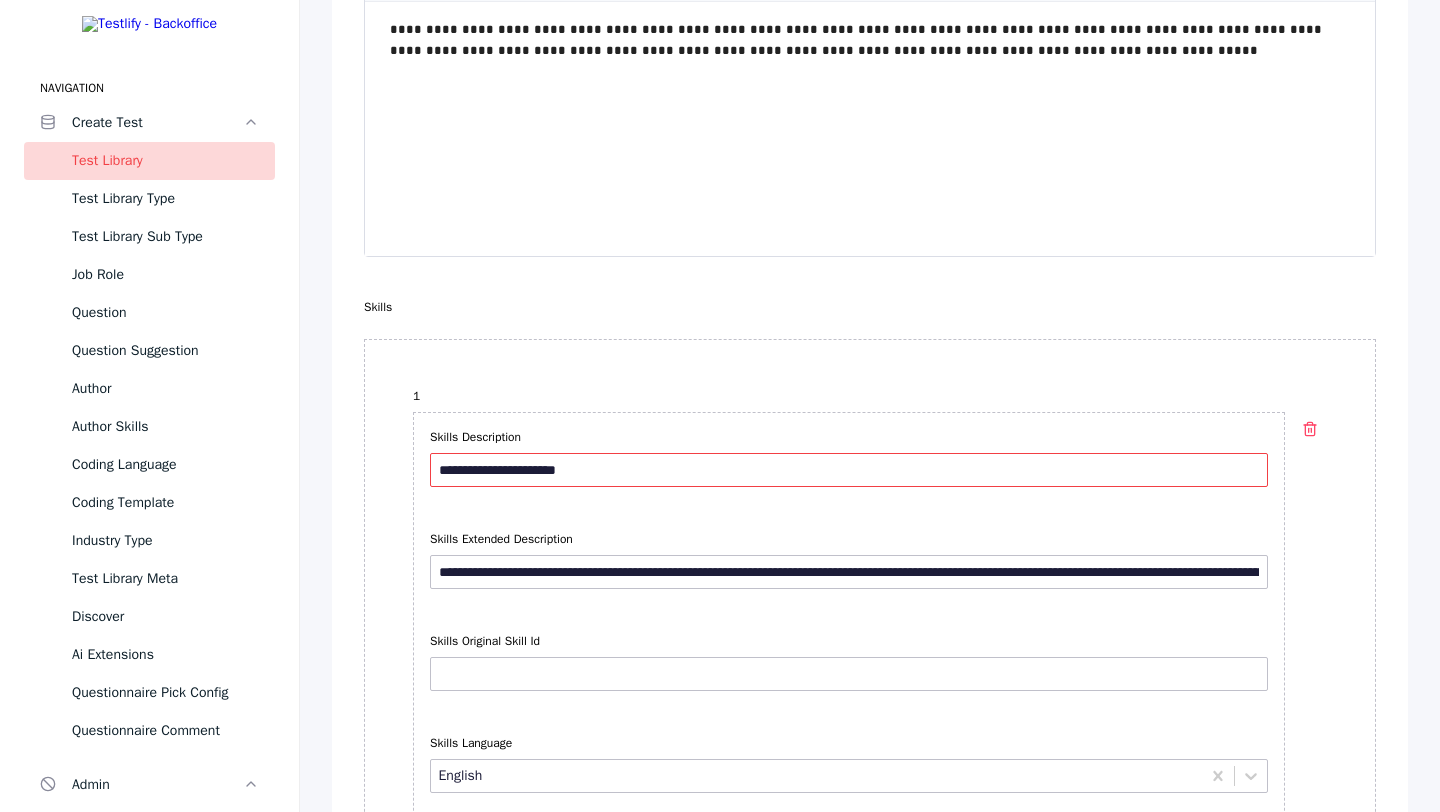 click on "**********" at bounding box center (849, 470) 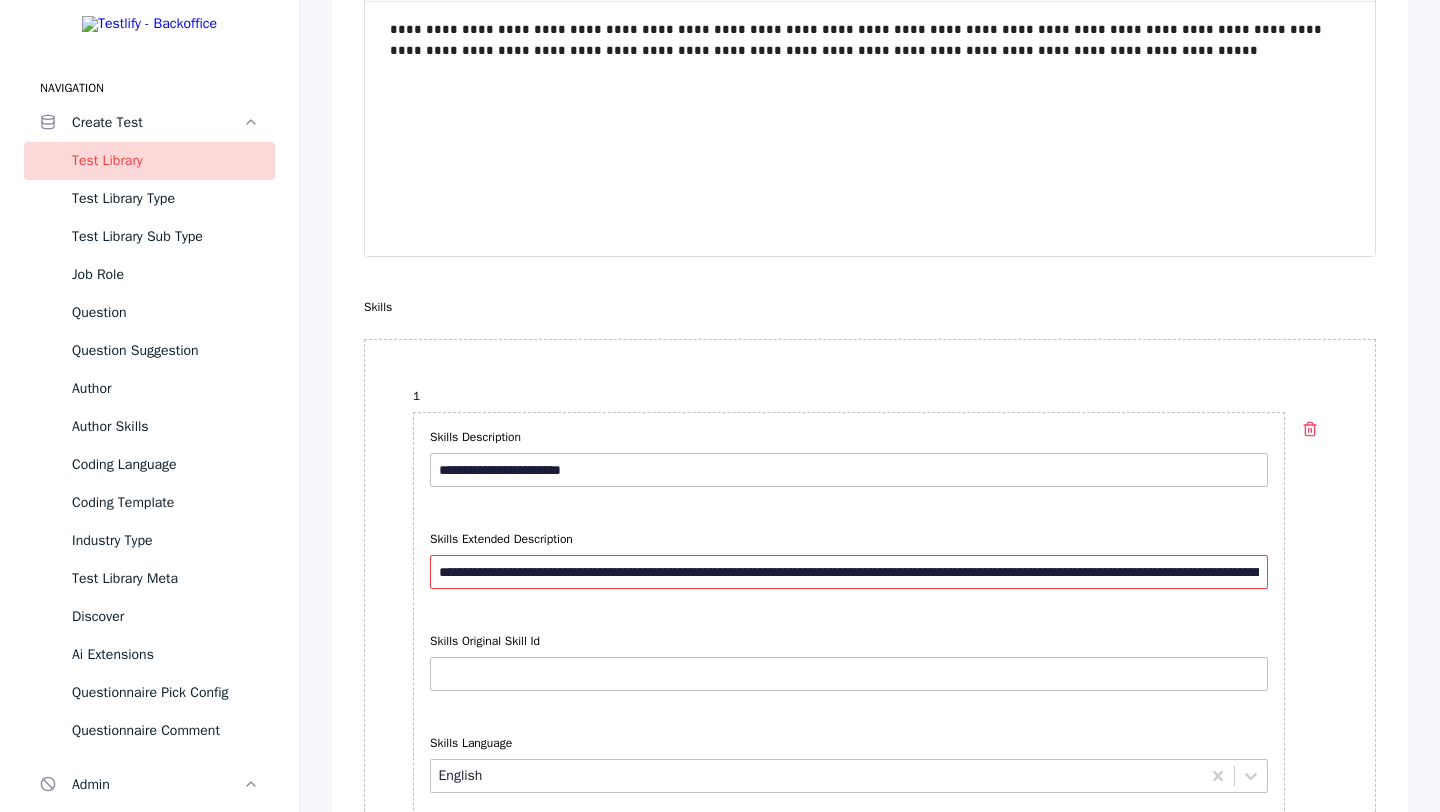 click on "**********" at bounding box center (849, 572) 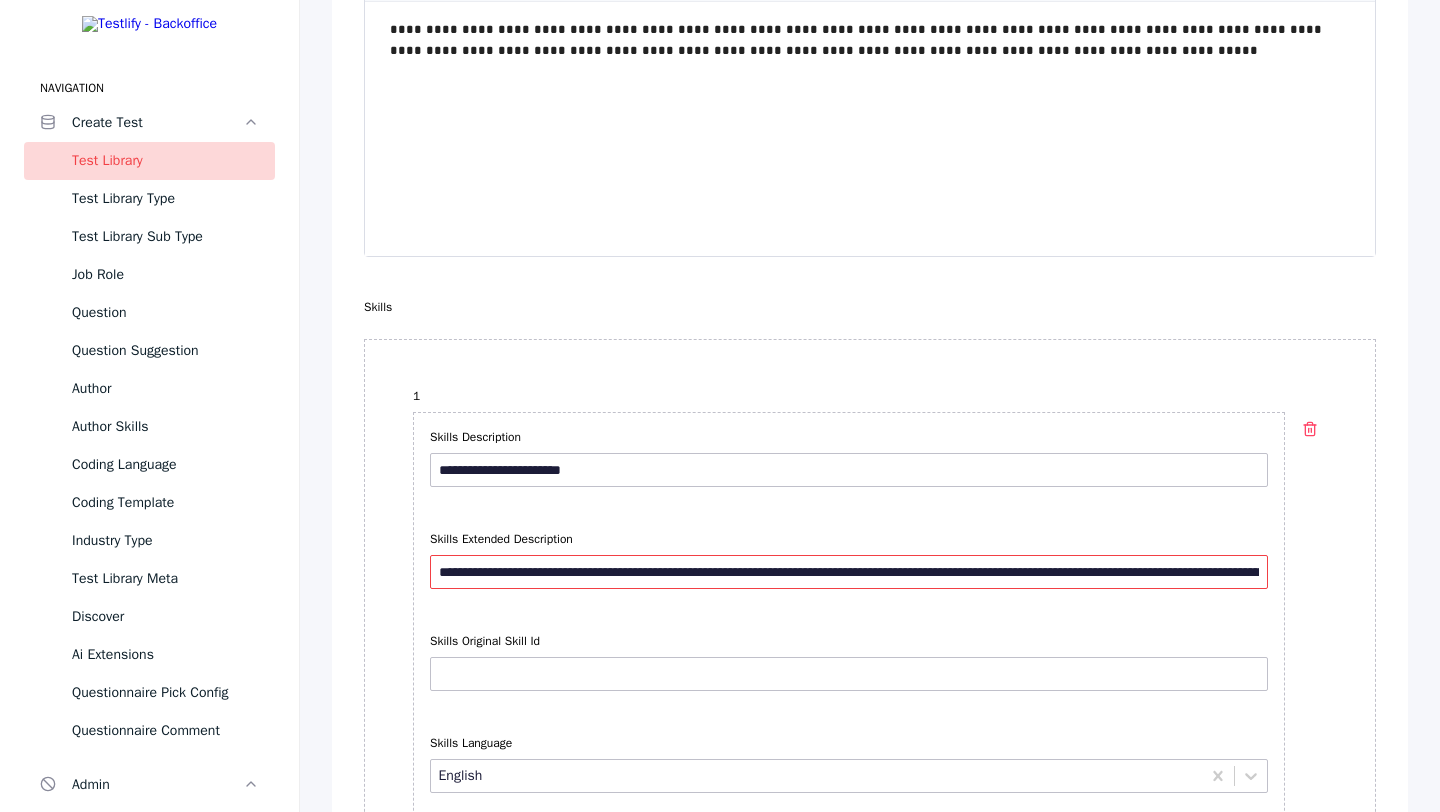 click on "**********" at bounding box center (849, 572) 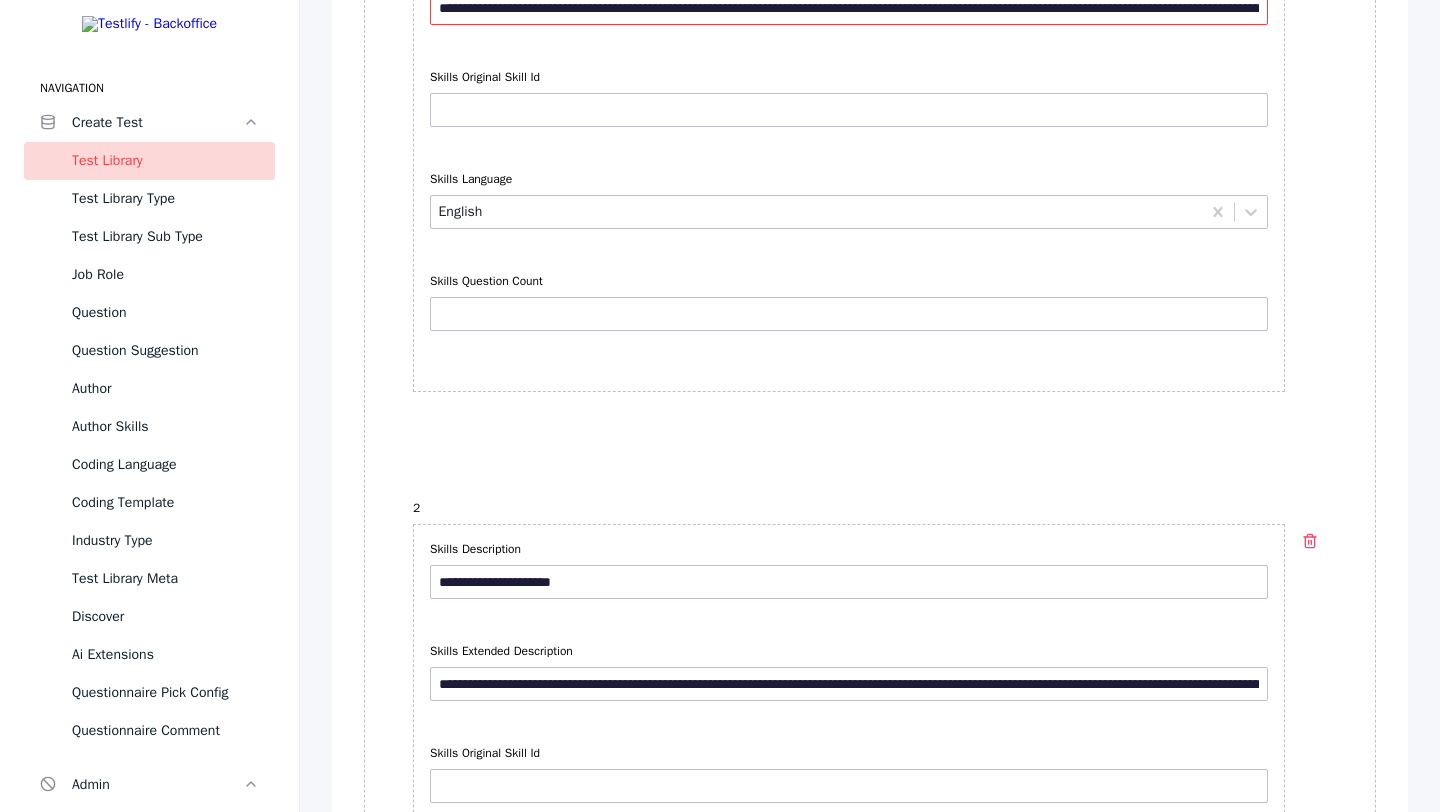 scroll, scrollTop: 2062, scrollLeft: 0, axis: vertical 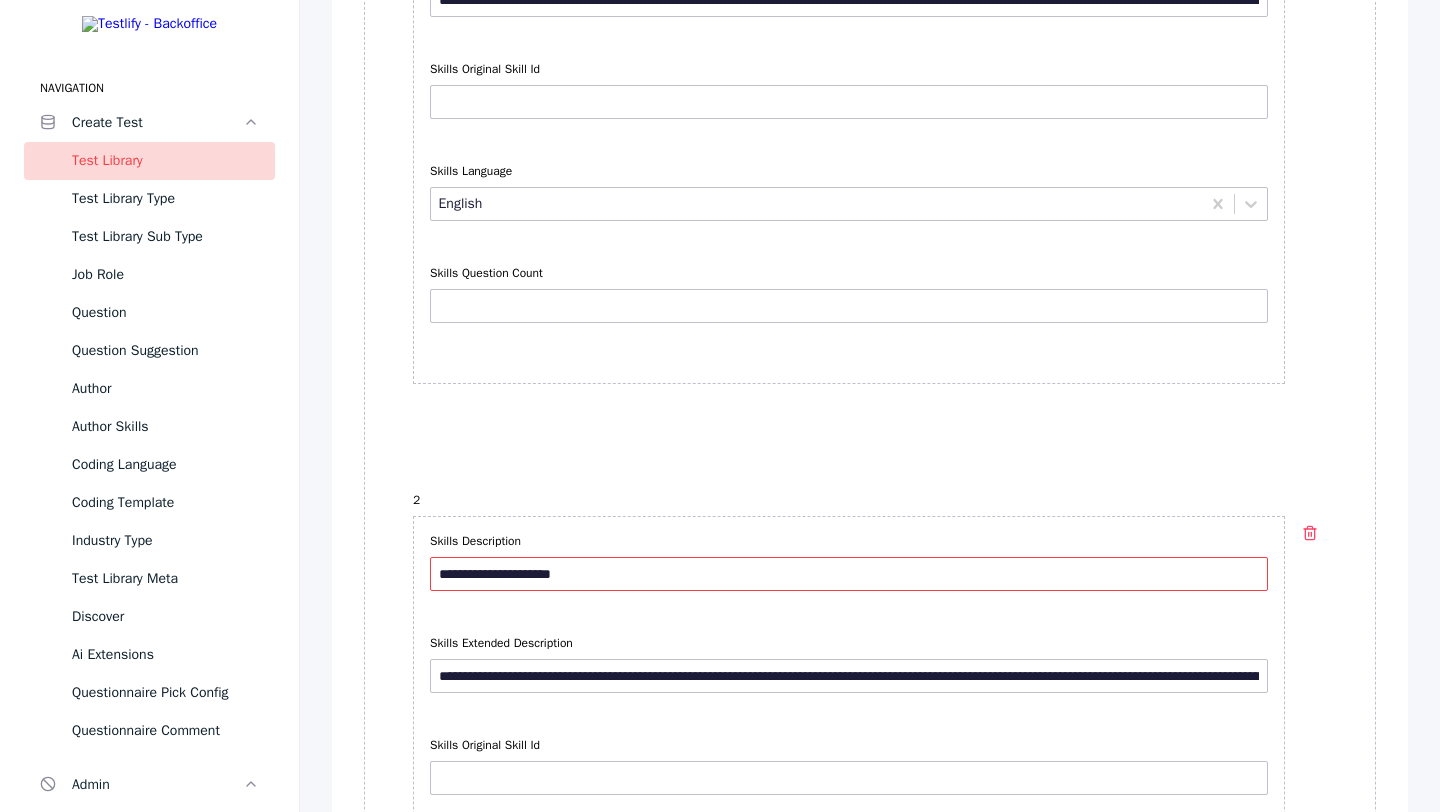 click on "**********" at bounding box center [849, 574] 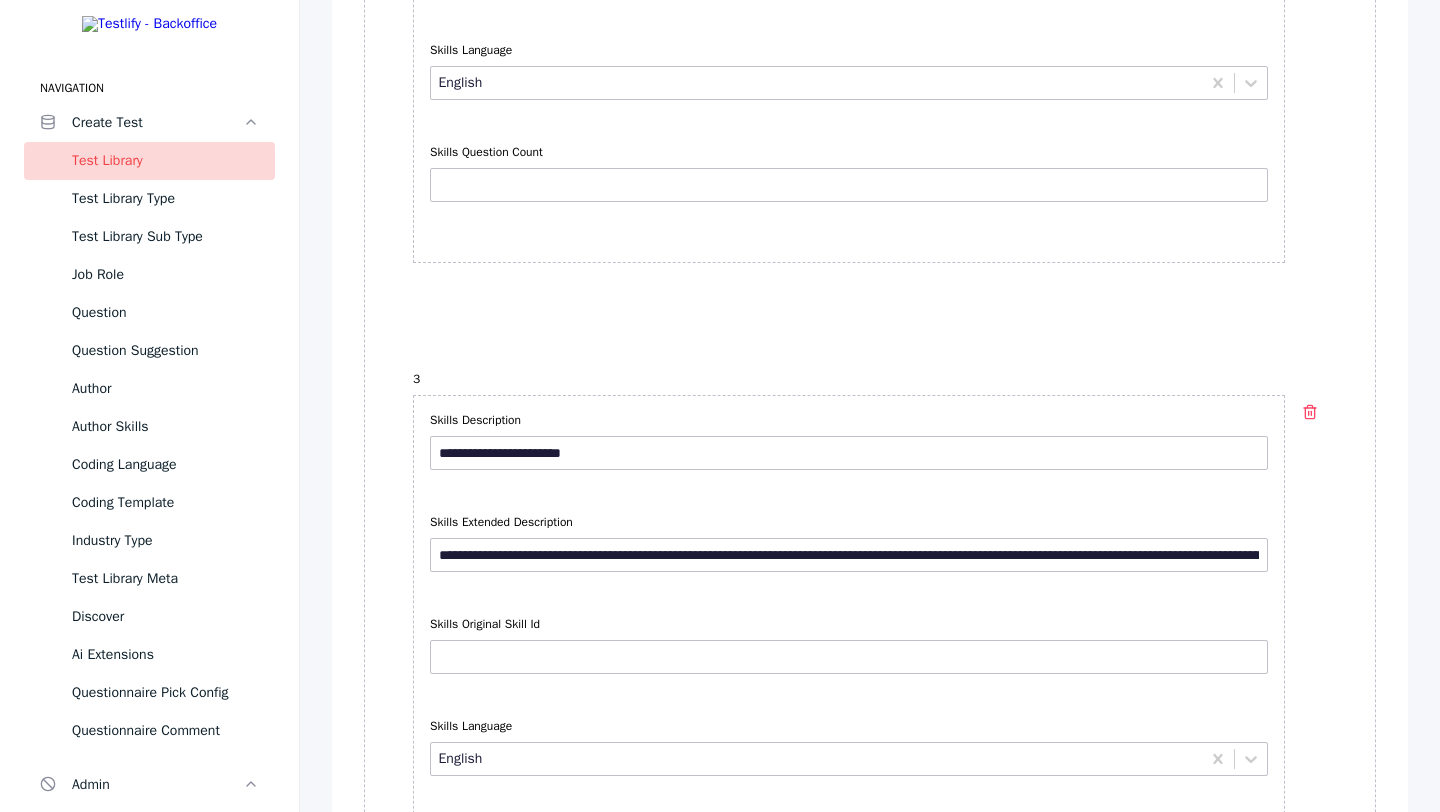 scroll, scrollTop: 2865, scrollLeft: 0, axis: vertical 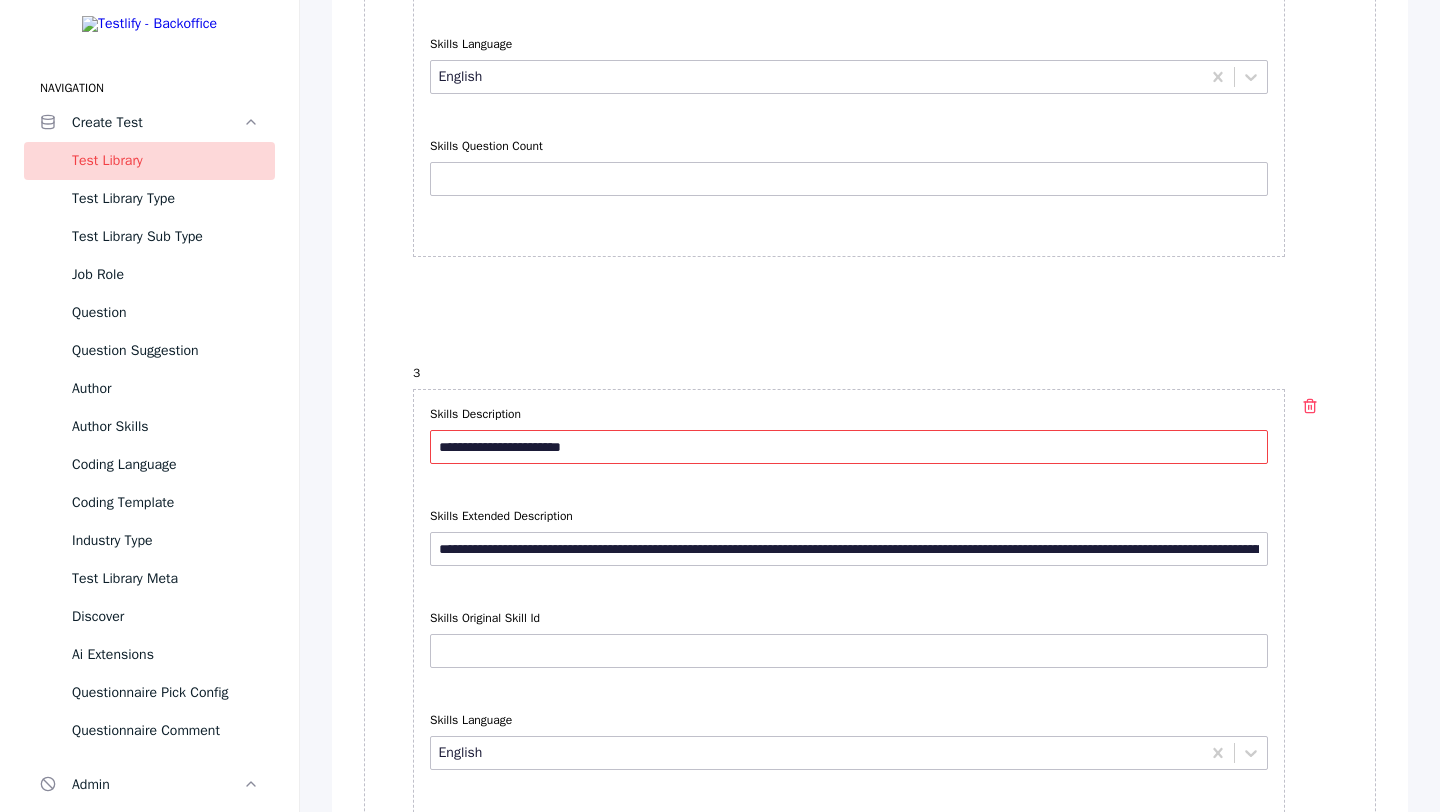 click on "**********" at bounding box center [849, 447] 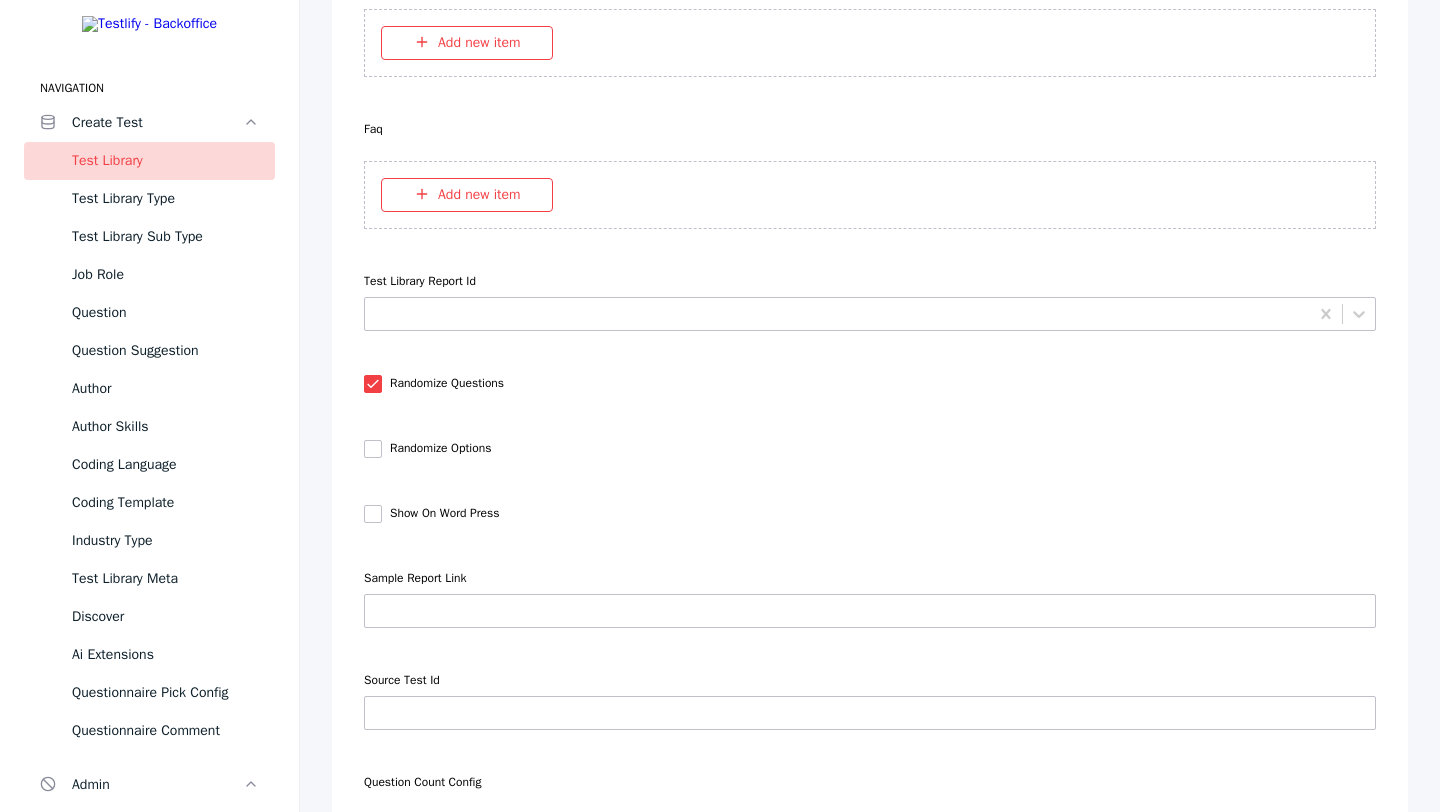 scroll, scrollTop: 8157, scrollLeft: 0, axis: vertical 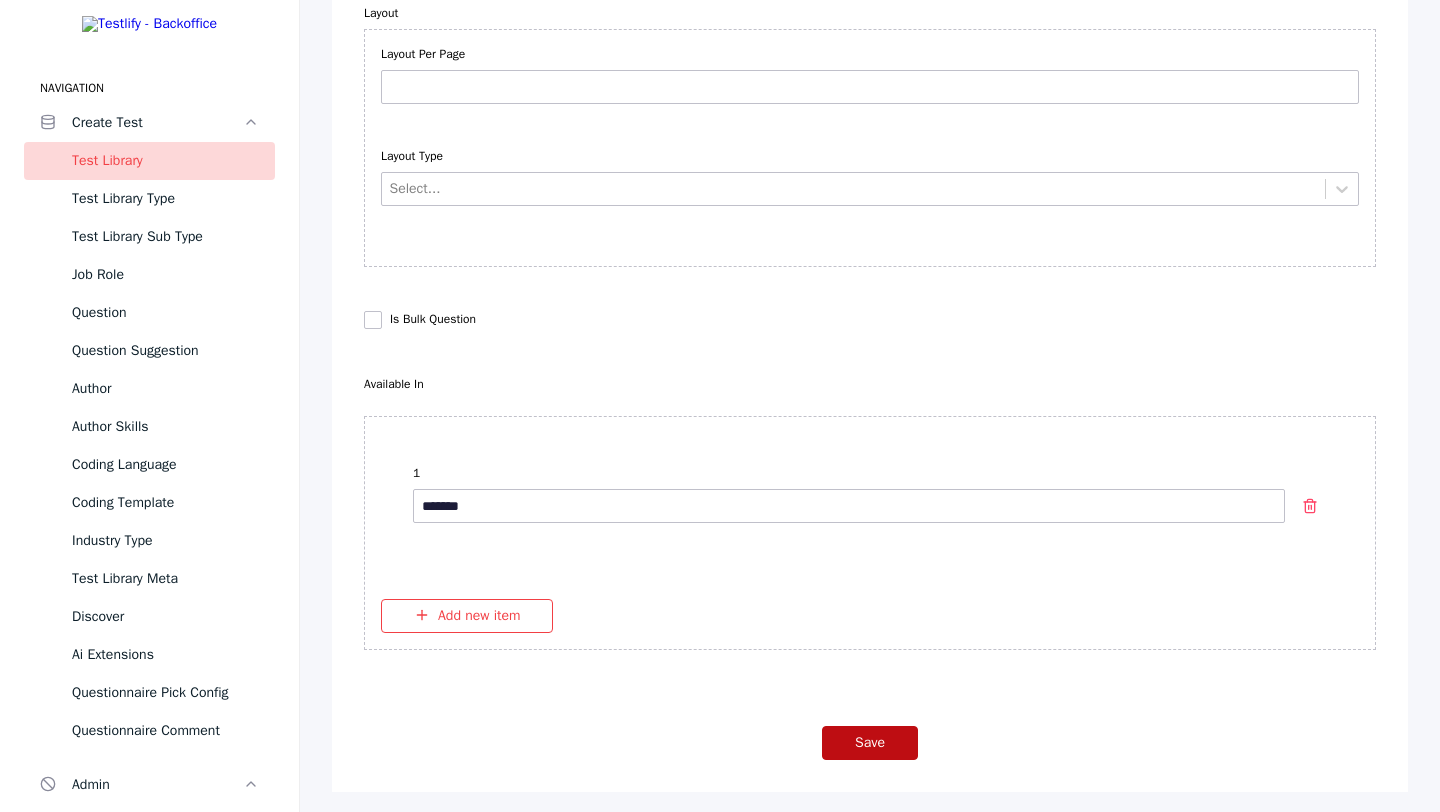 click on "Save" at bounding box center (870, 743) 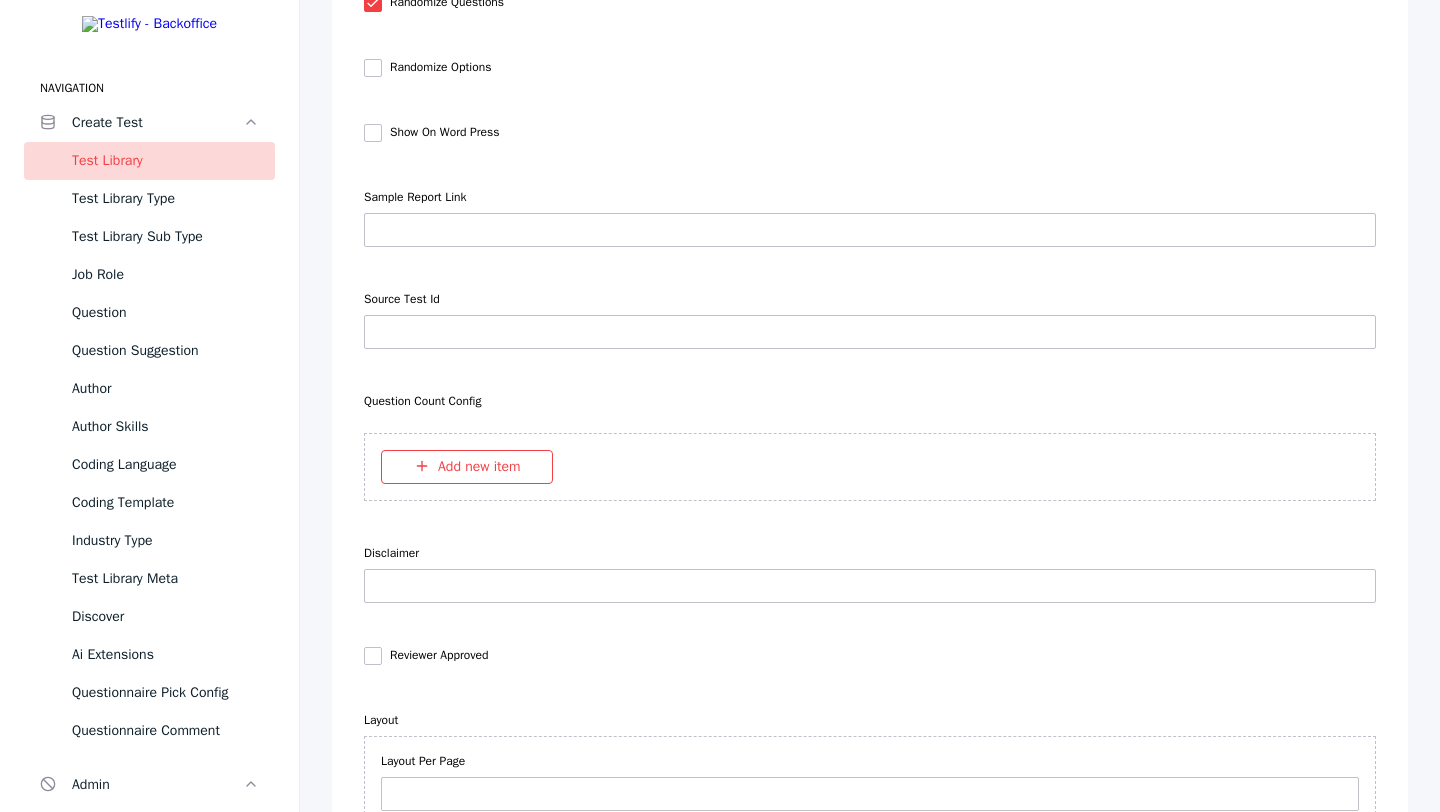 scroll, scrollTop: 8157, scrollLeft: 0, axis: vertical 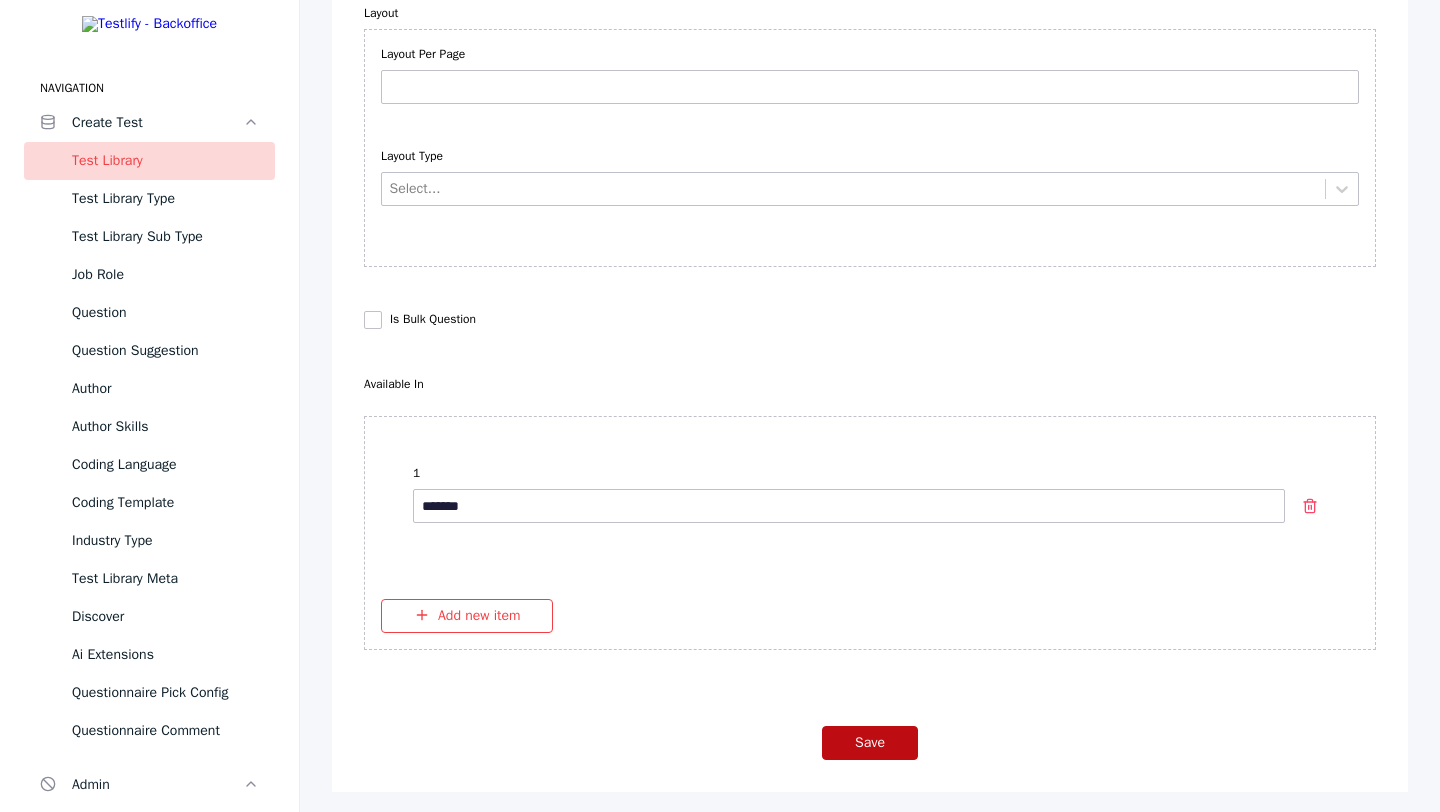 click on "Save" at bounding box center (870, 743) 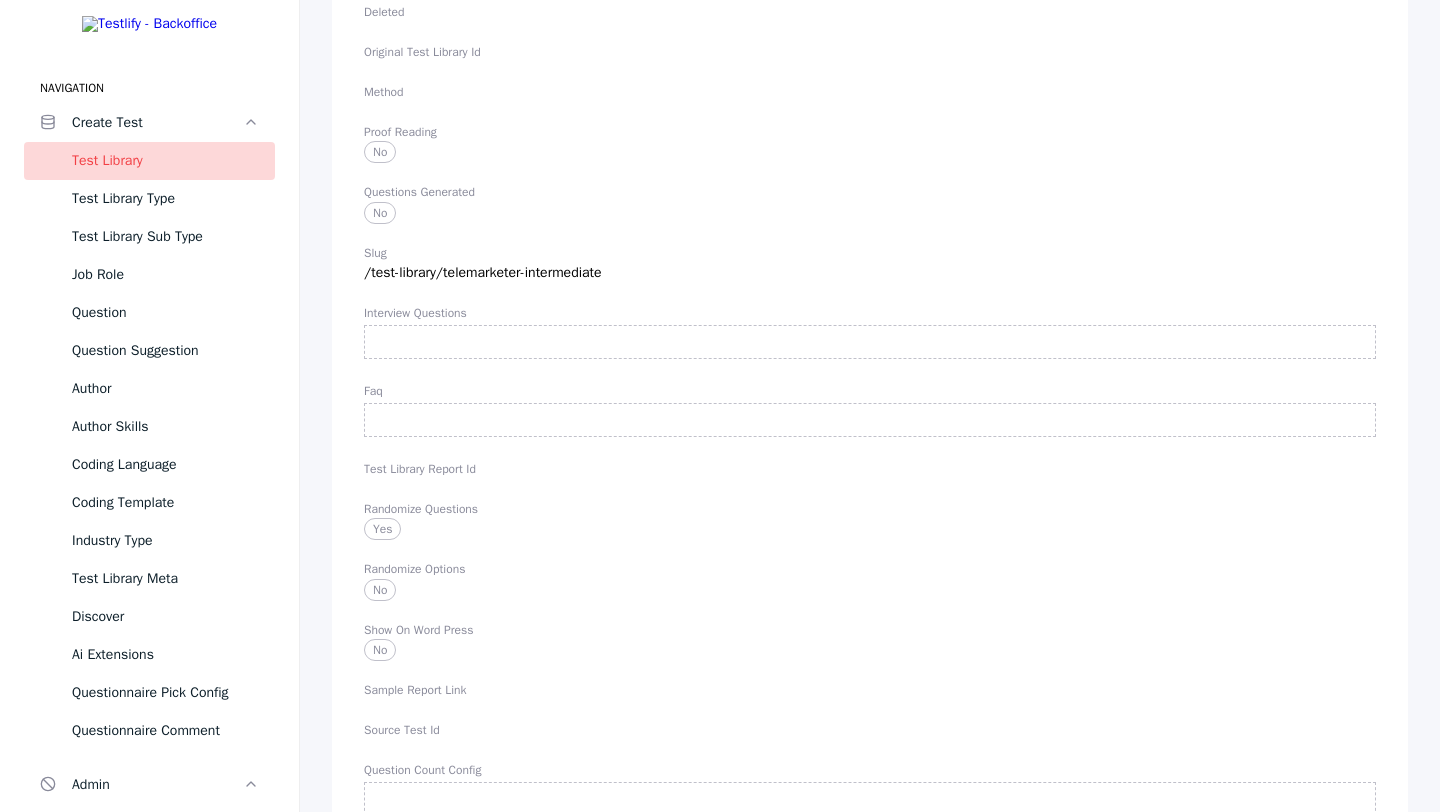 scroll, scrollTop: 3889, scrollLeft: 0, axis: vertical 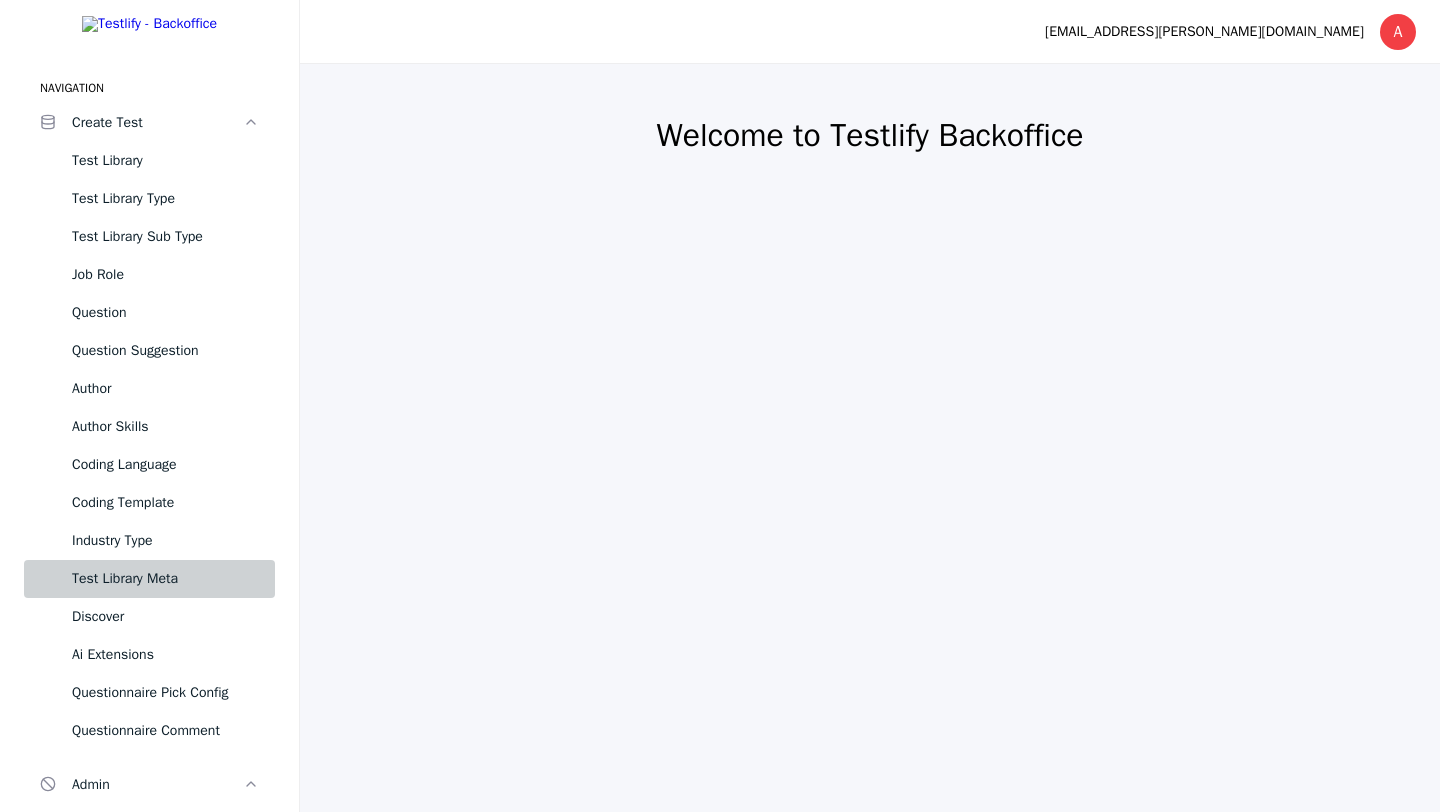 click on "Test Library Meta" at bounding box center (165, 579) 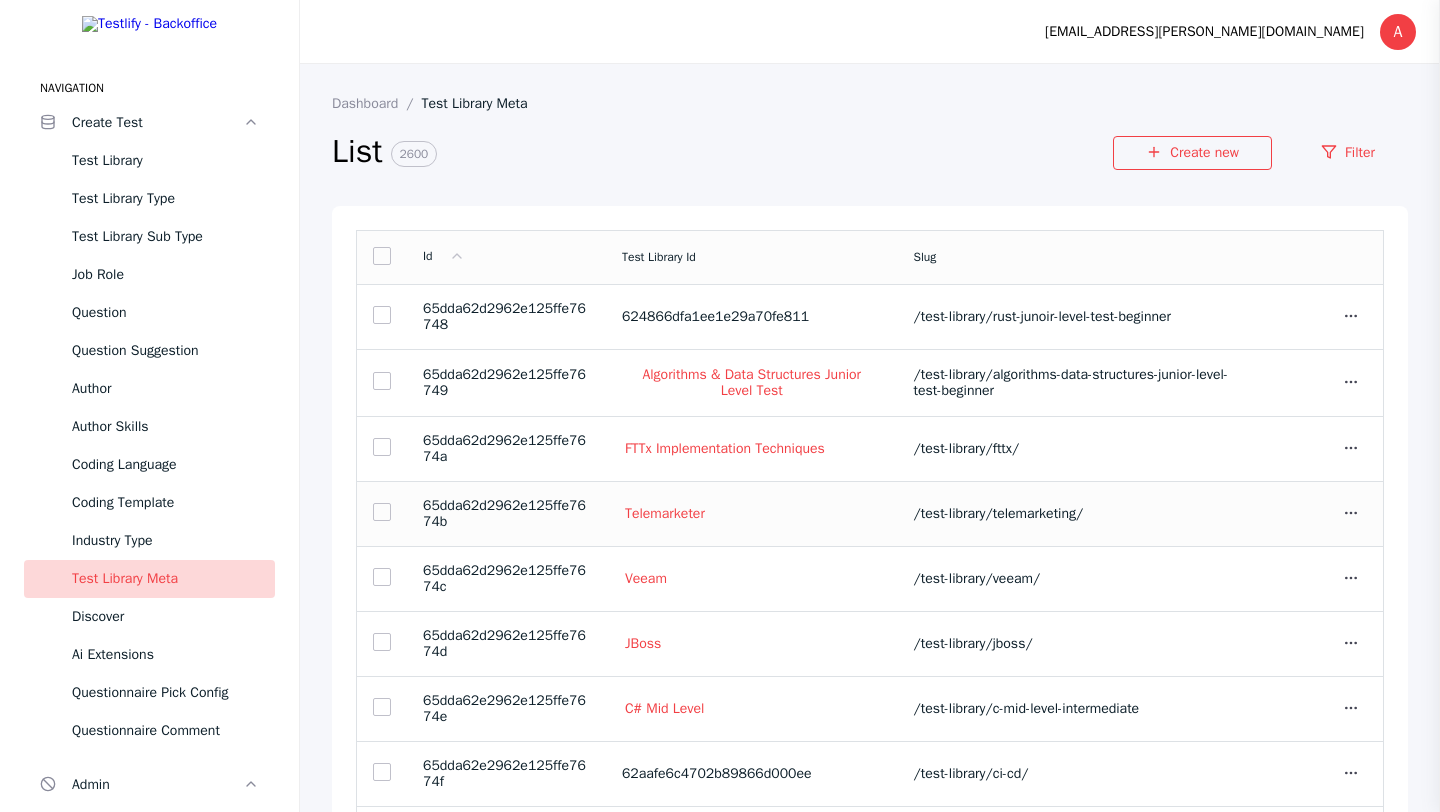 click on "Telemarketer" at bounding box center (752, 514) 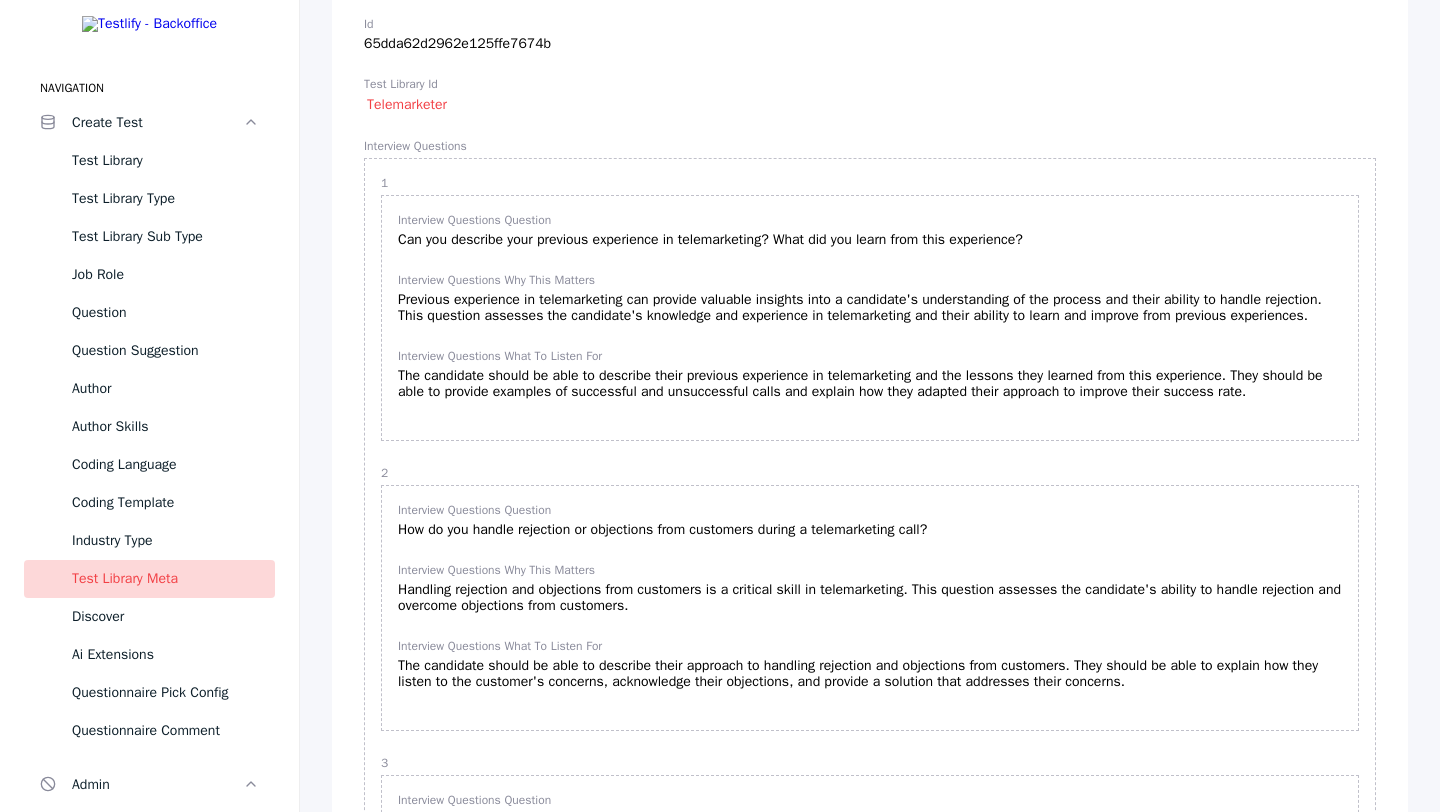 scroll, scrollTop: 0, scrollLeft: 0, axis: both 